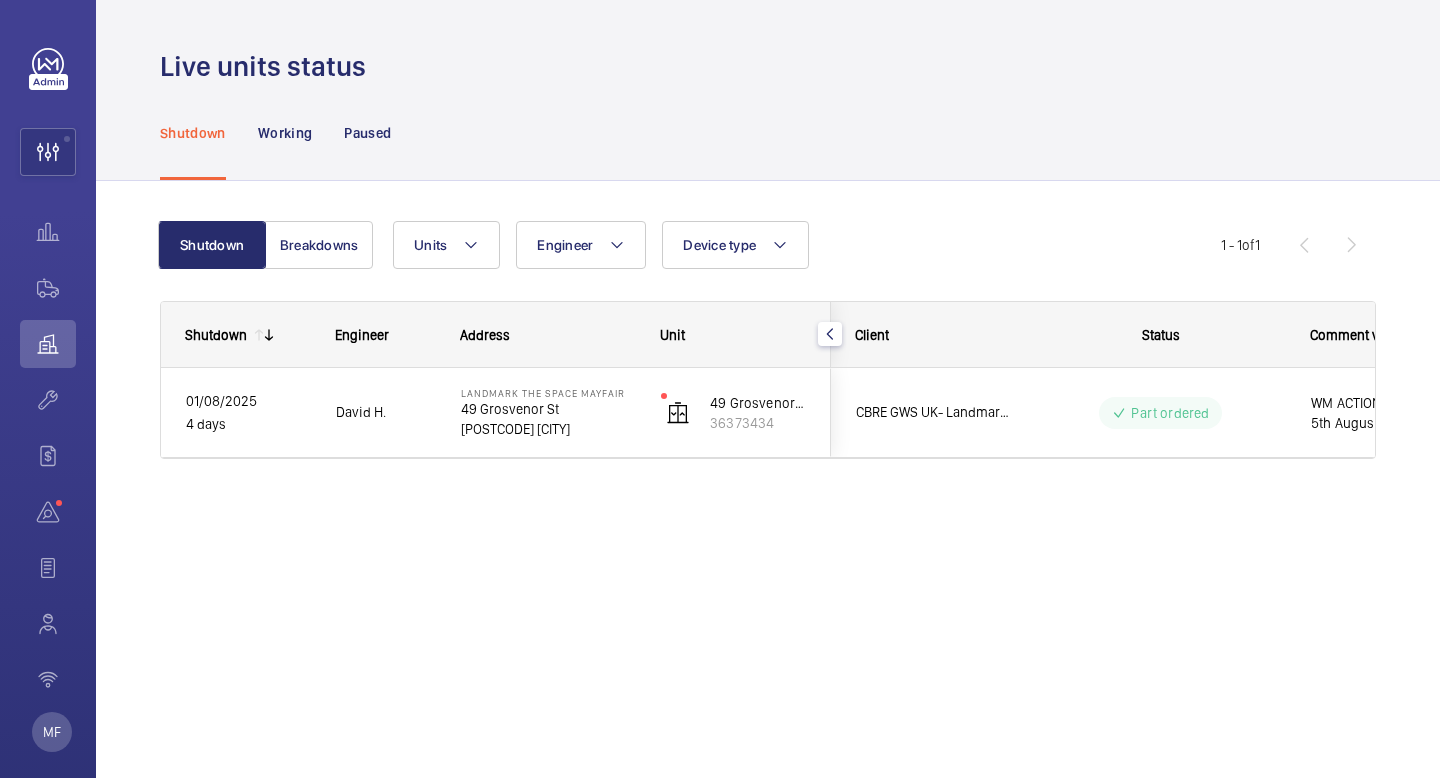 scroll, scrollTop: 0, scrollLeft: 0, axis: both 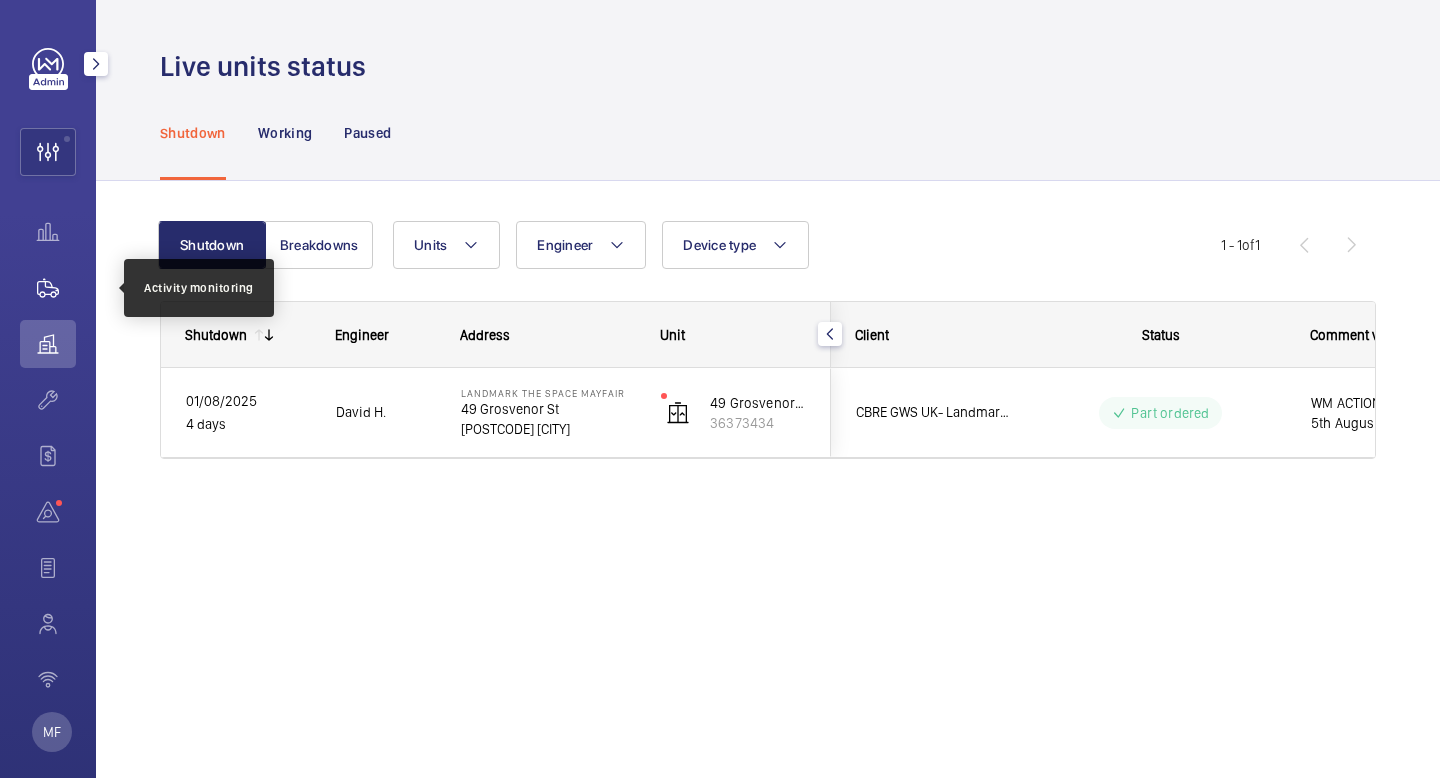 click 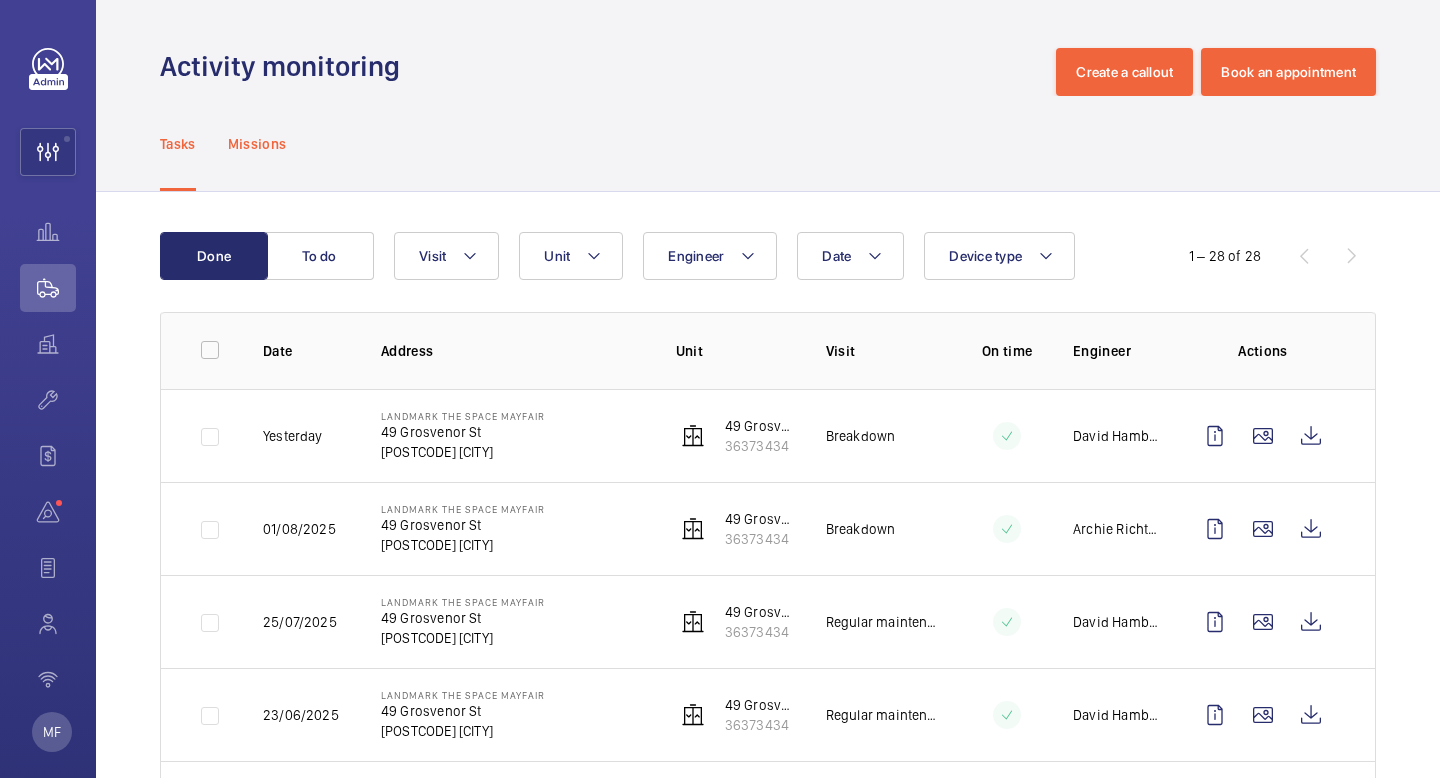 click on "Missions" 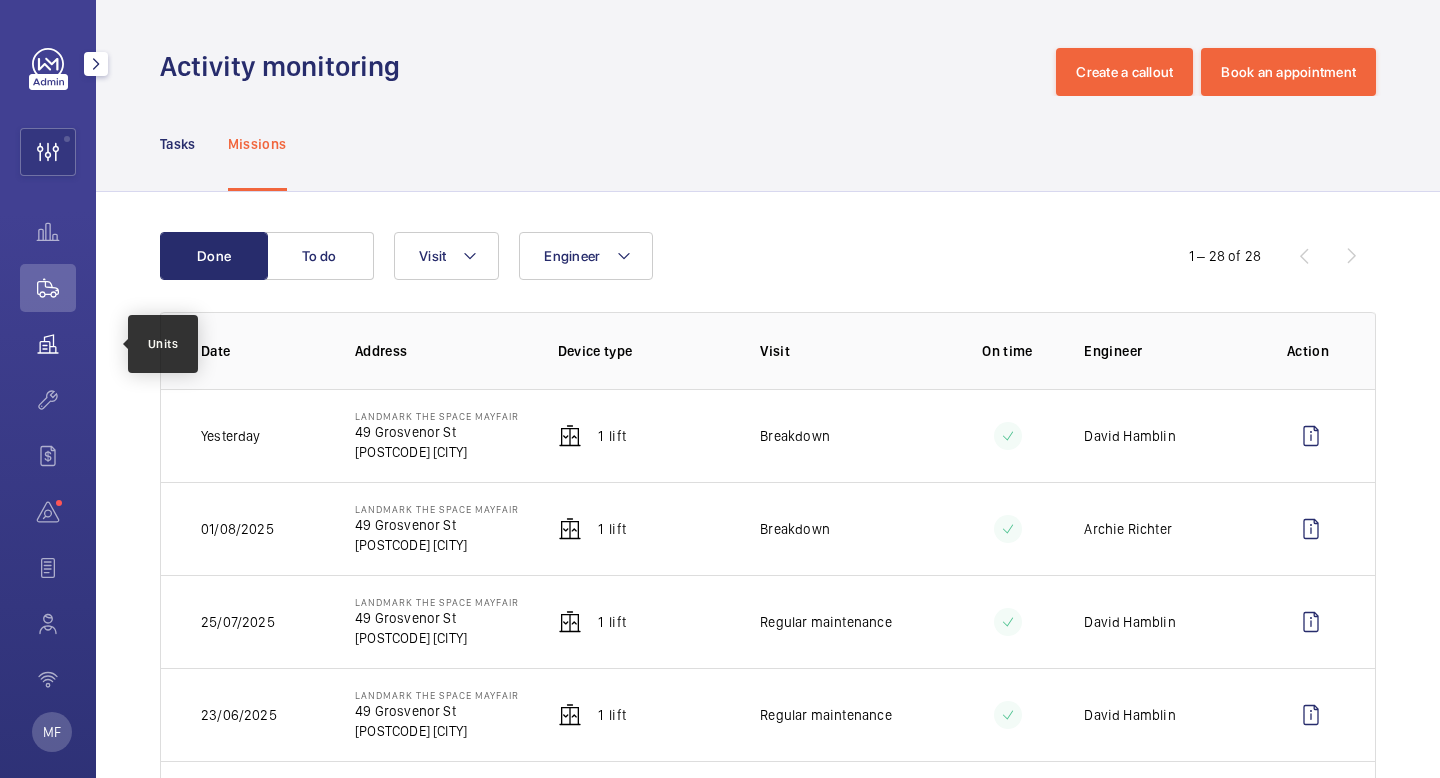 click 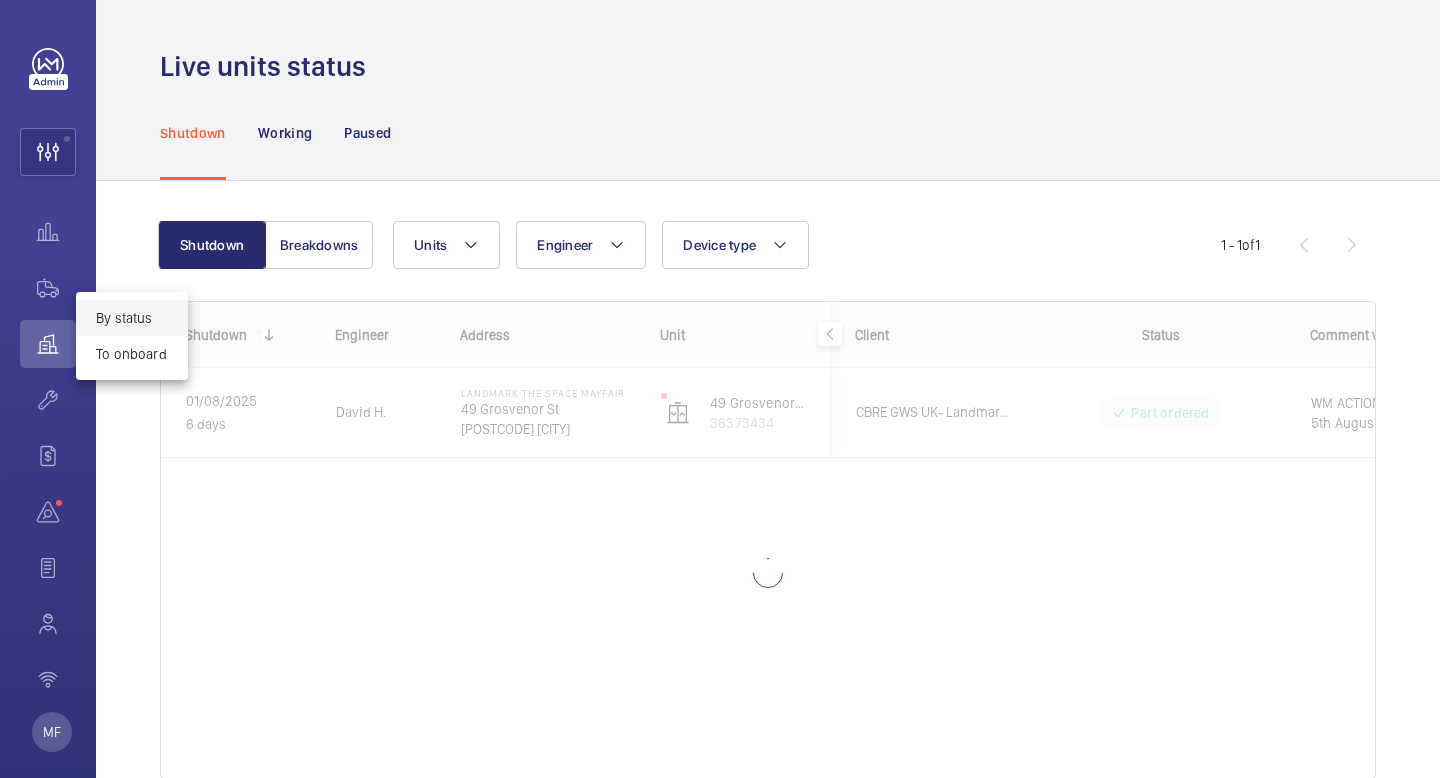 click at bounding box center (720, 389) 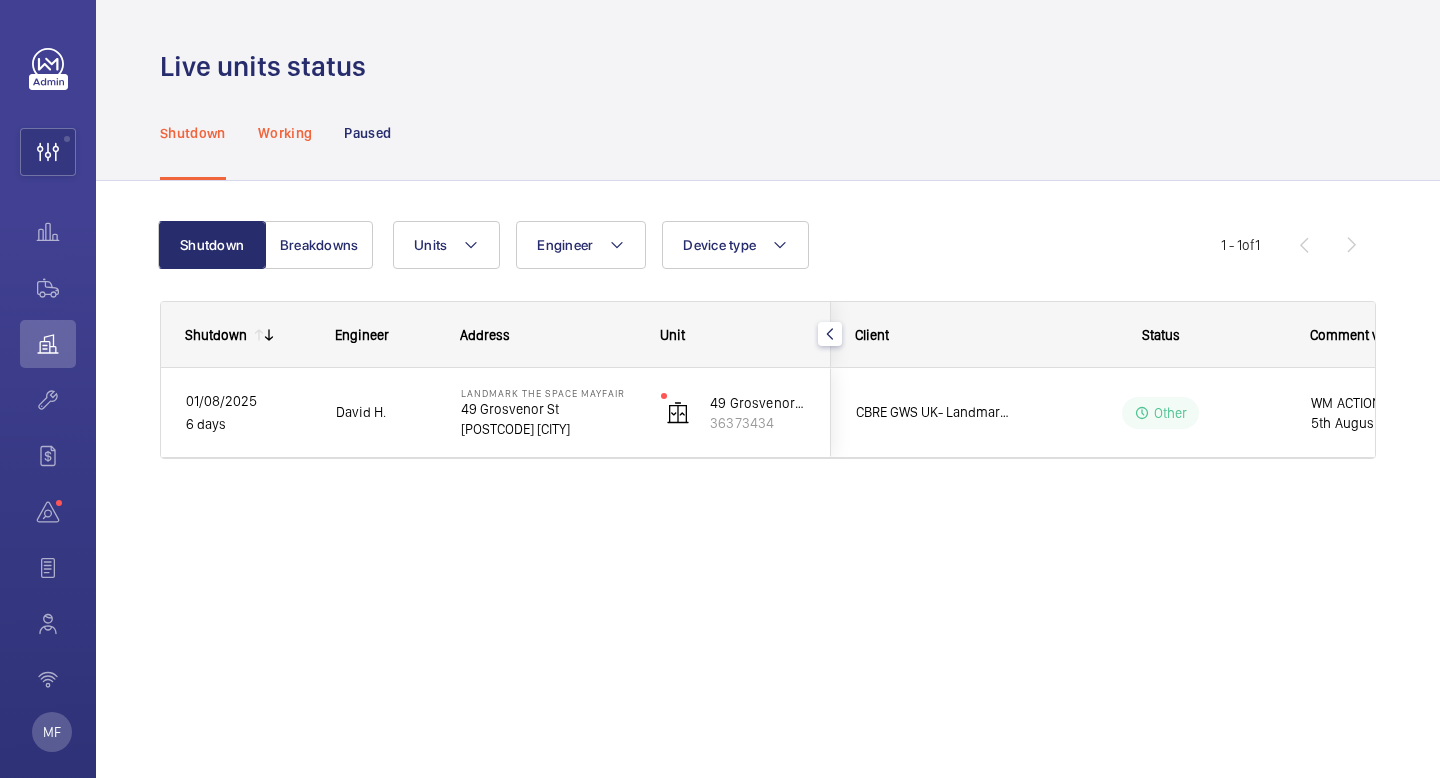click on "Shutdown" 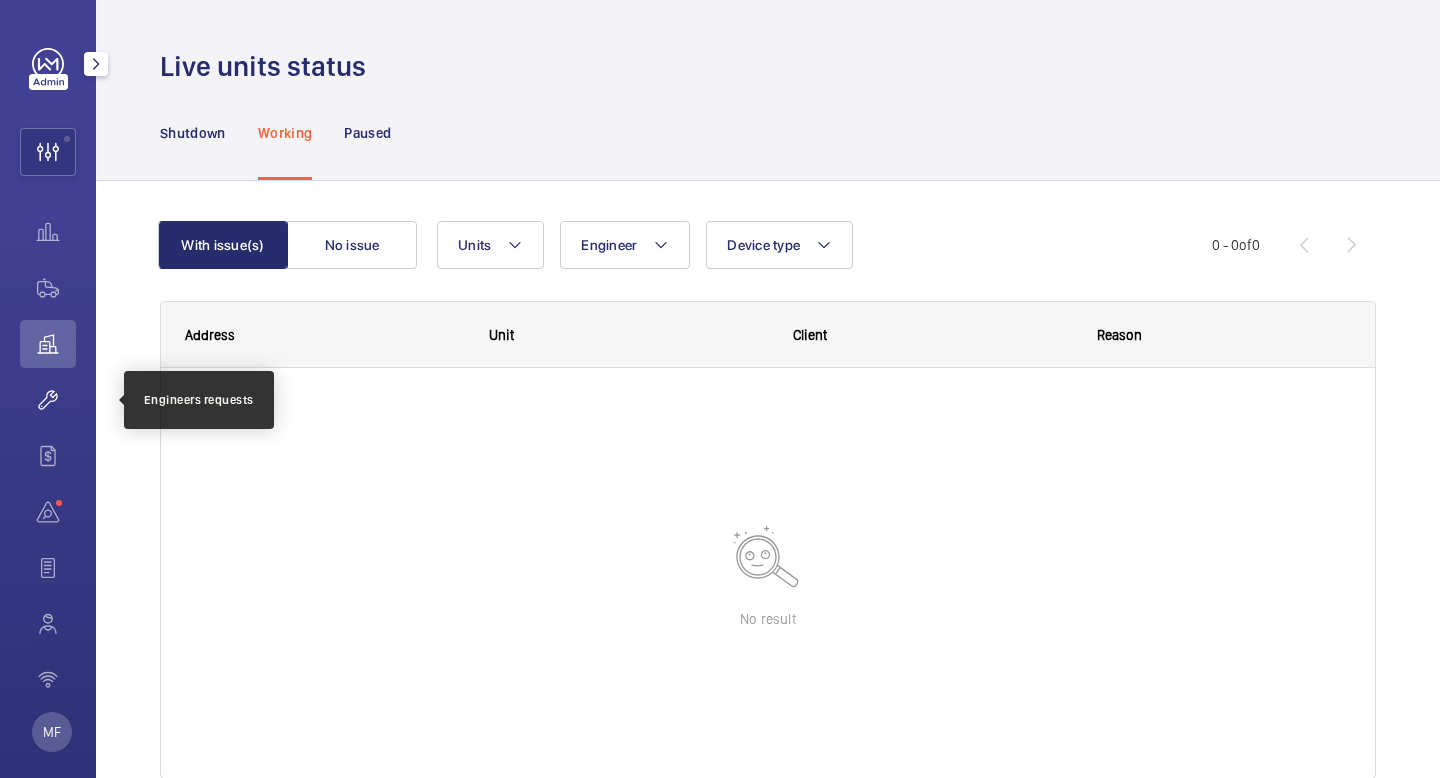click 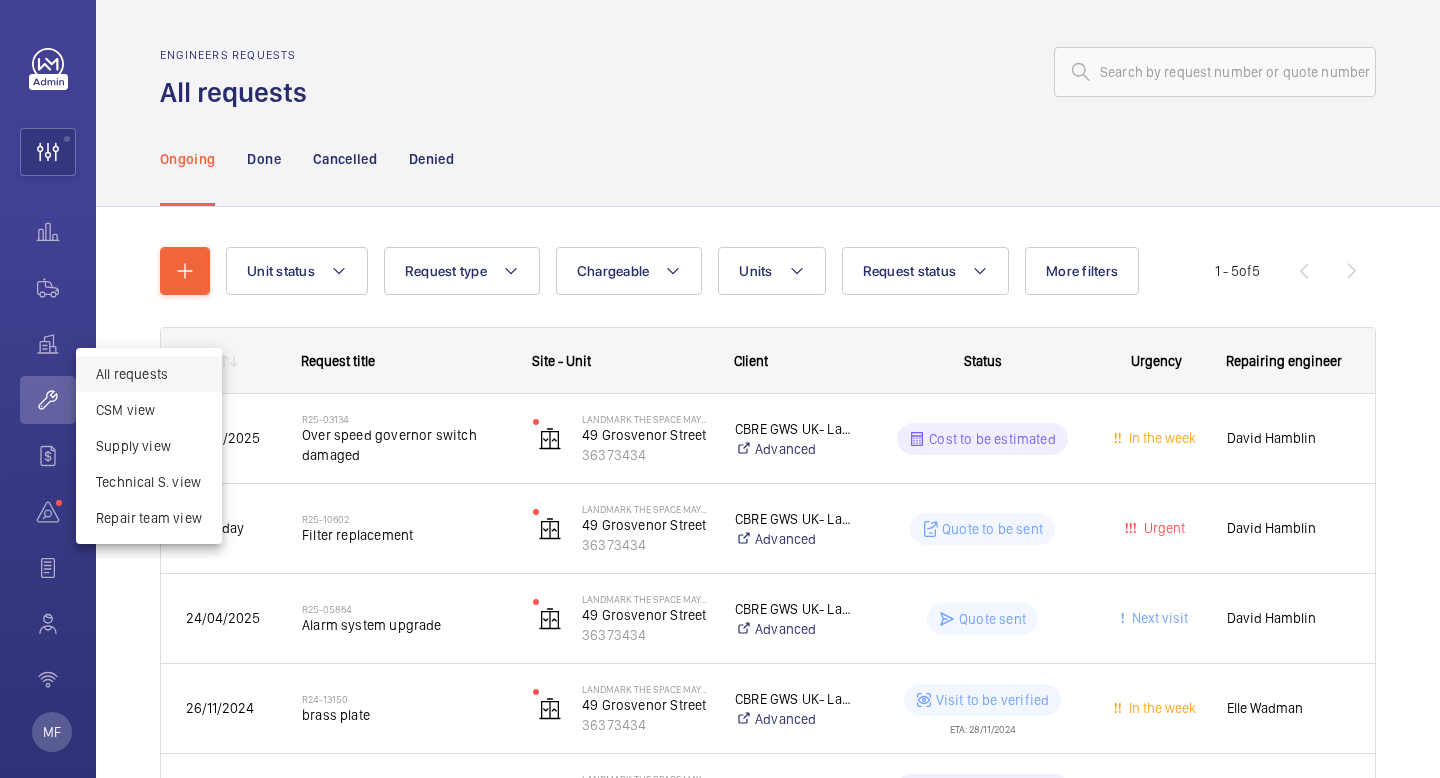 click at bounding box center [720, 389] 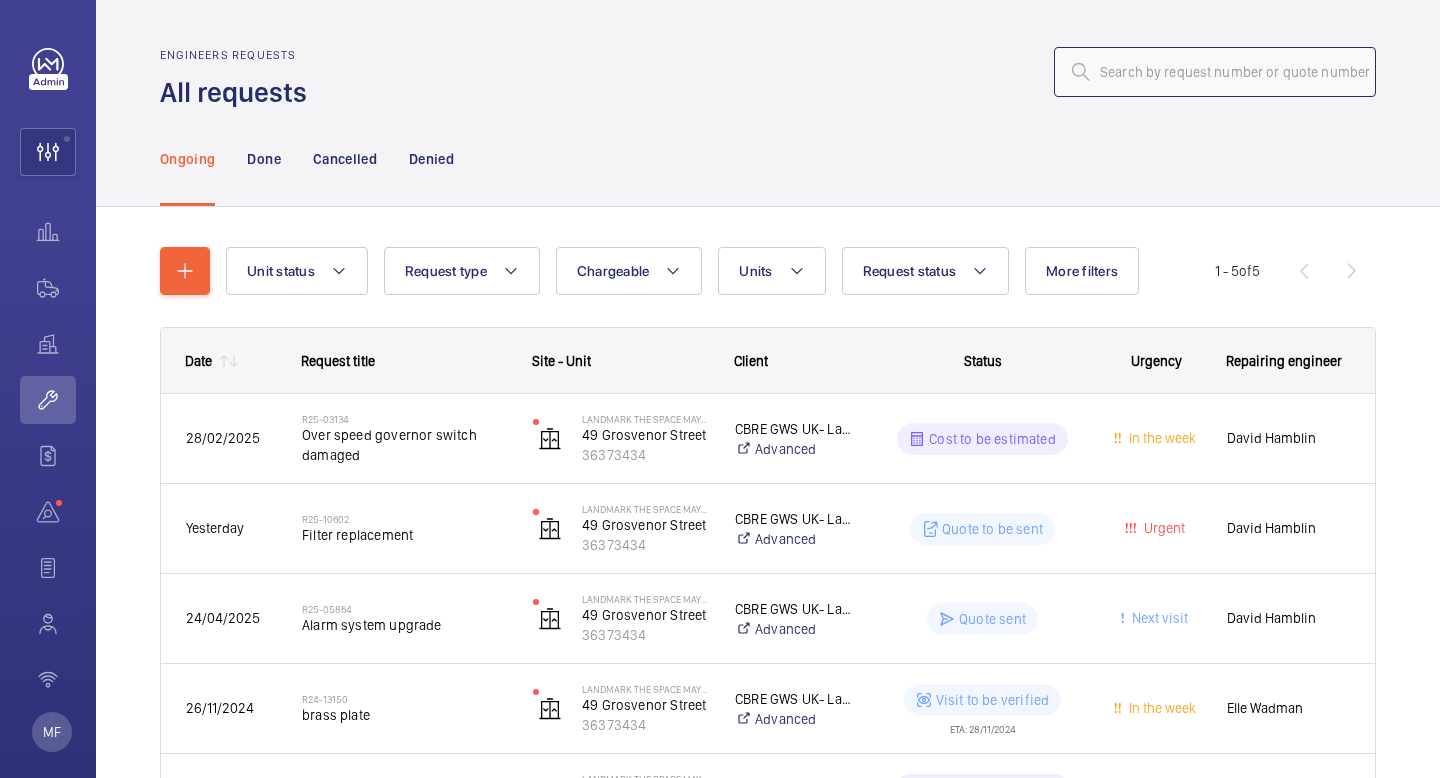 click 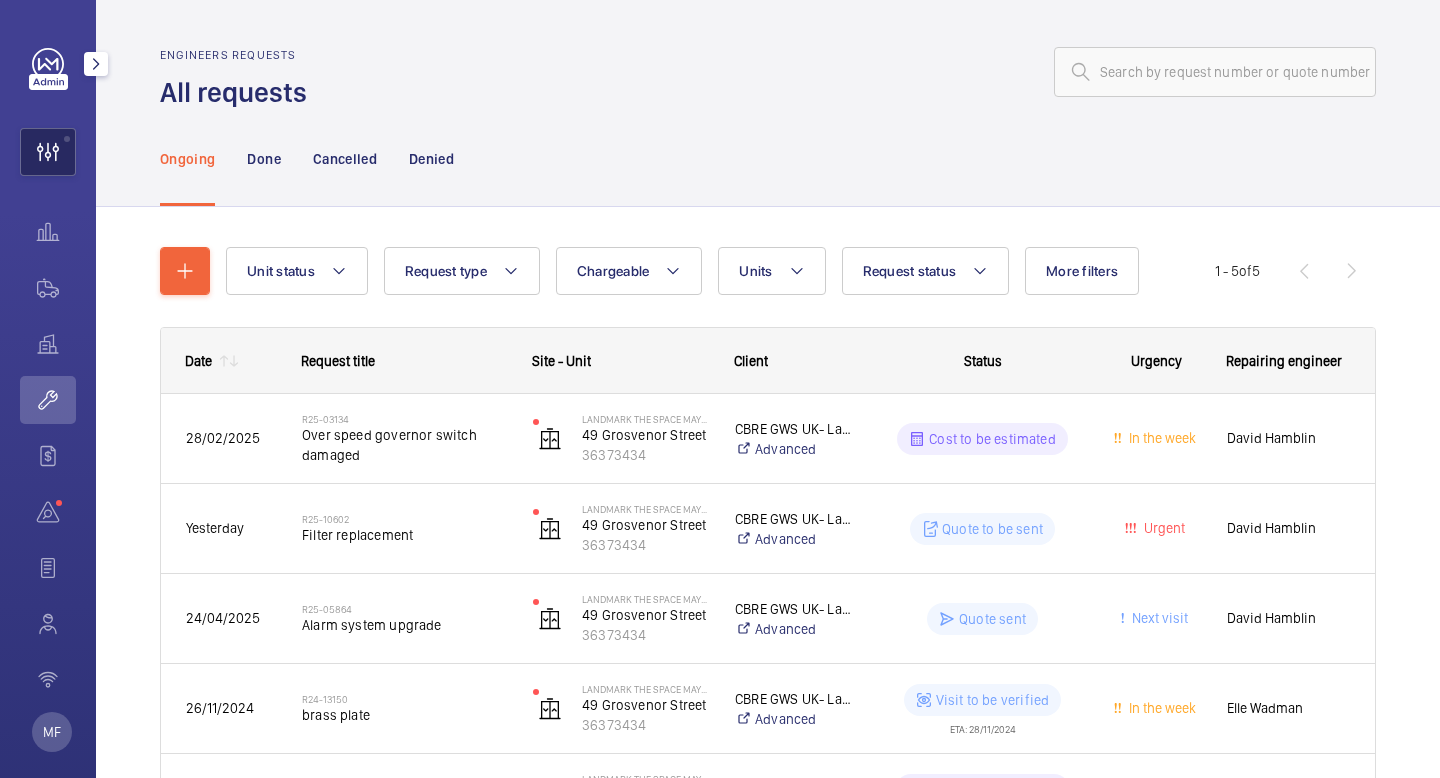 click 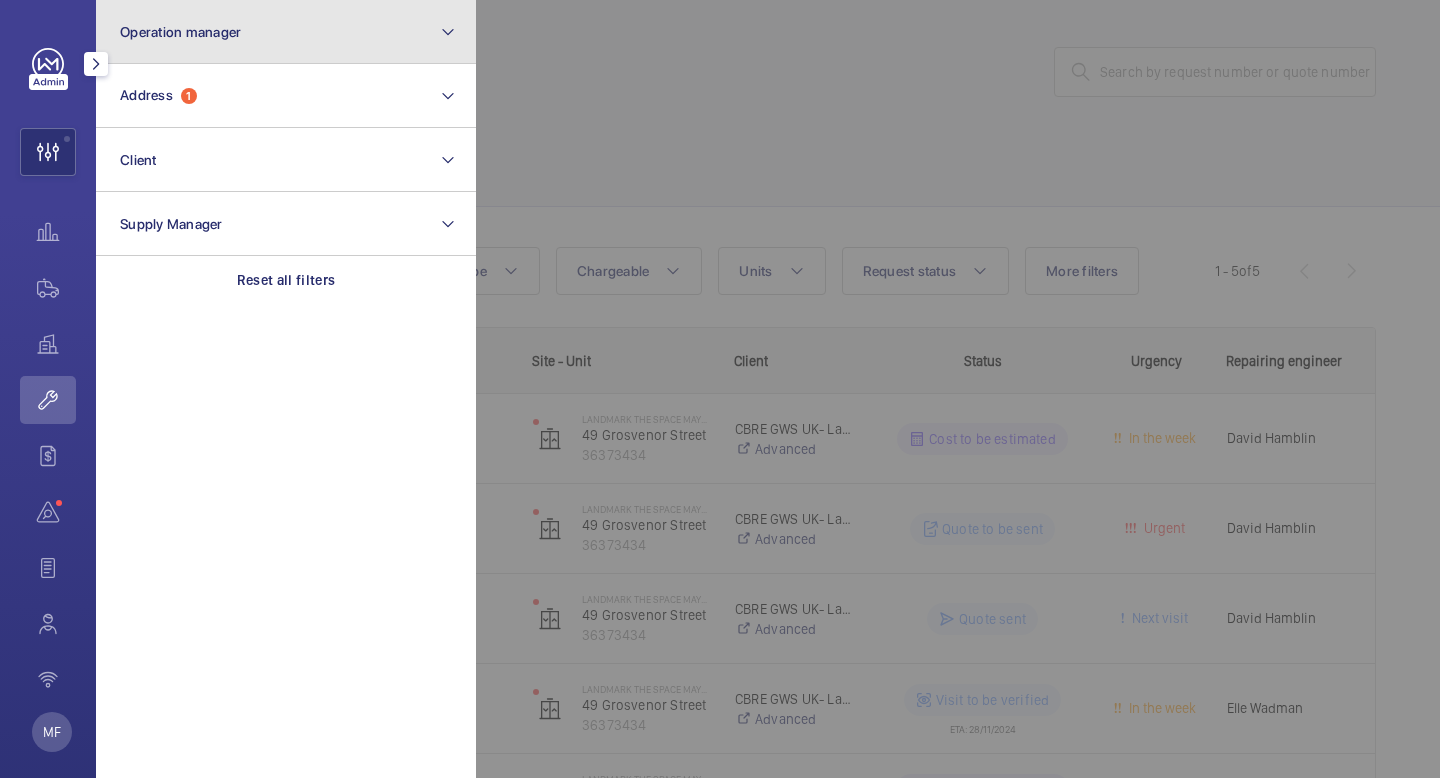 click on "Operation manager" 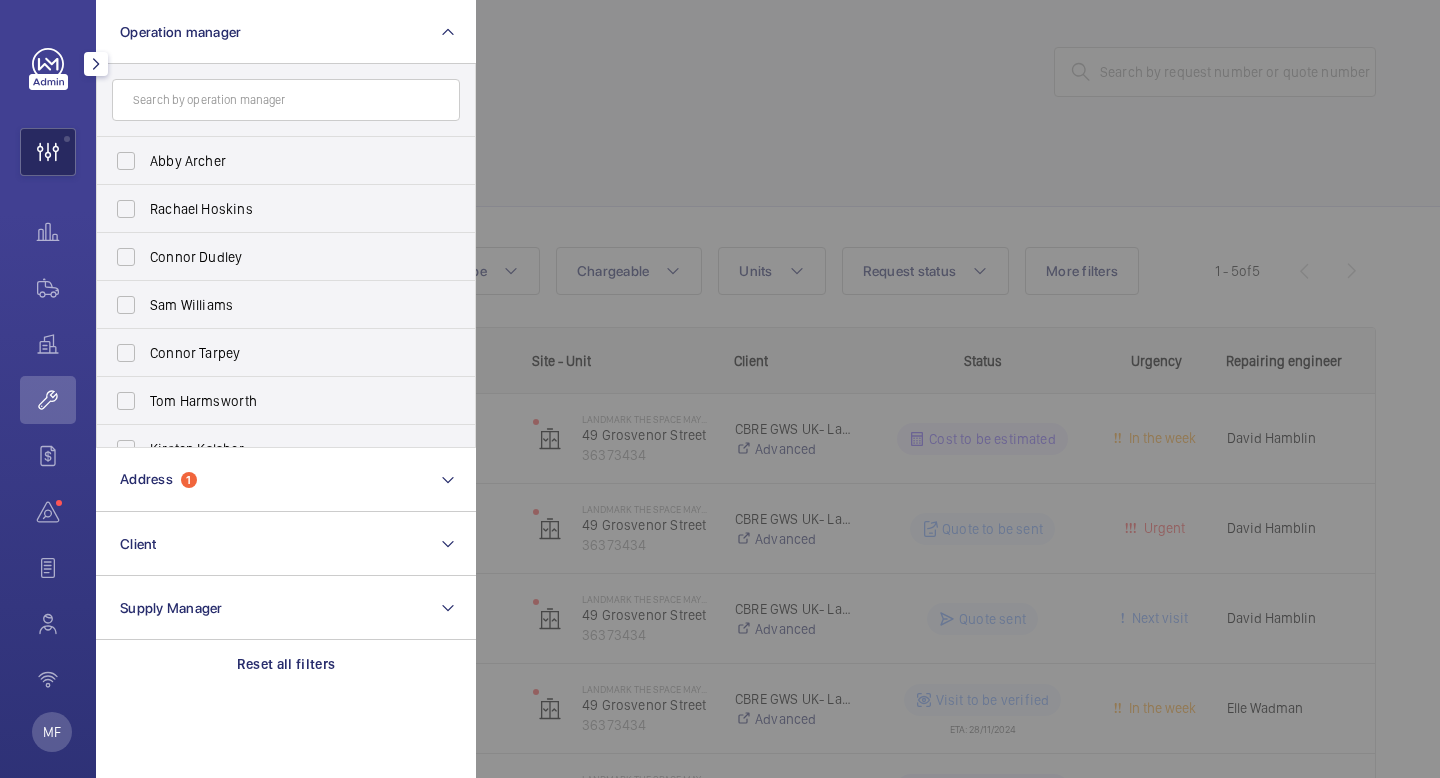 click 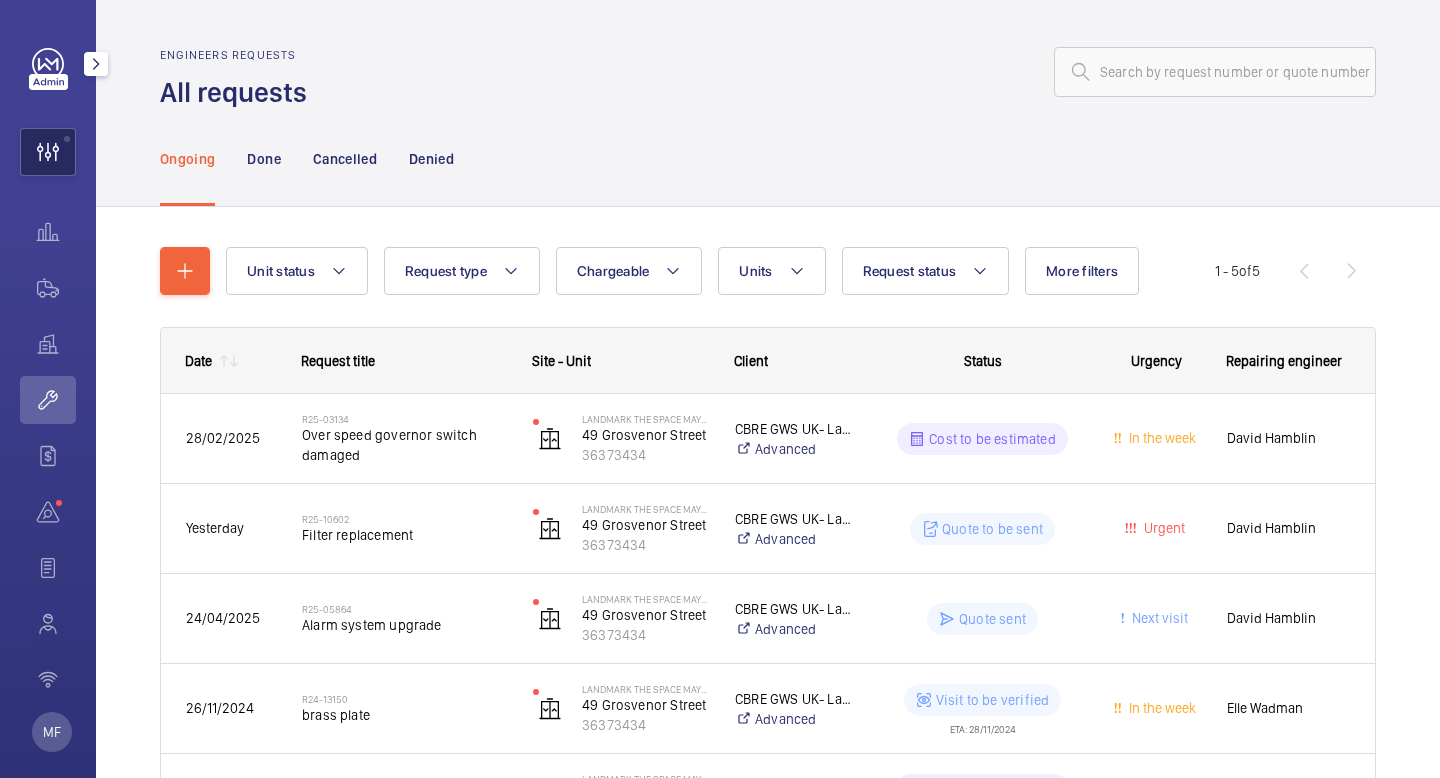 click 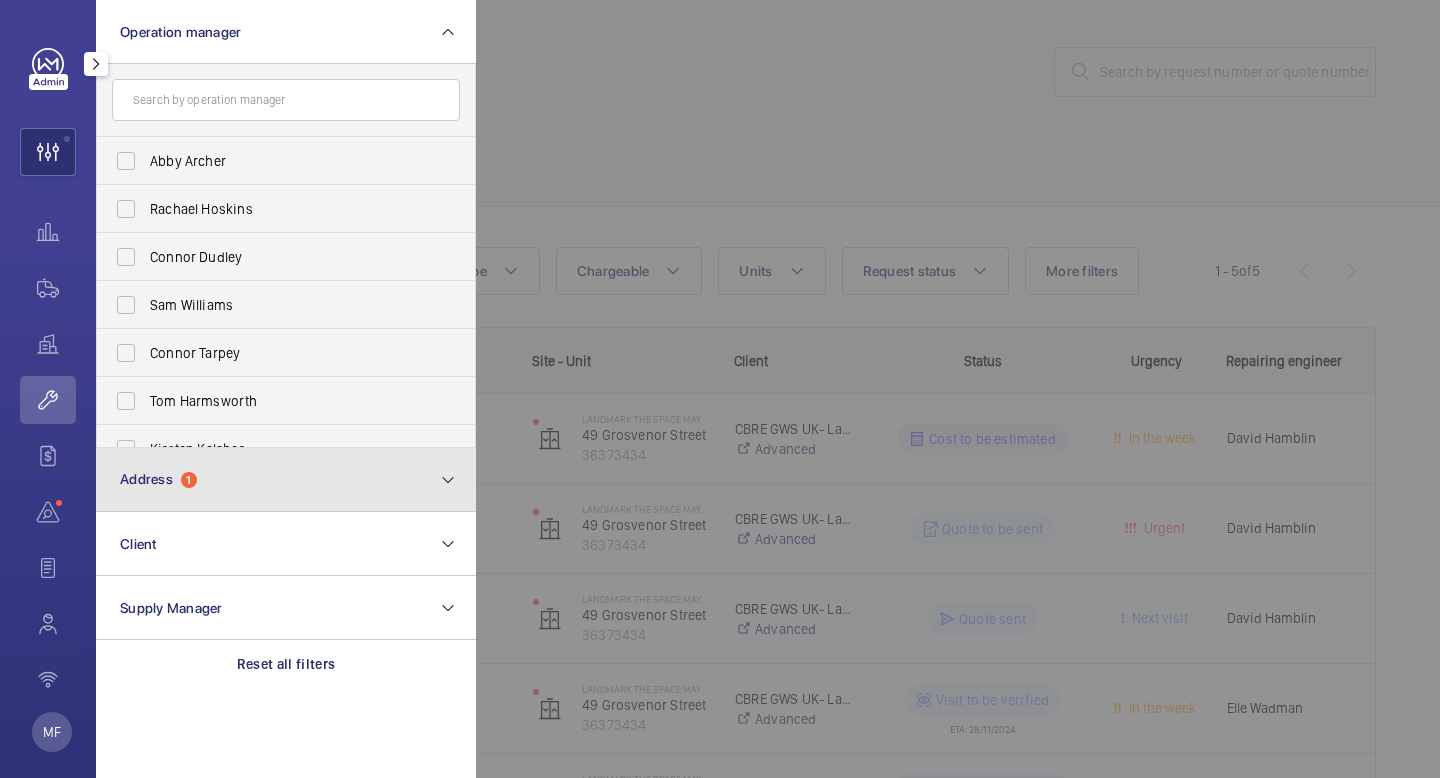 click on "Address  1" 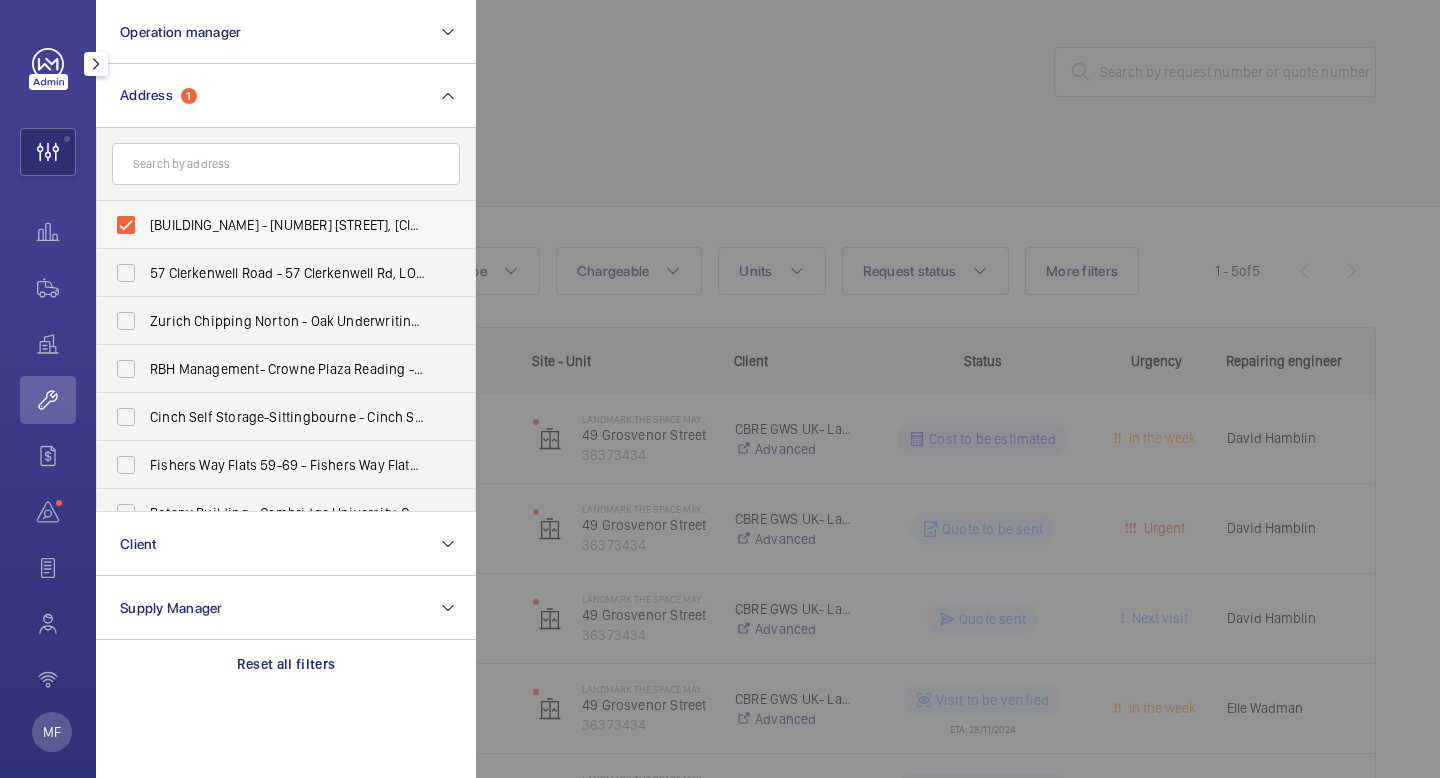 click on "[BUILDING_NAME] - [NUMBER] [STREET], [CITY] [POSTAL_CODE]" at bounding box center (271, 225) 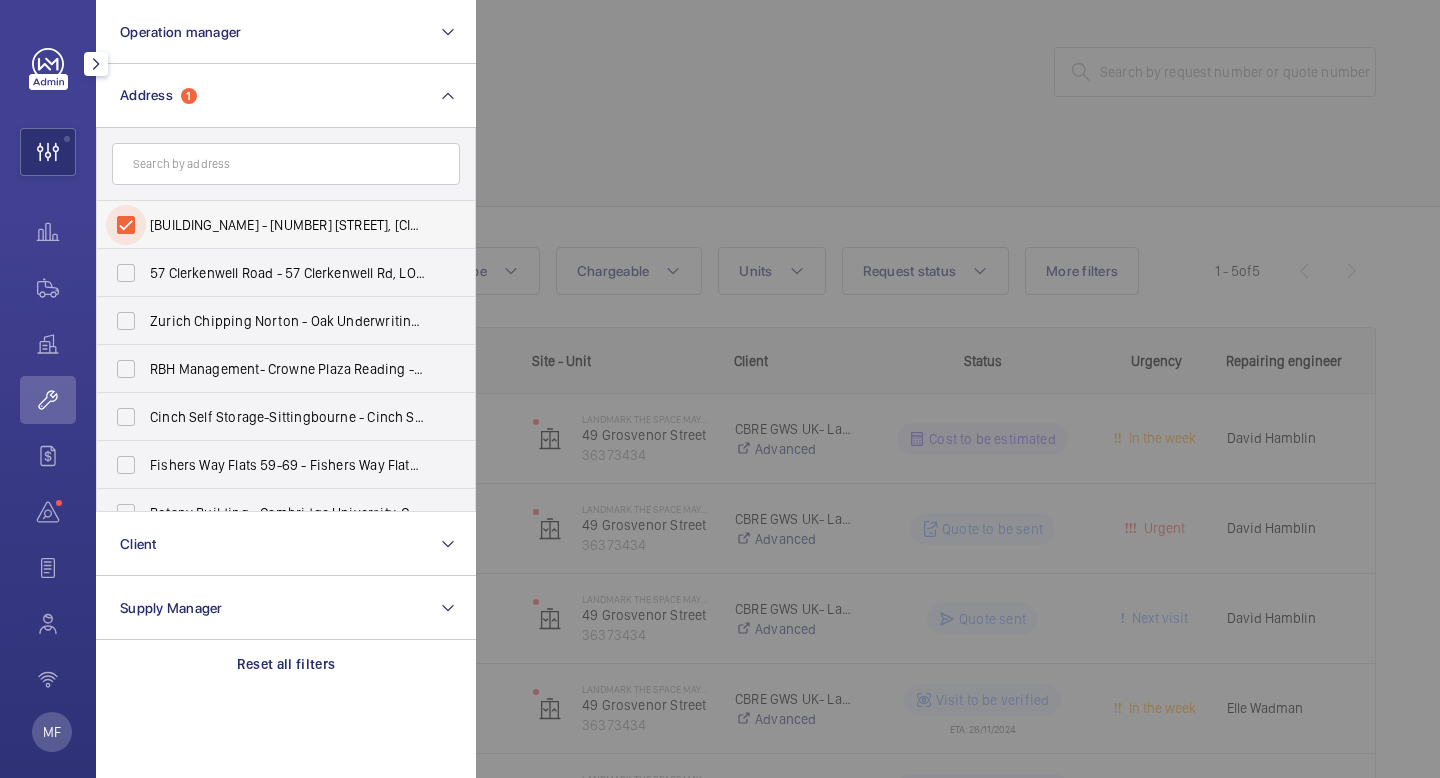 click on "[BUILDING_NAME] - [NUMBER] [STREET], [CITY] [POSTAL_CODE]" at bounding box center (126, 225) 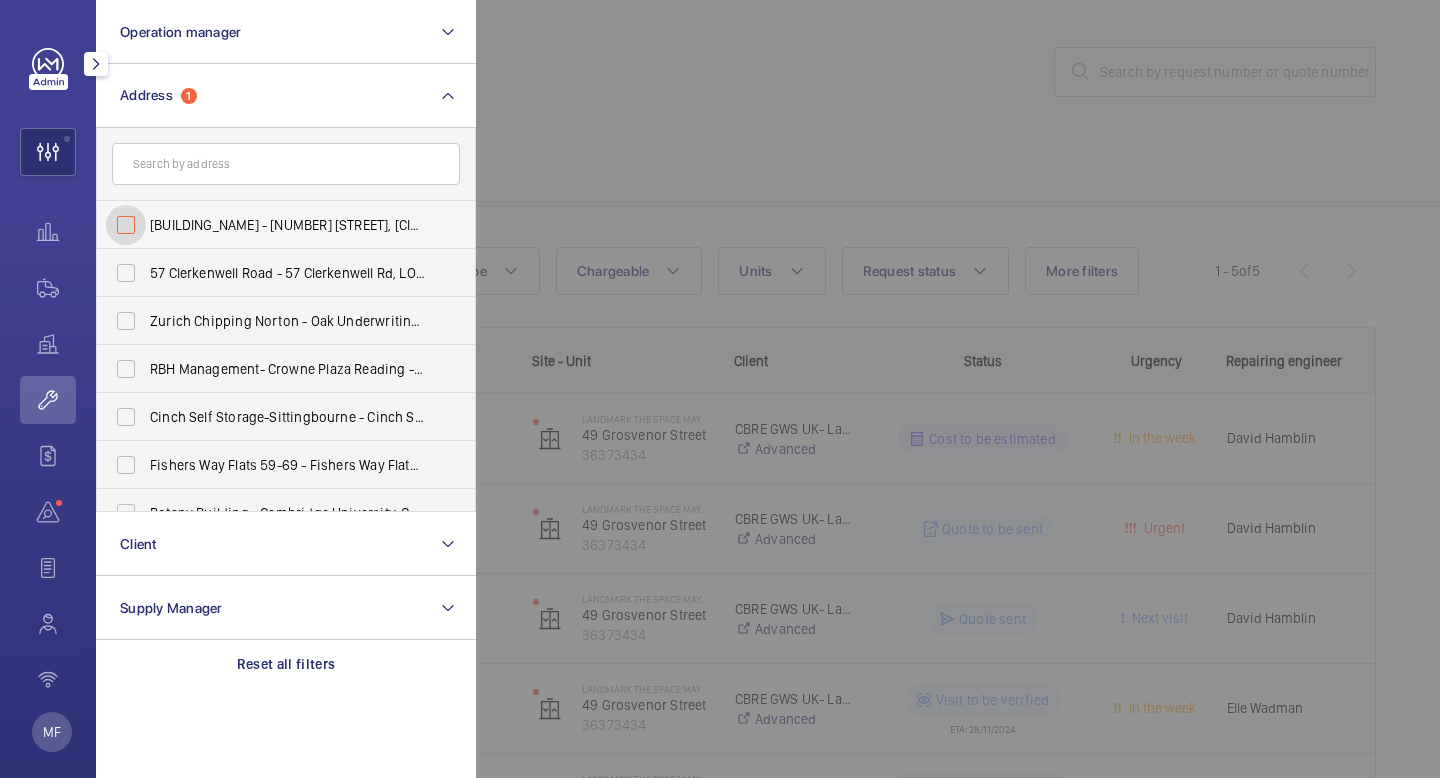 checkbox on "false" 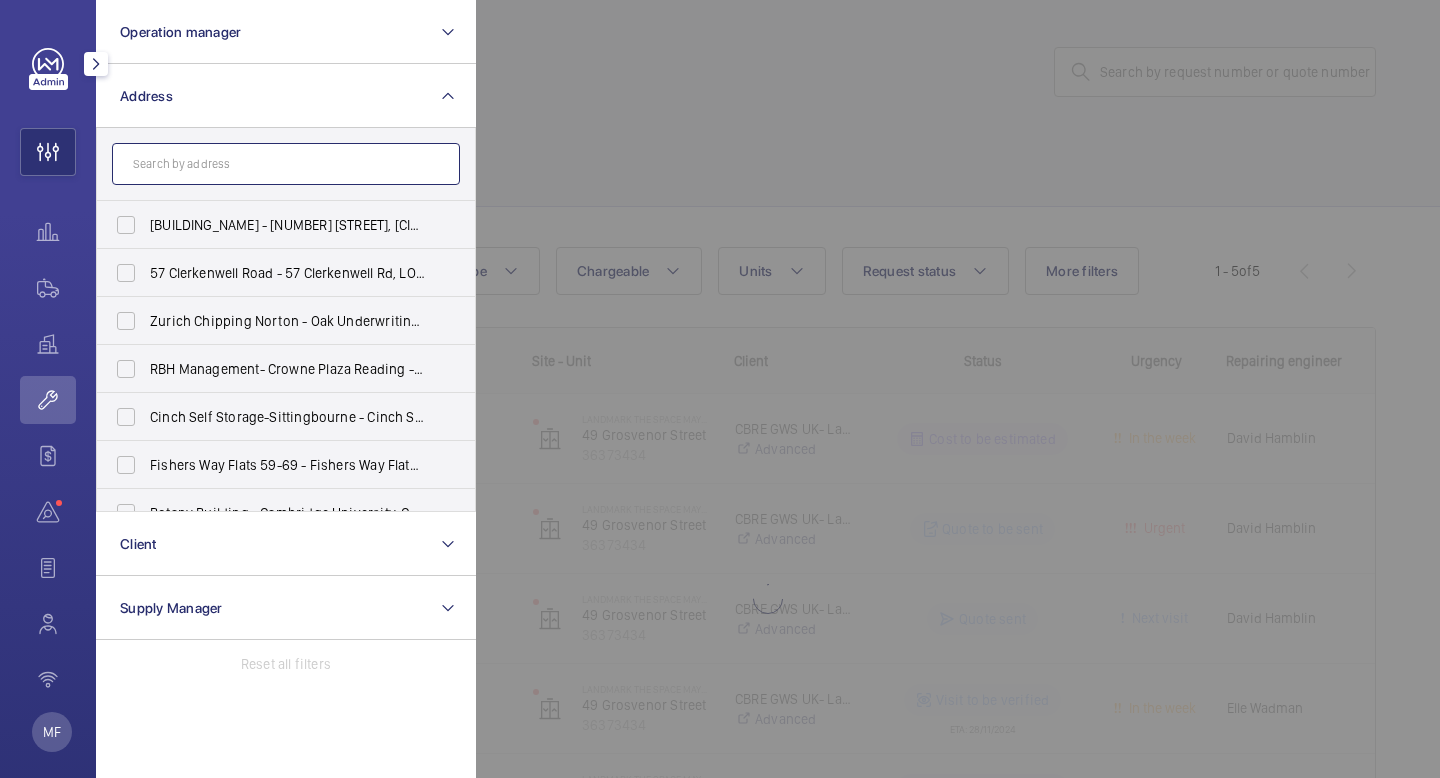 click 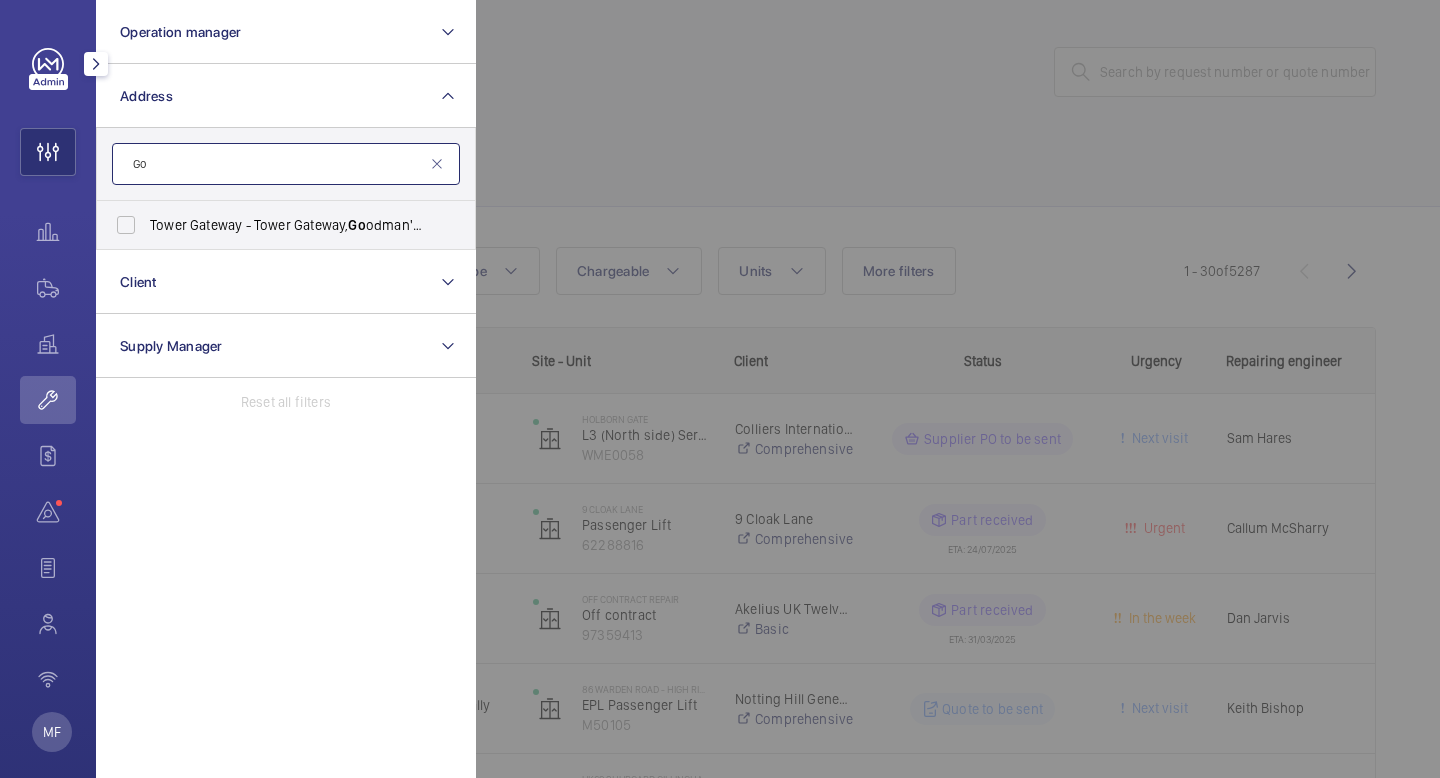type on "G" 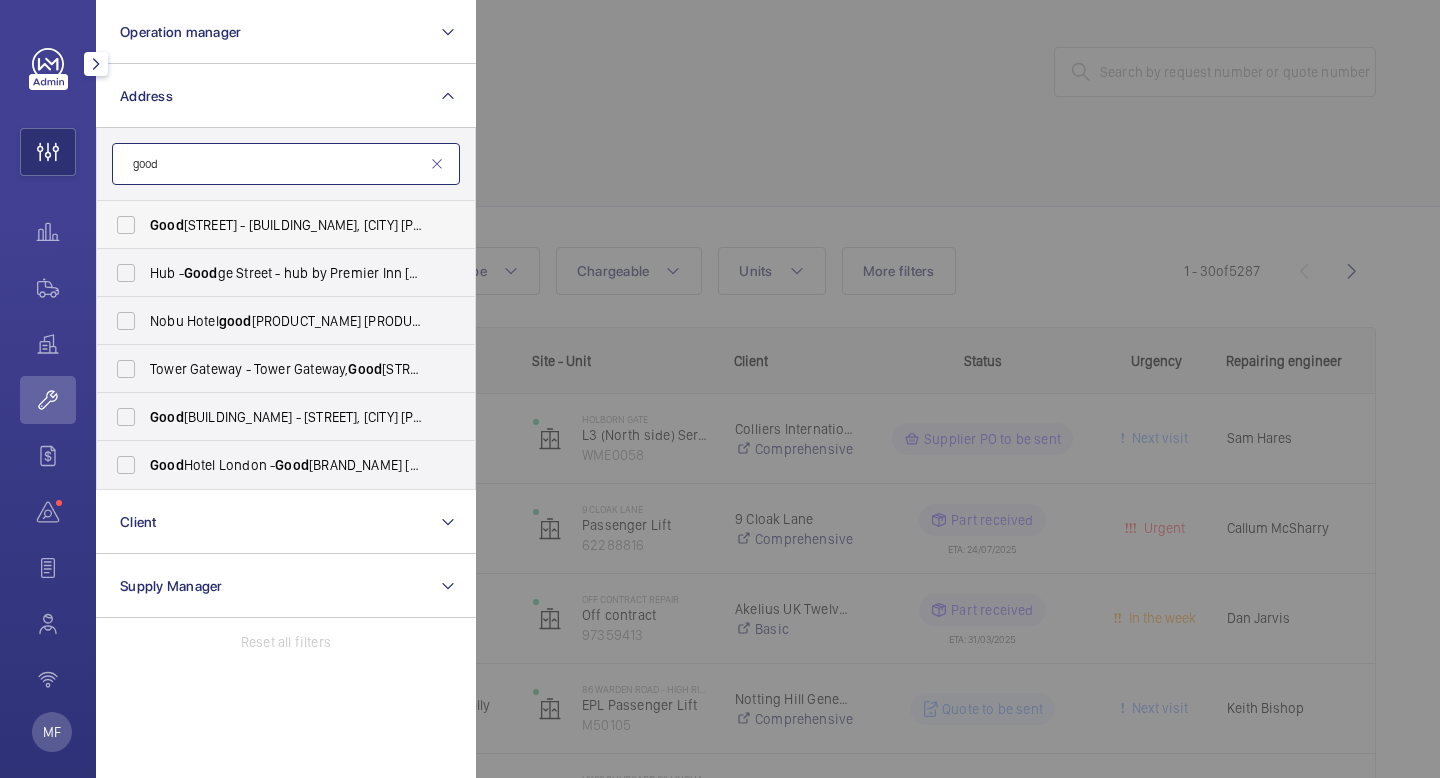 type on "good" 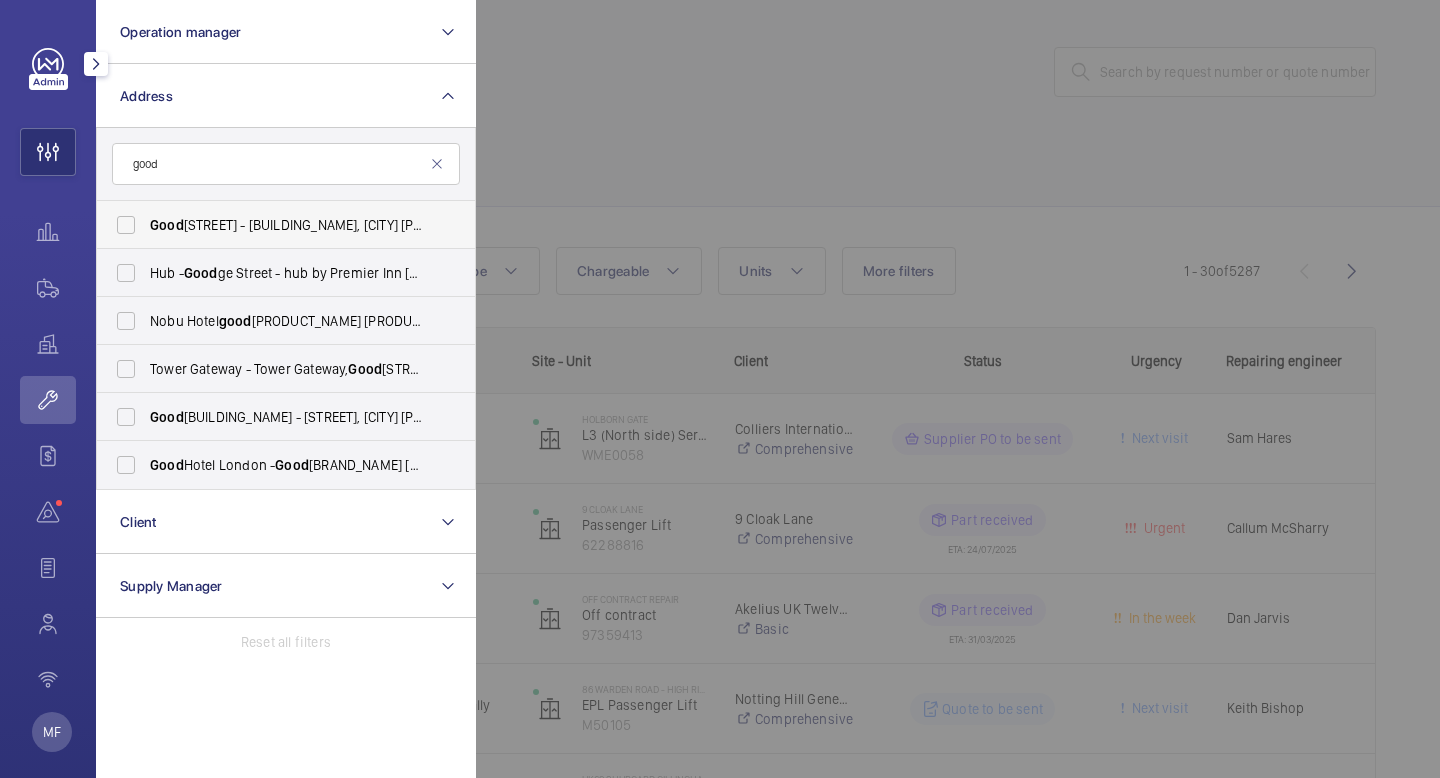 click on "[STREET] - [BUILDING_NAME], [CITY] [POSTAL_CODE]" at bounding box center [271, 225] 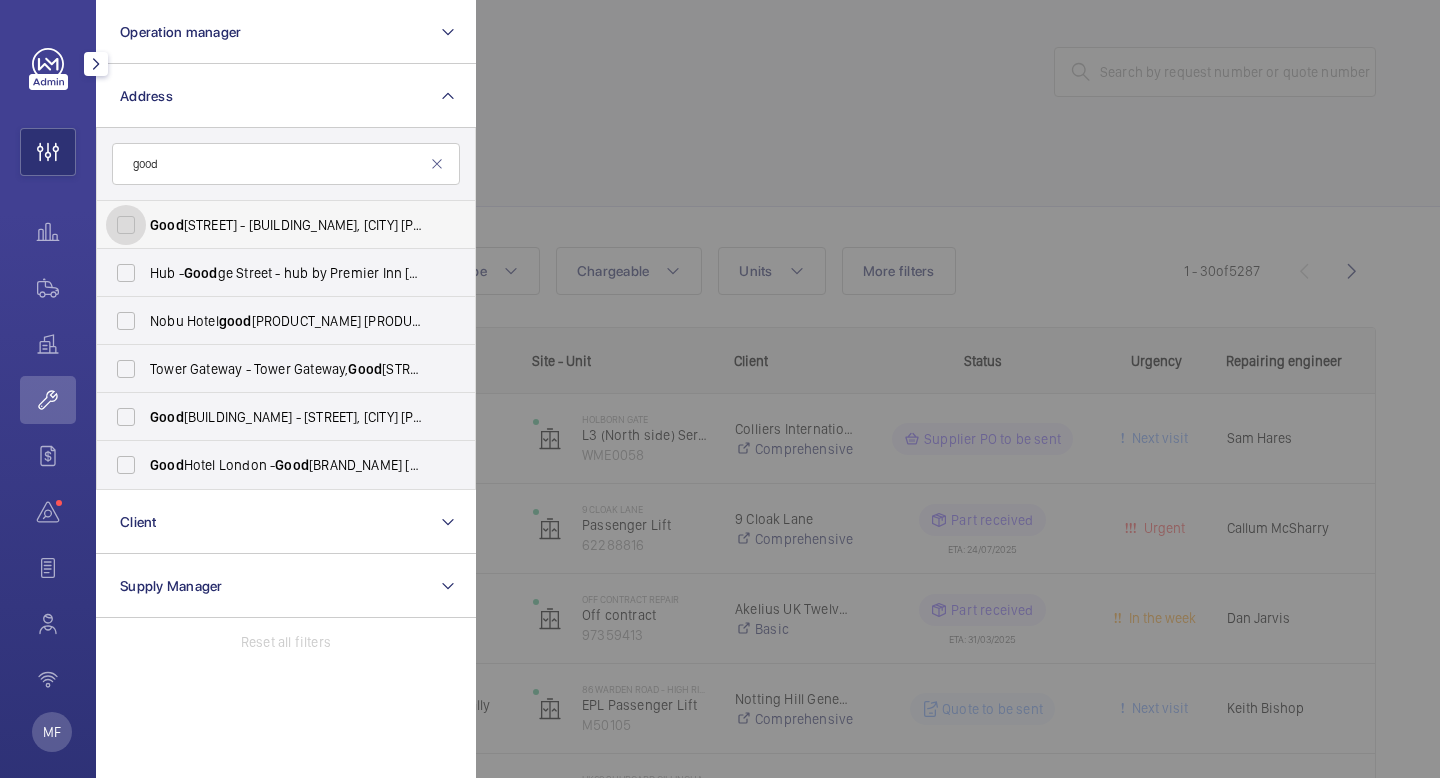 click on "[STREET] - [BUILDING_NAME], [CITY] [POSTAL_CODE]" at bounding box center (126, 225) 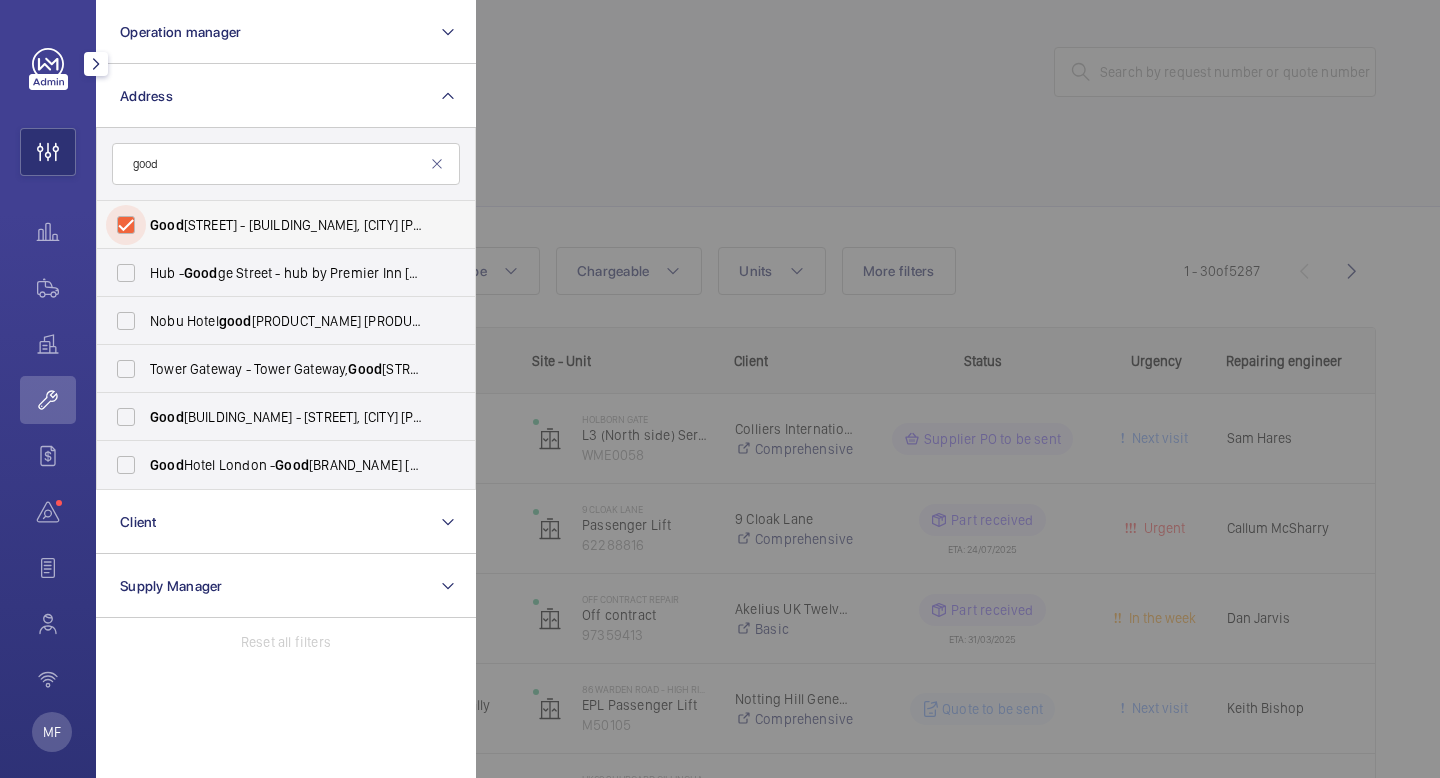 checkbox on "true" 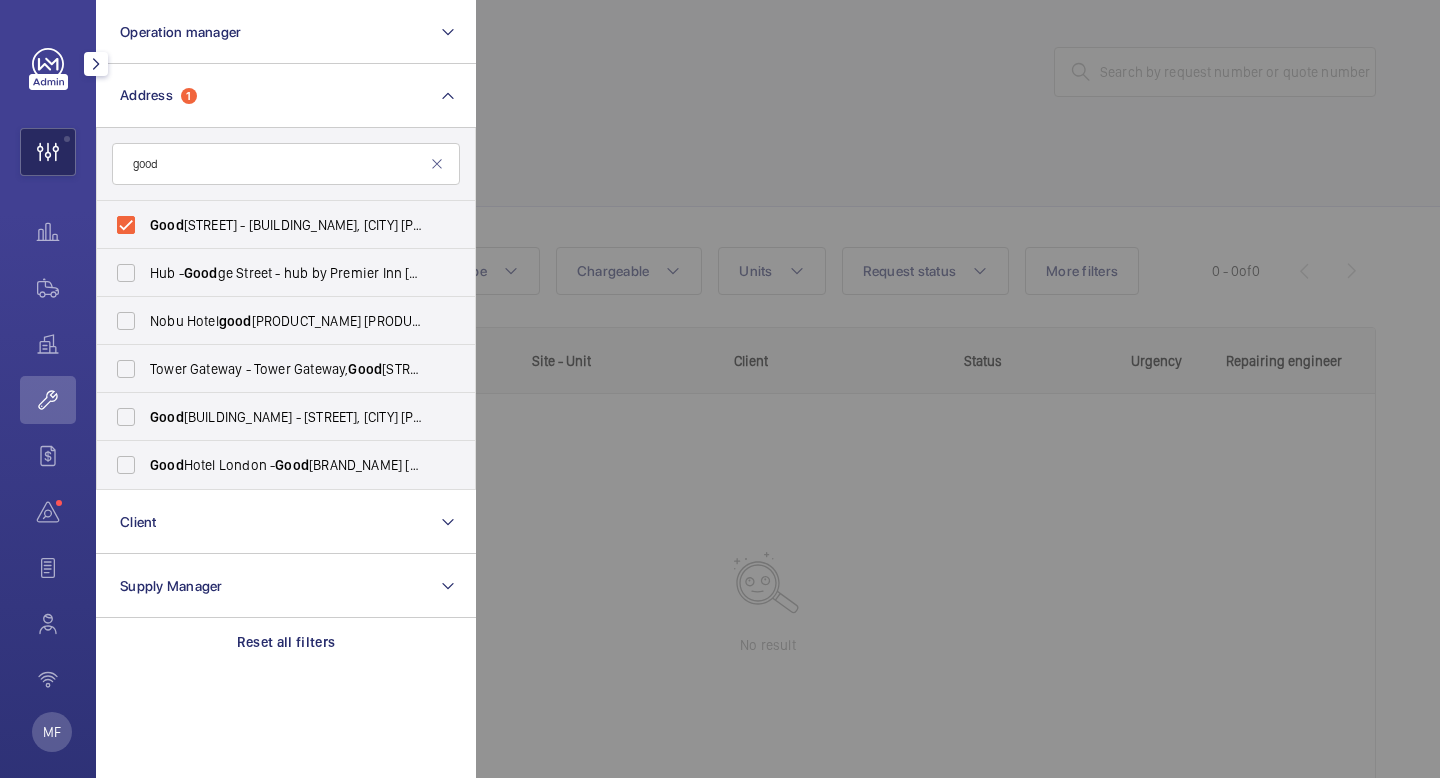 click 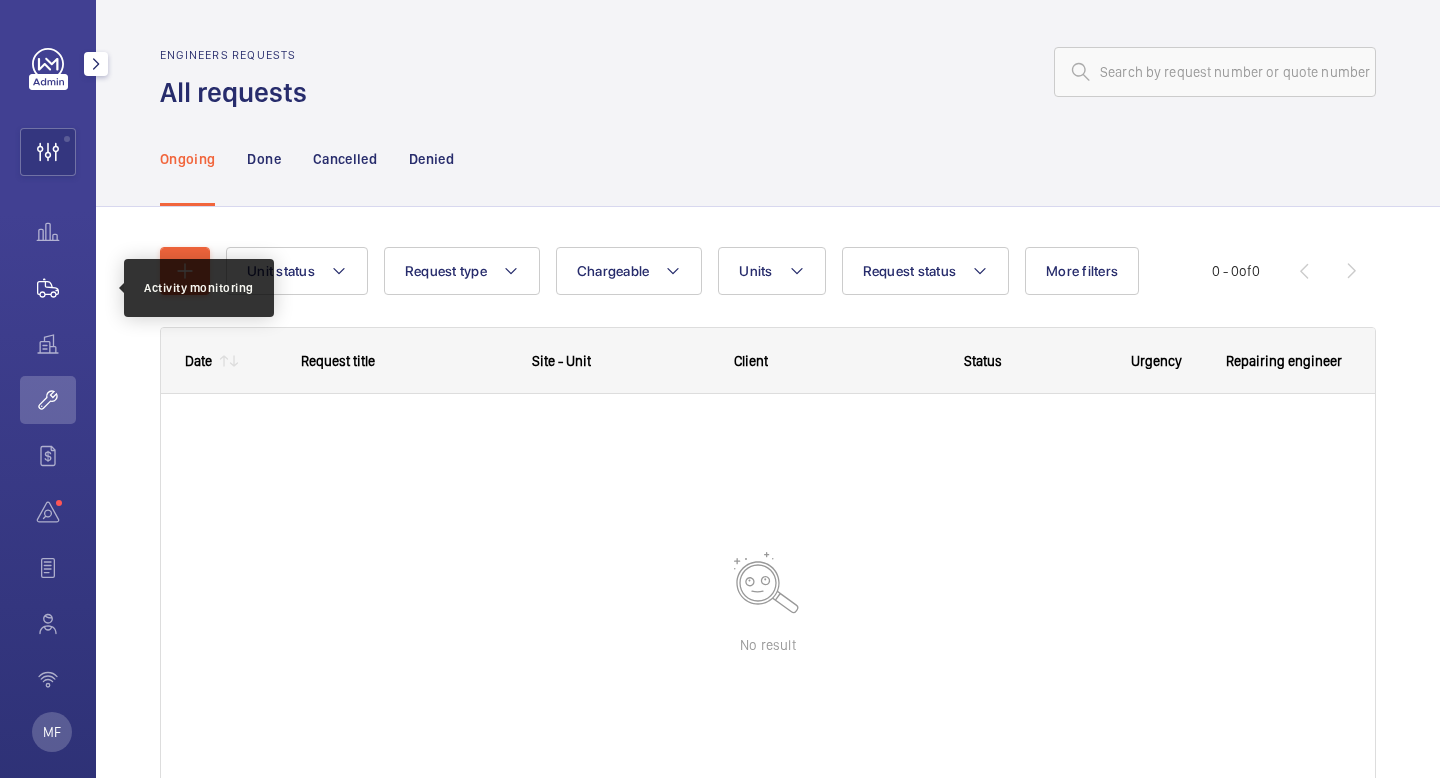 click 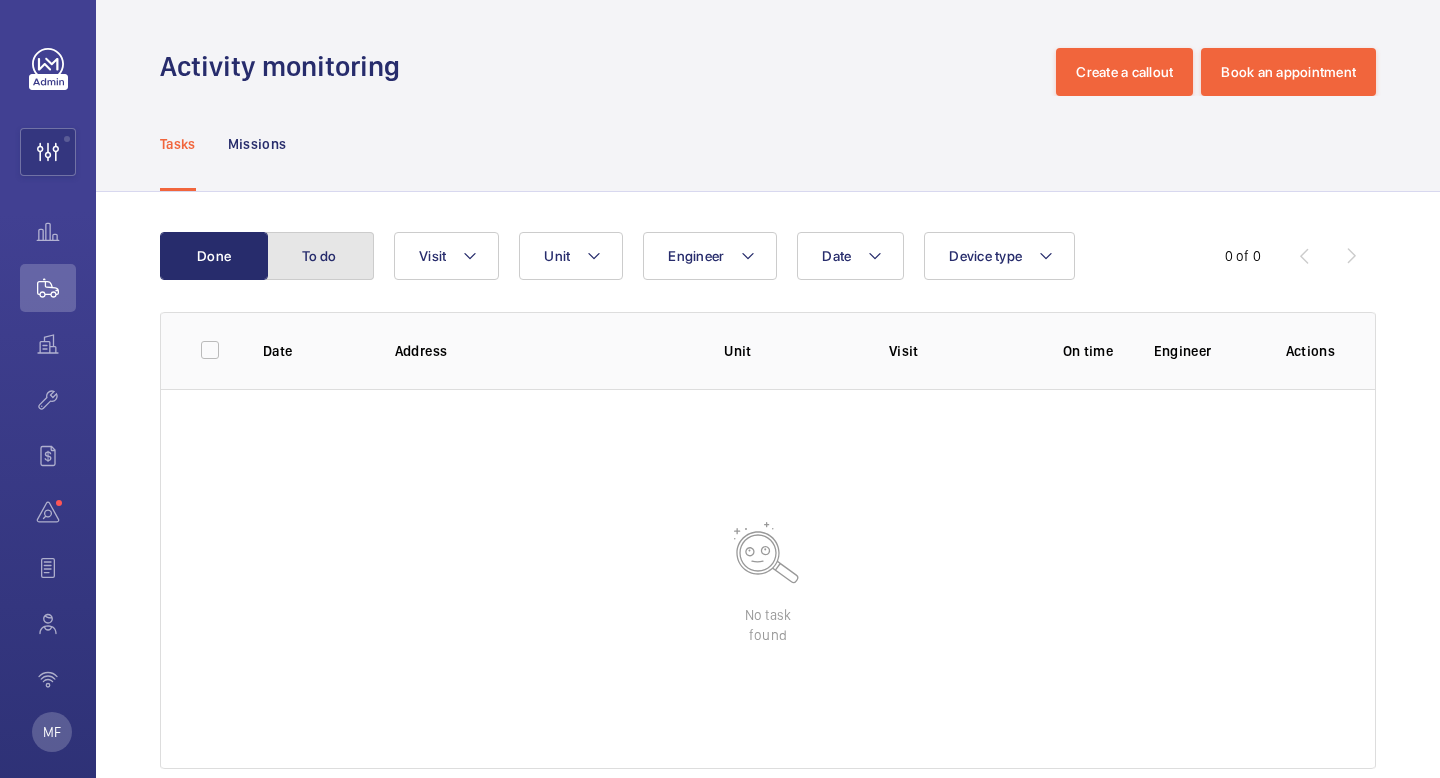 click on "To do" 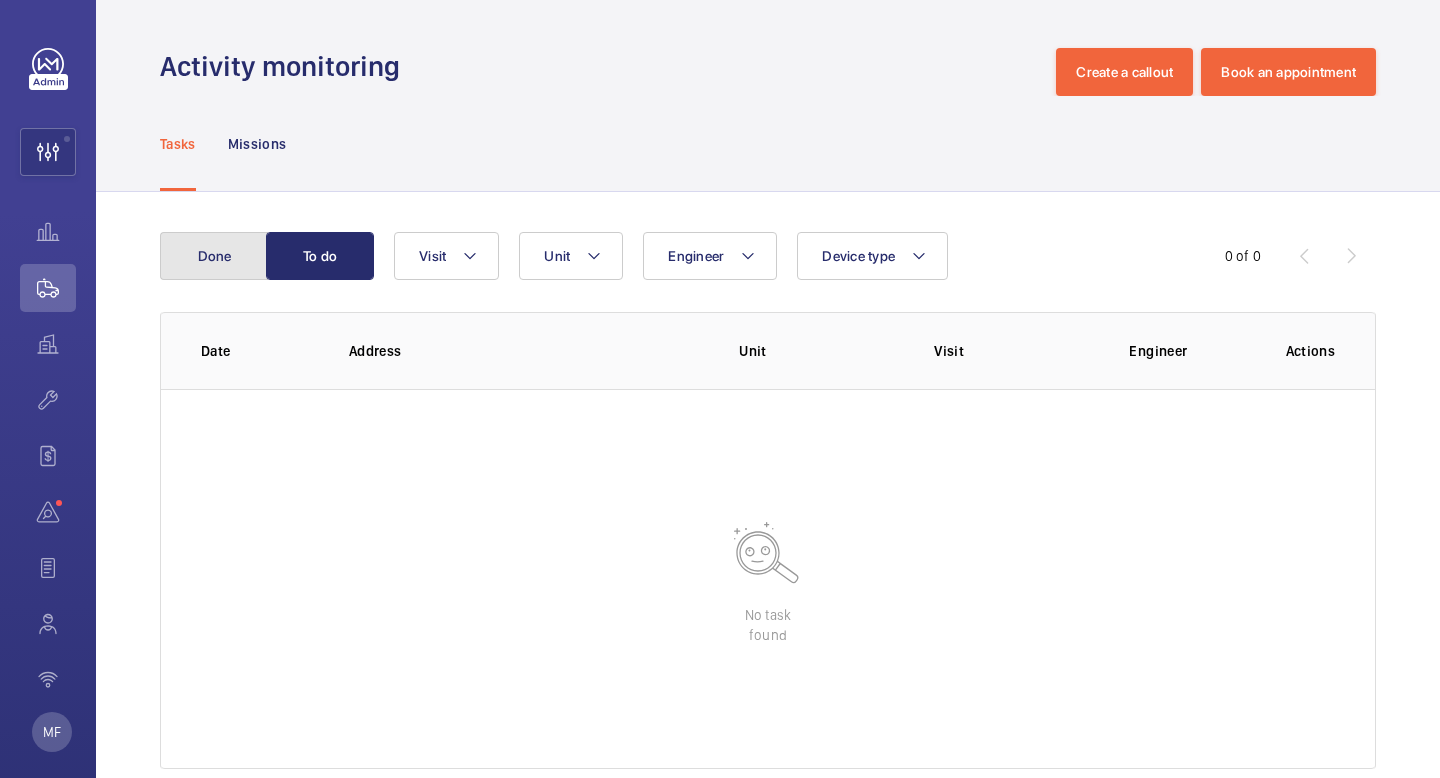 click on "Done" 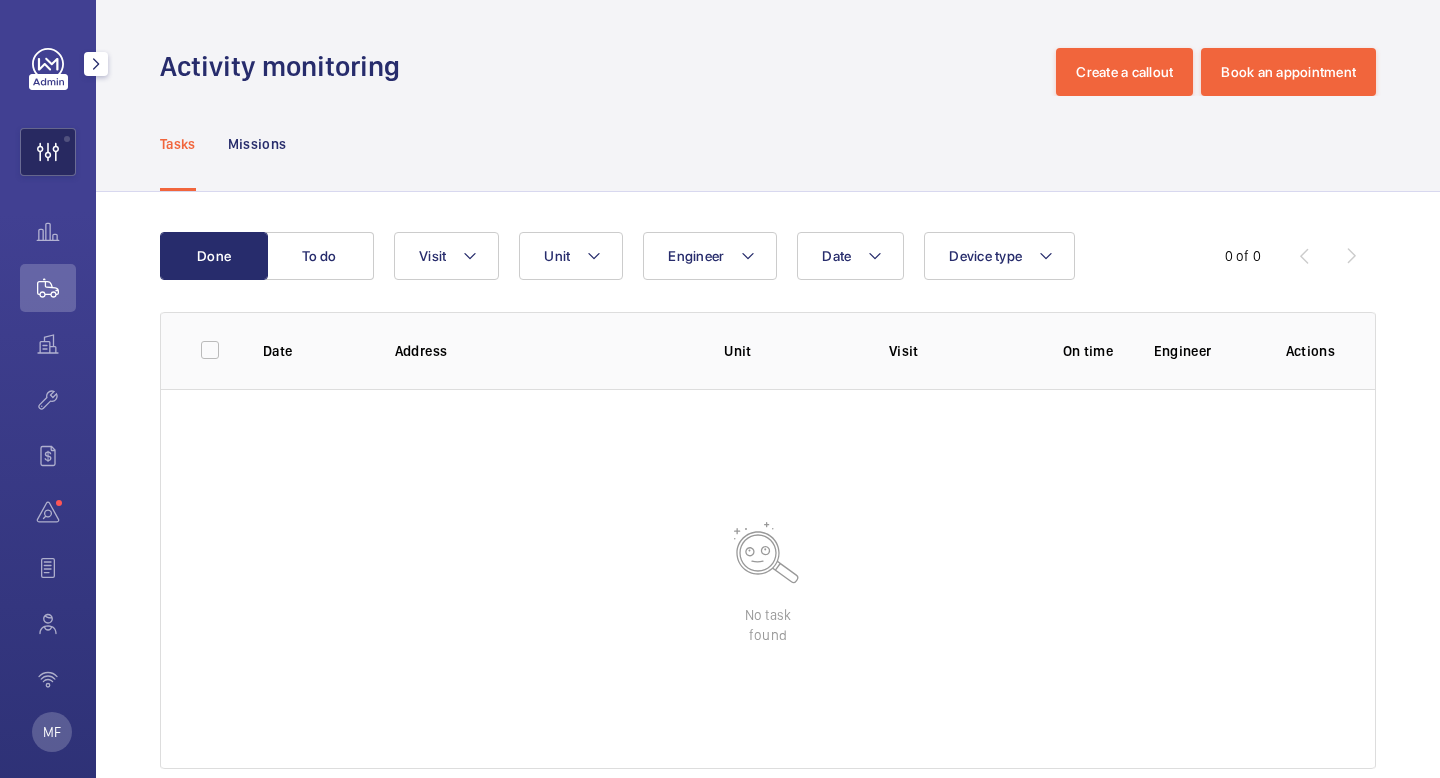 click 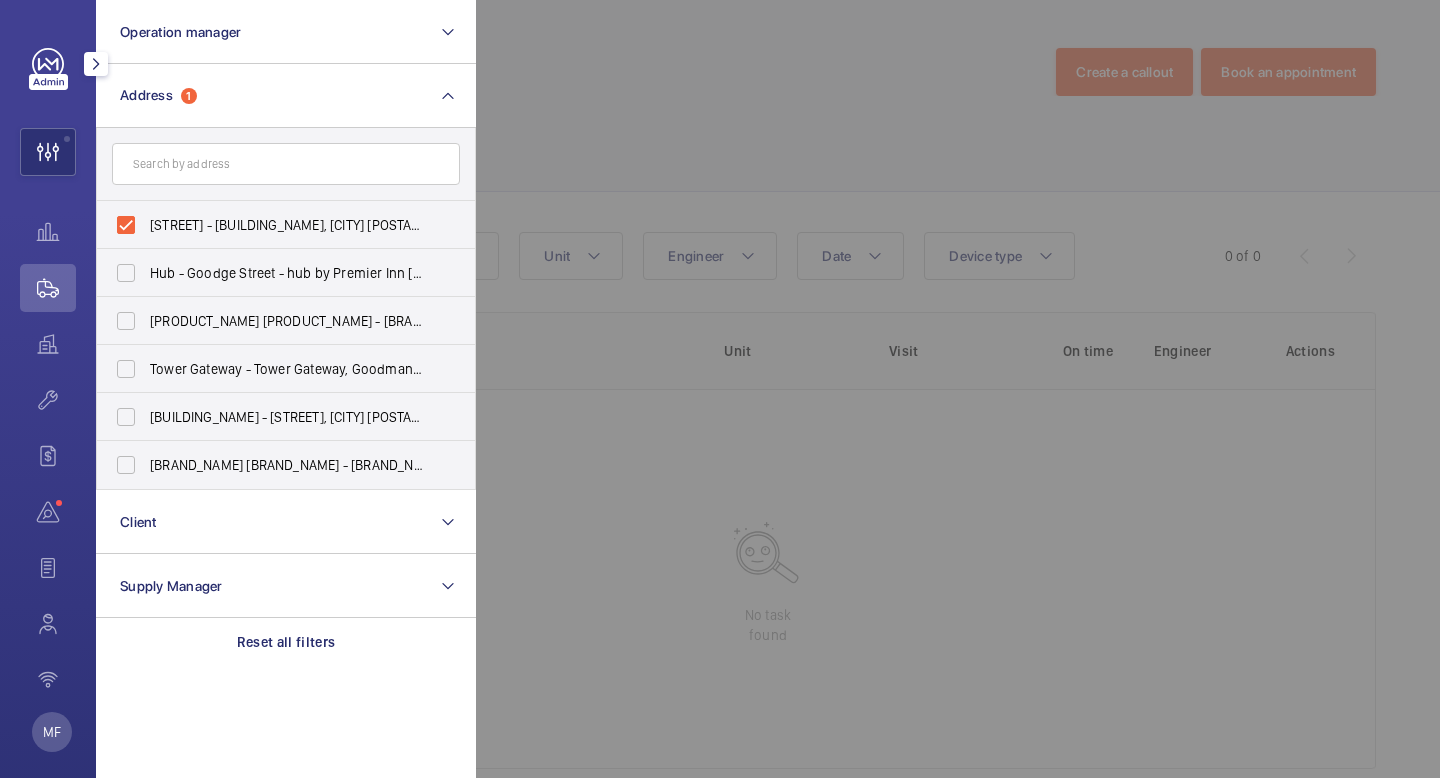click 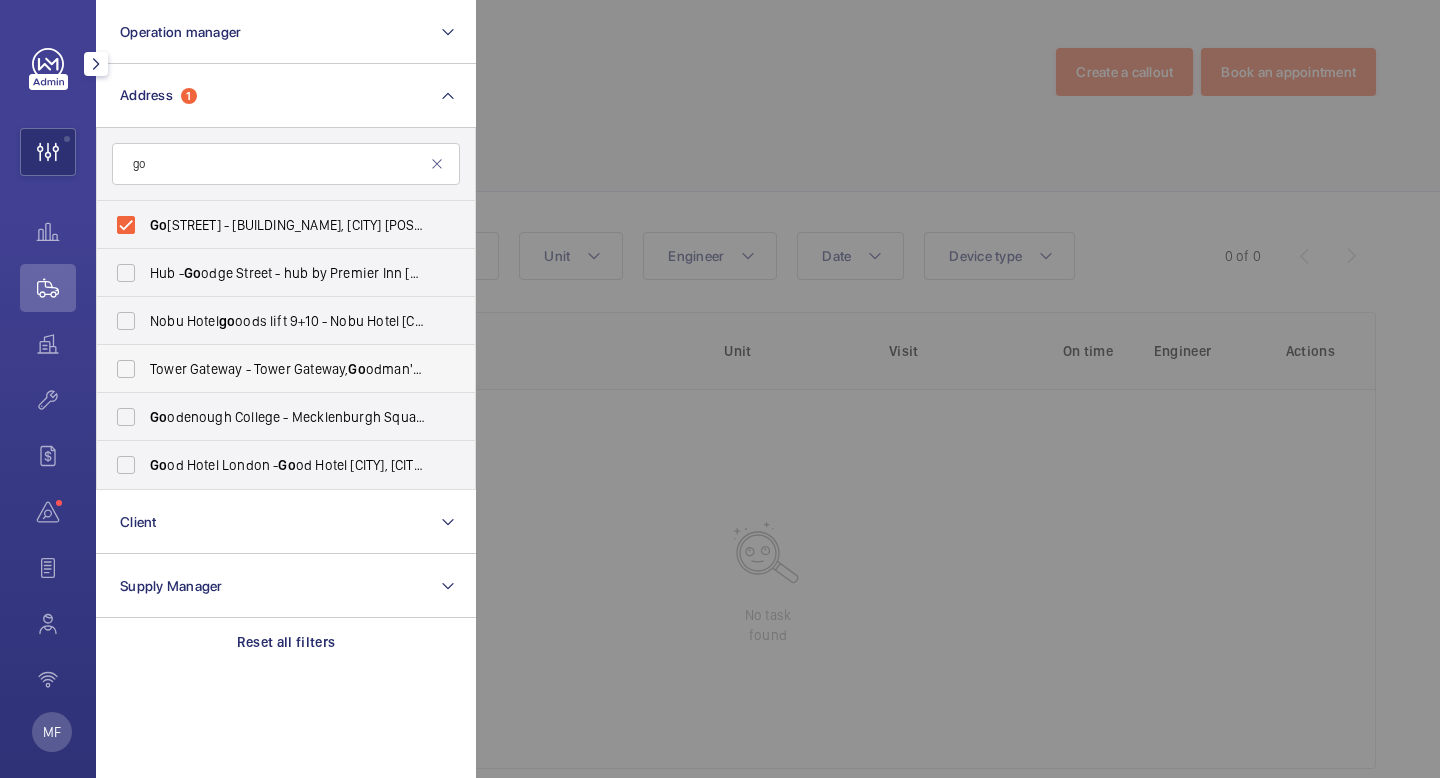 type on "g" 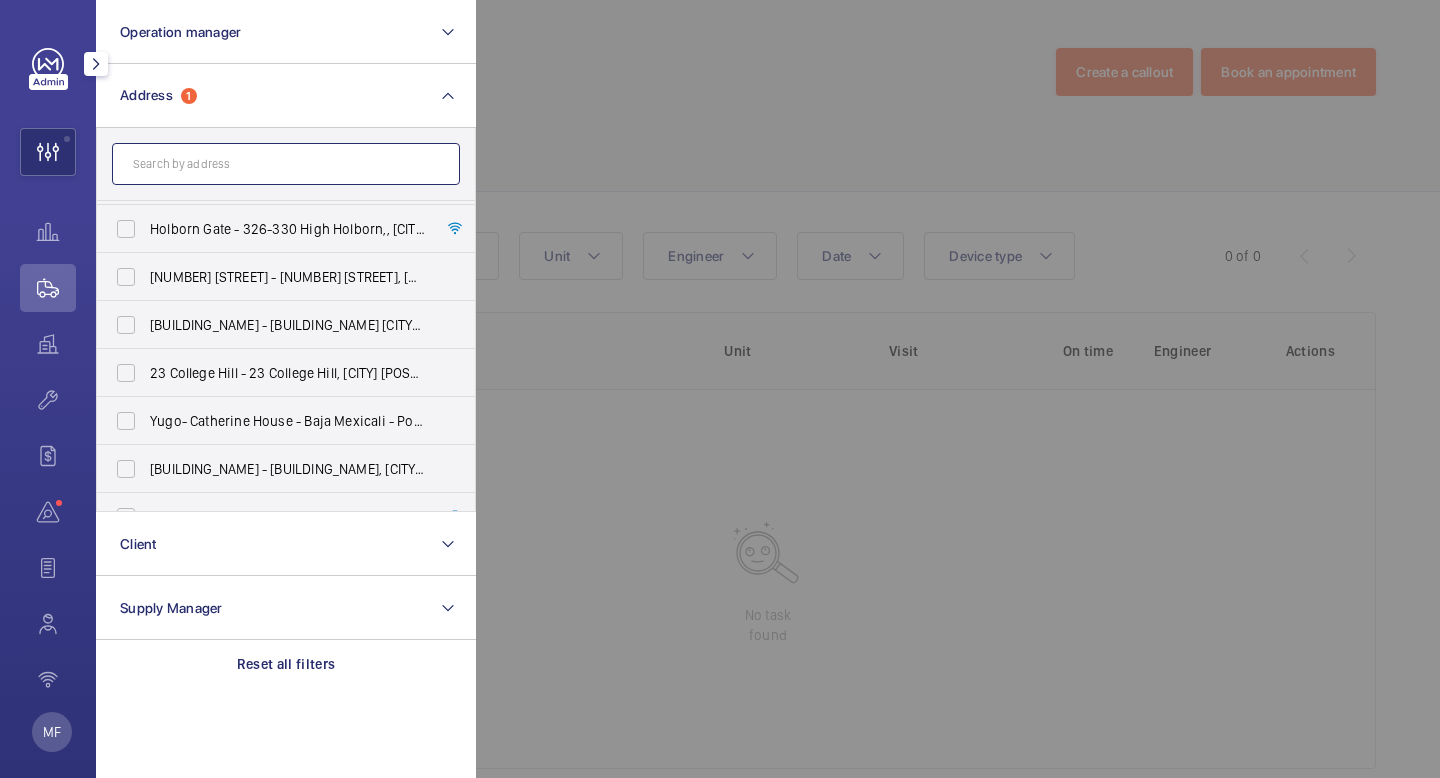 scroll, scrollTop: 614, scrollLeft: 0, axis: vertical 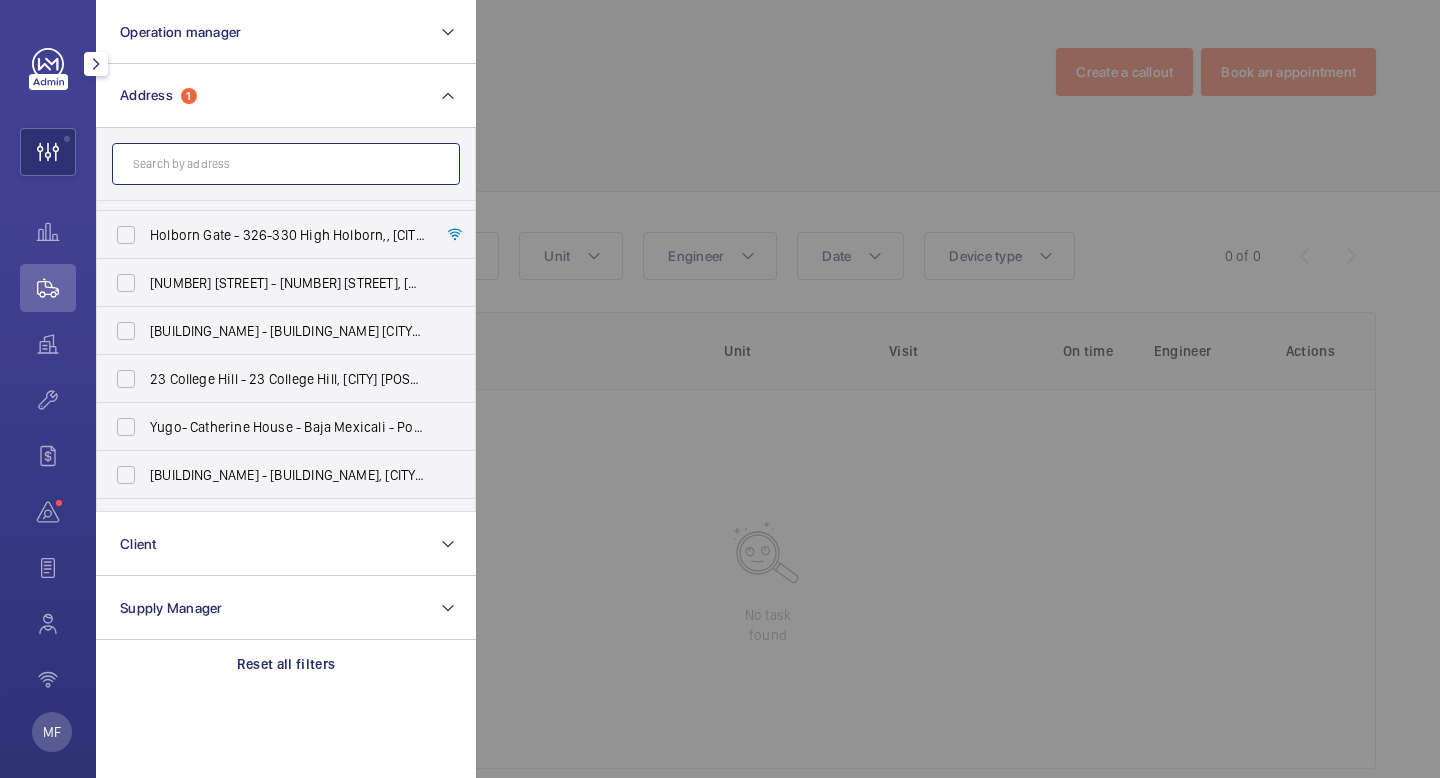 click 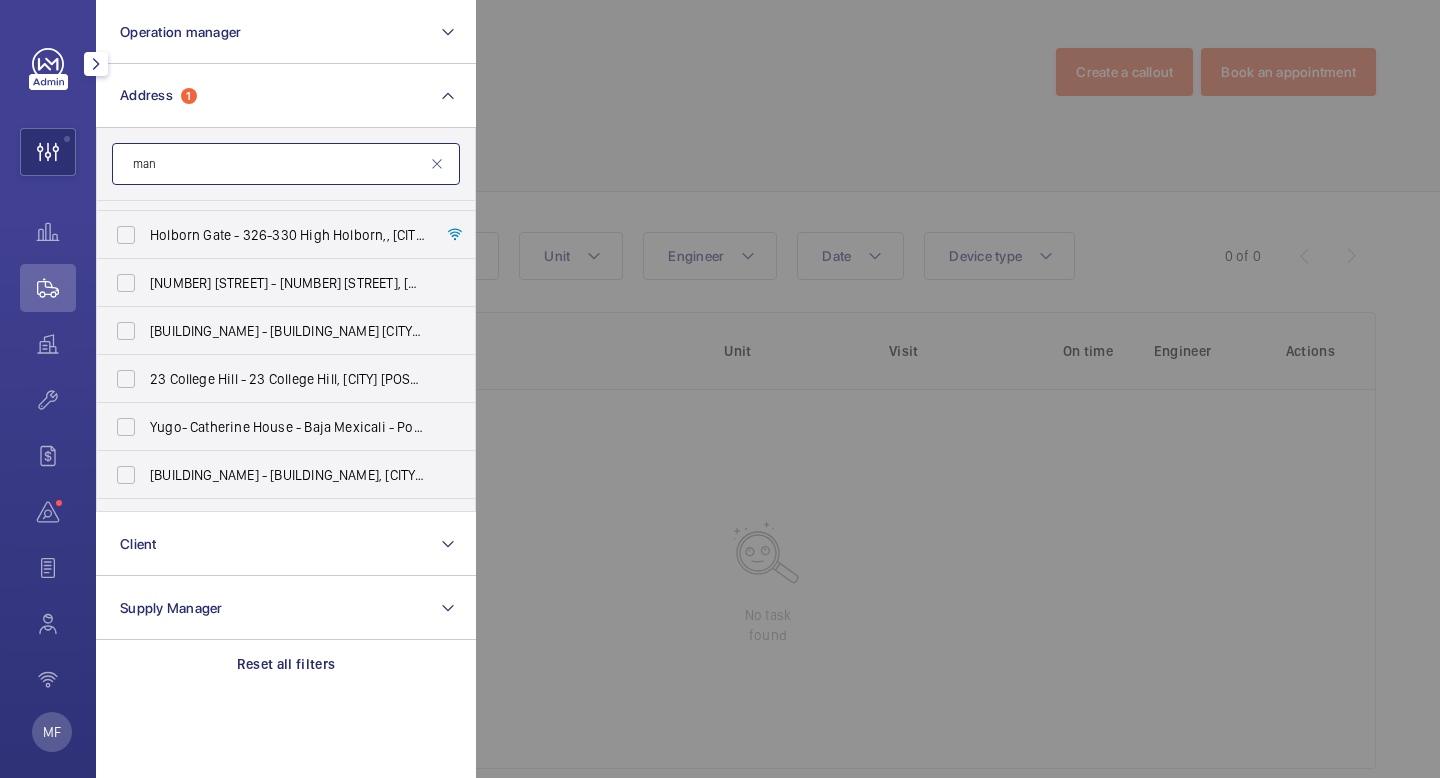 type on "mans" 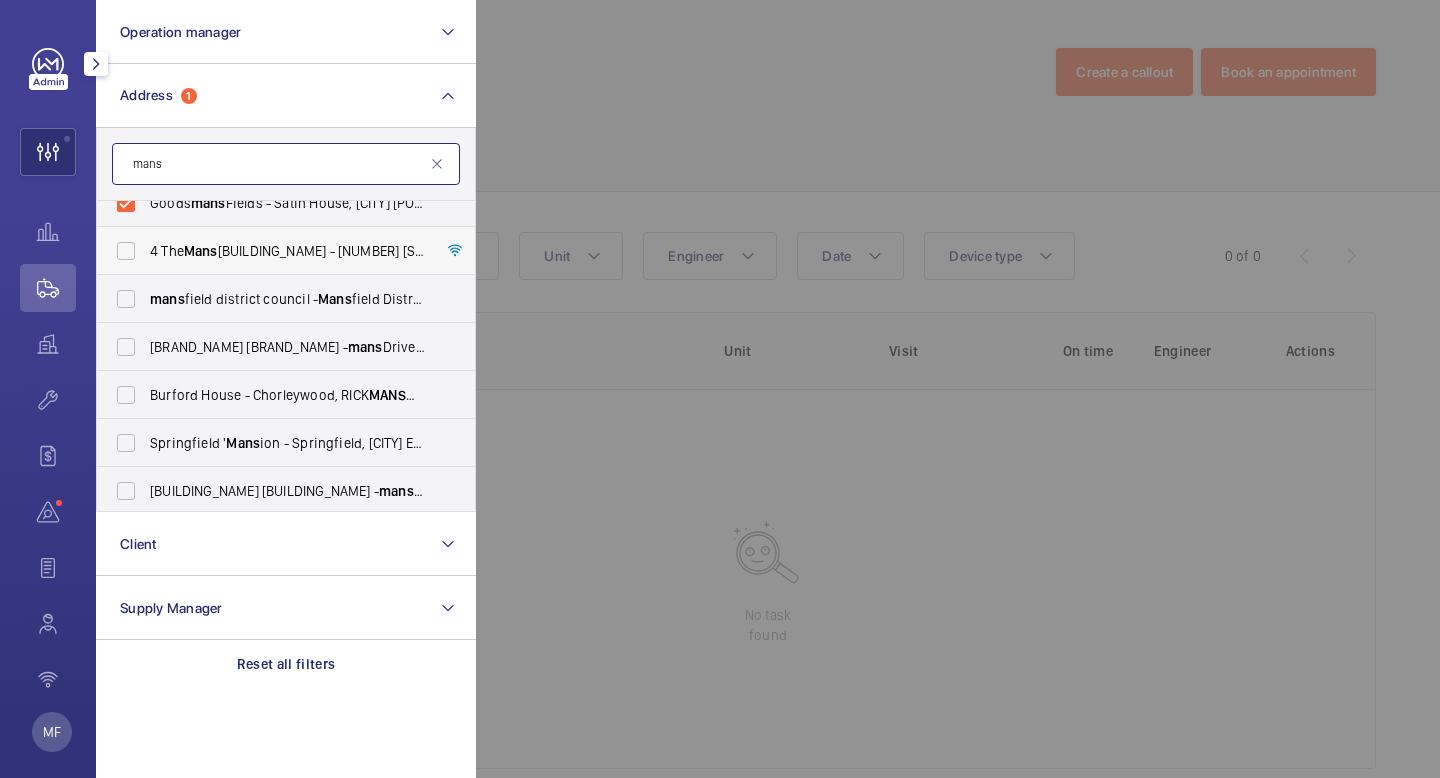 scroll, scrollTop: 266, scrollLeft: 0, axis: vertical 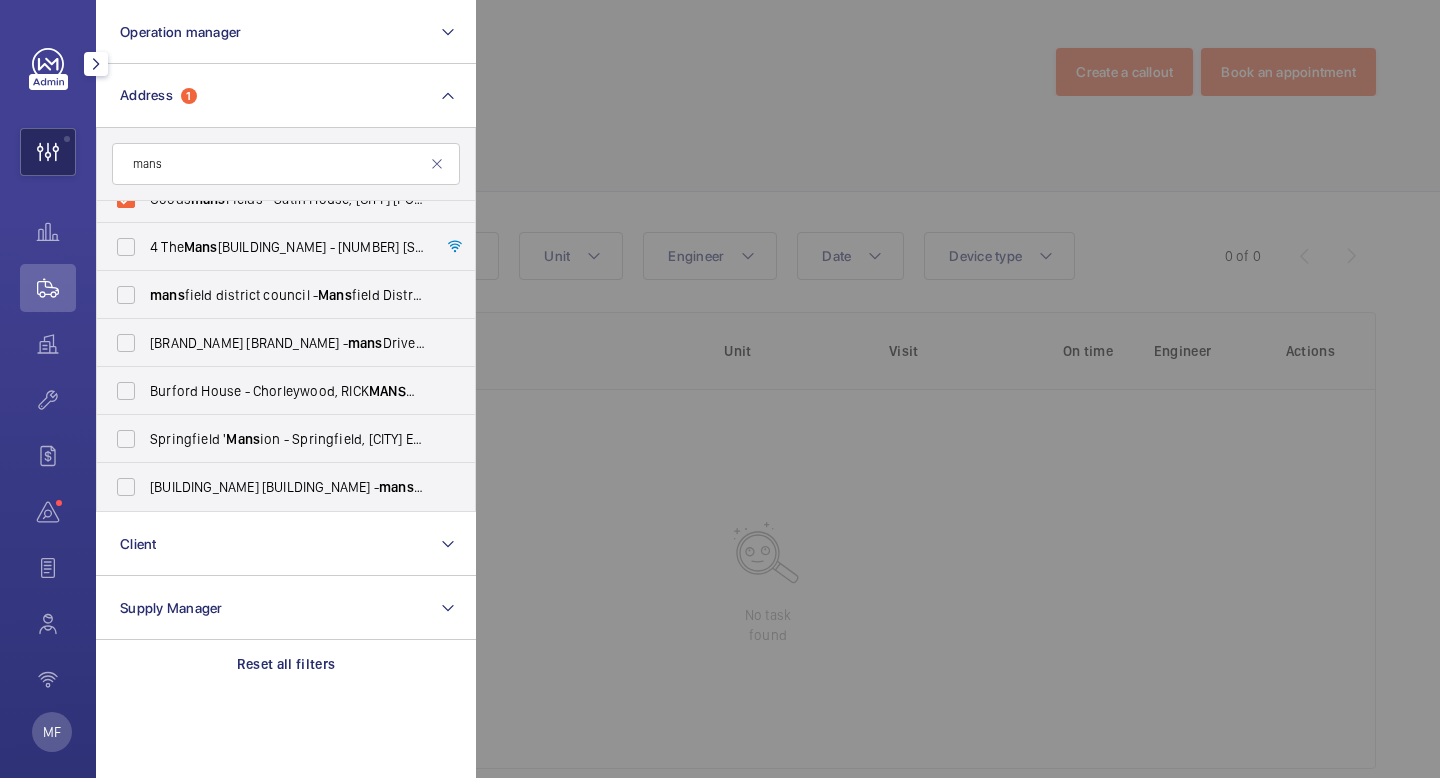click 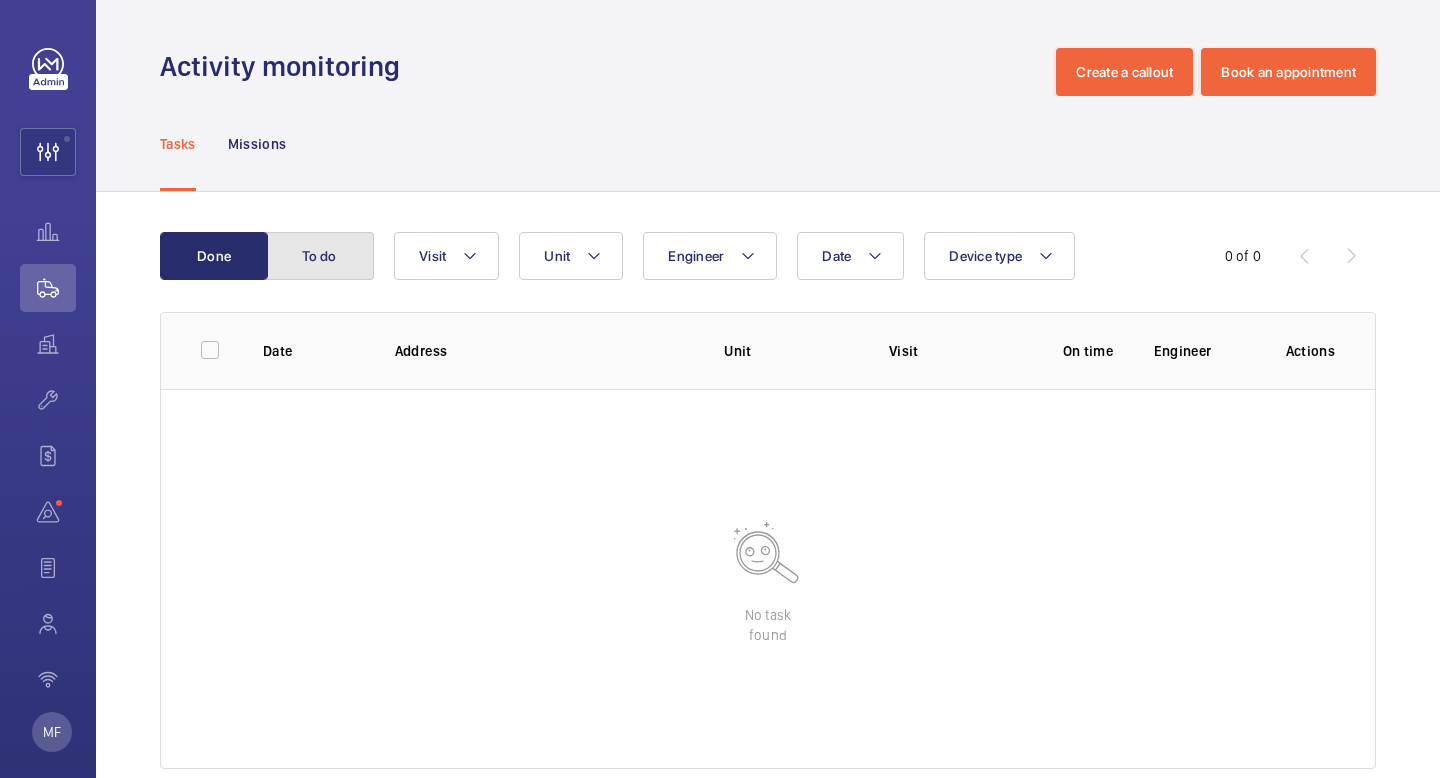 click on "To do" 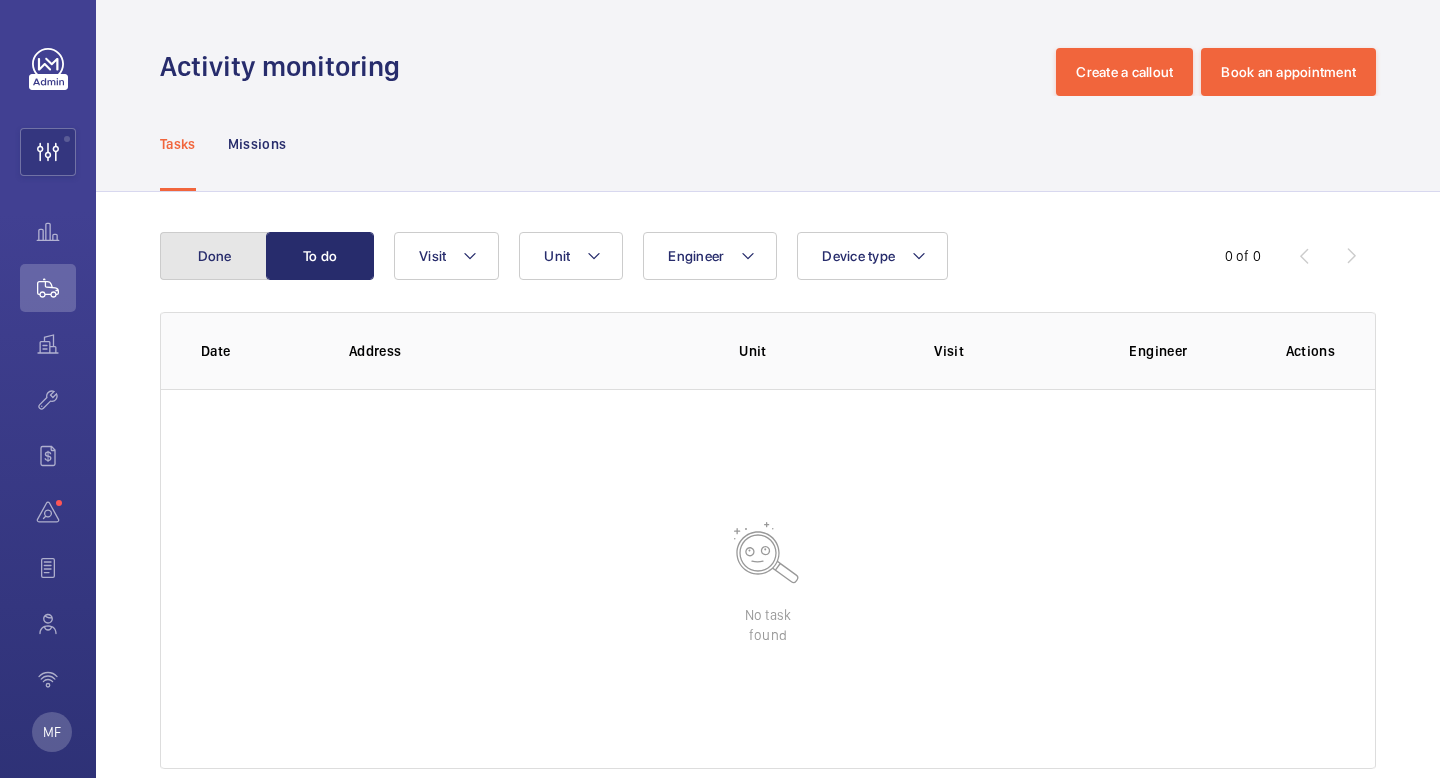 click on "Done" 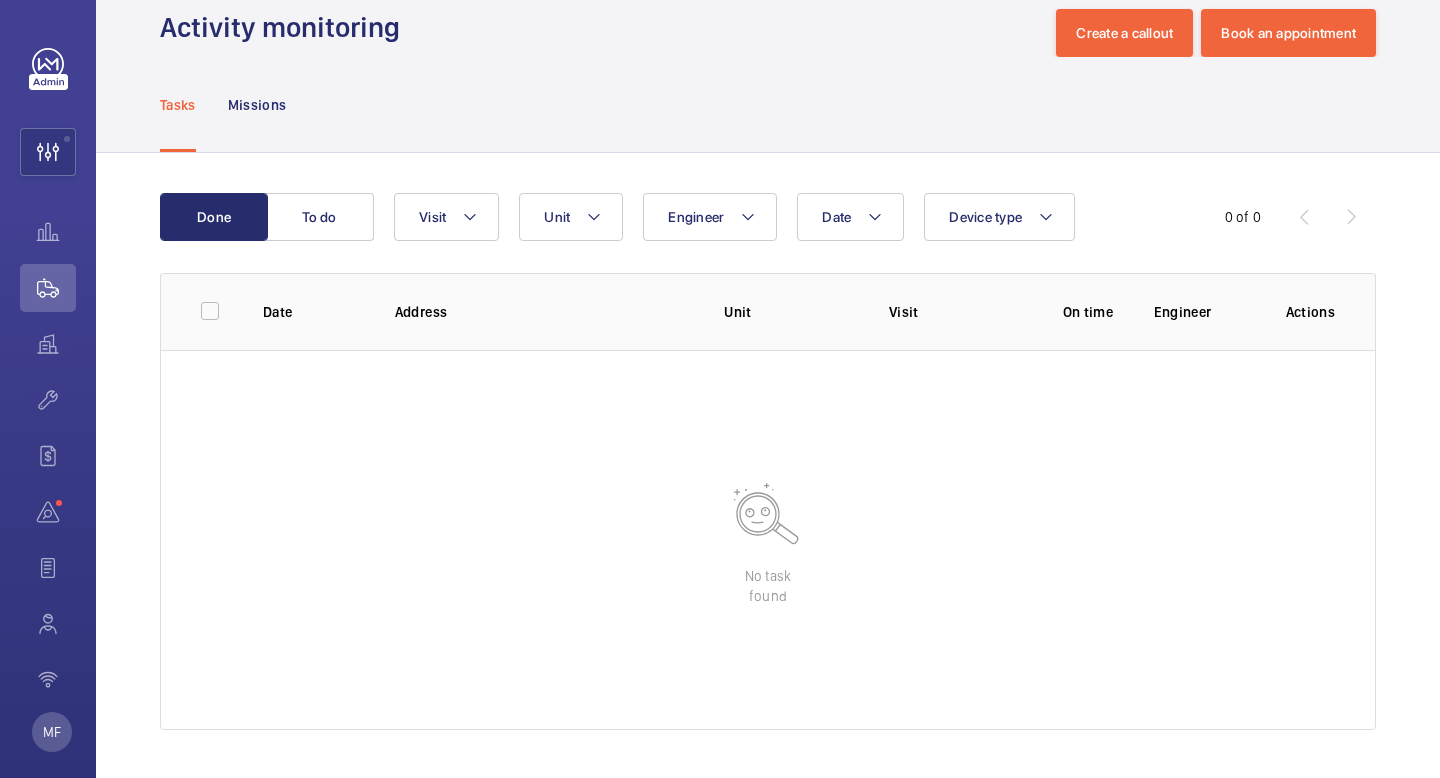 scroll, scrollTop: 0, scrollLeft: 0, axis: both 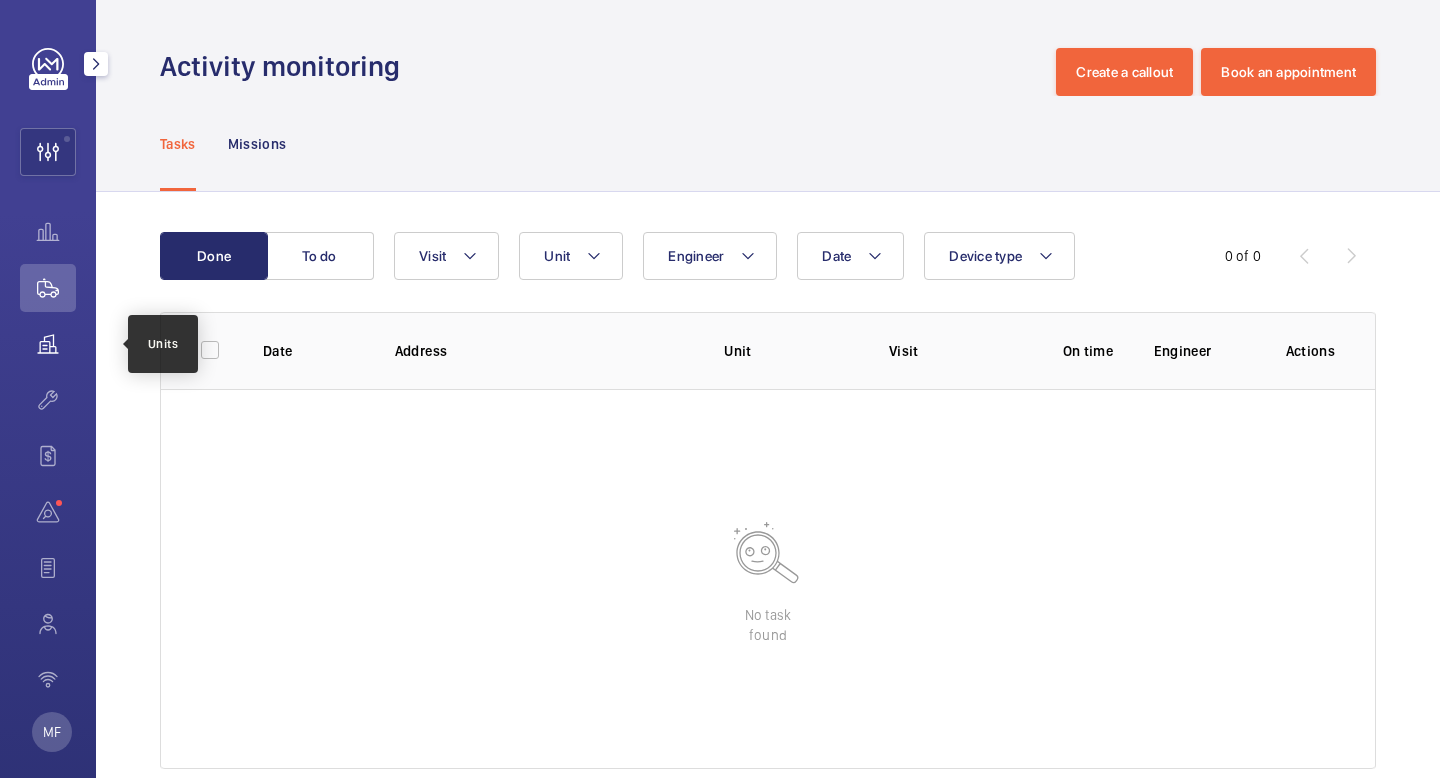 click 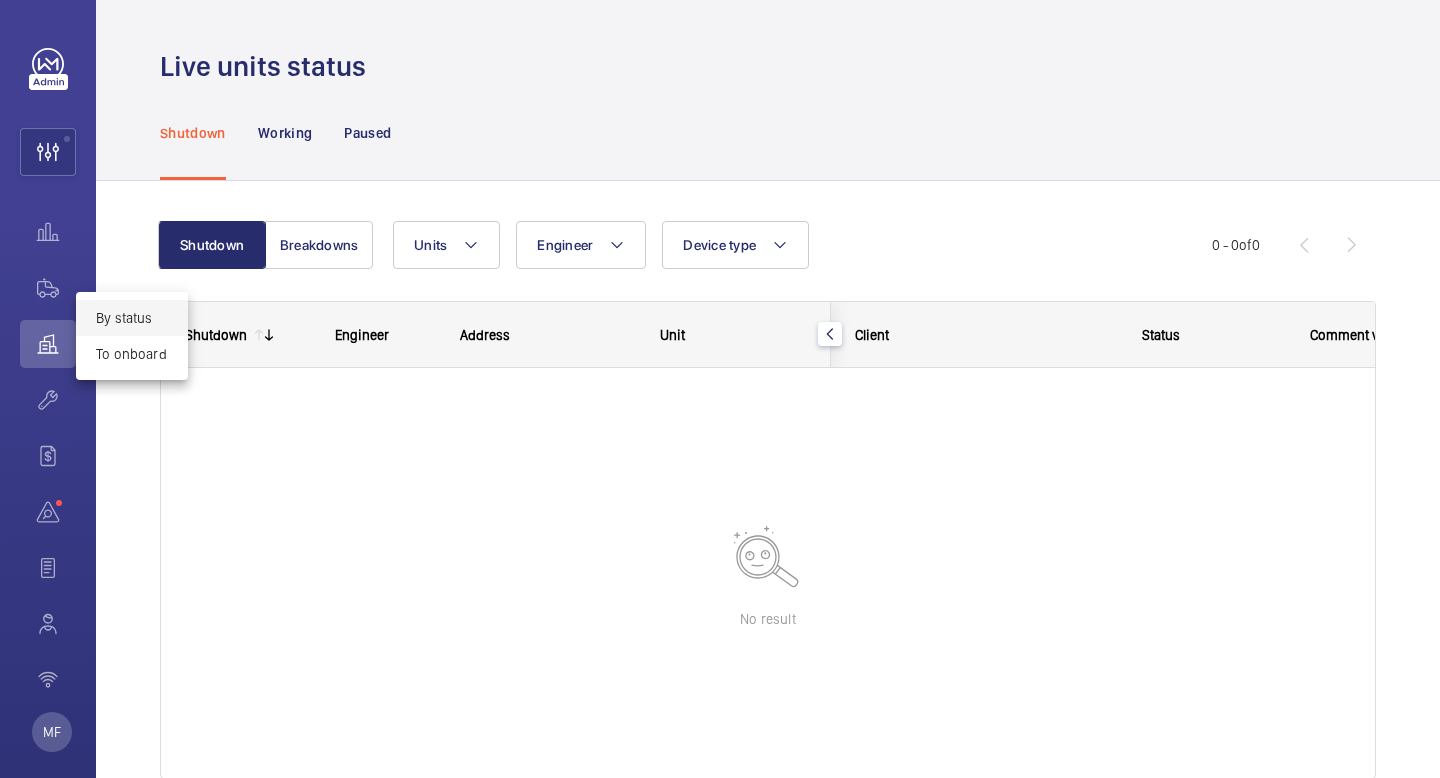 click at bounding box center (720, 389) 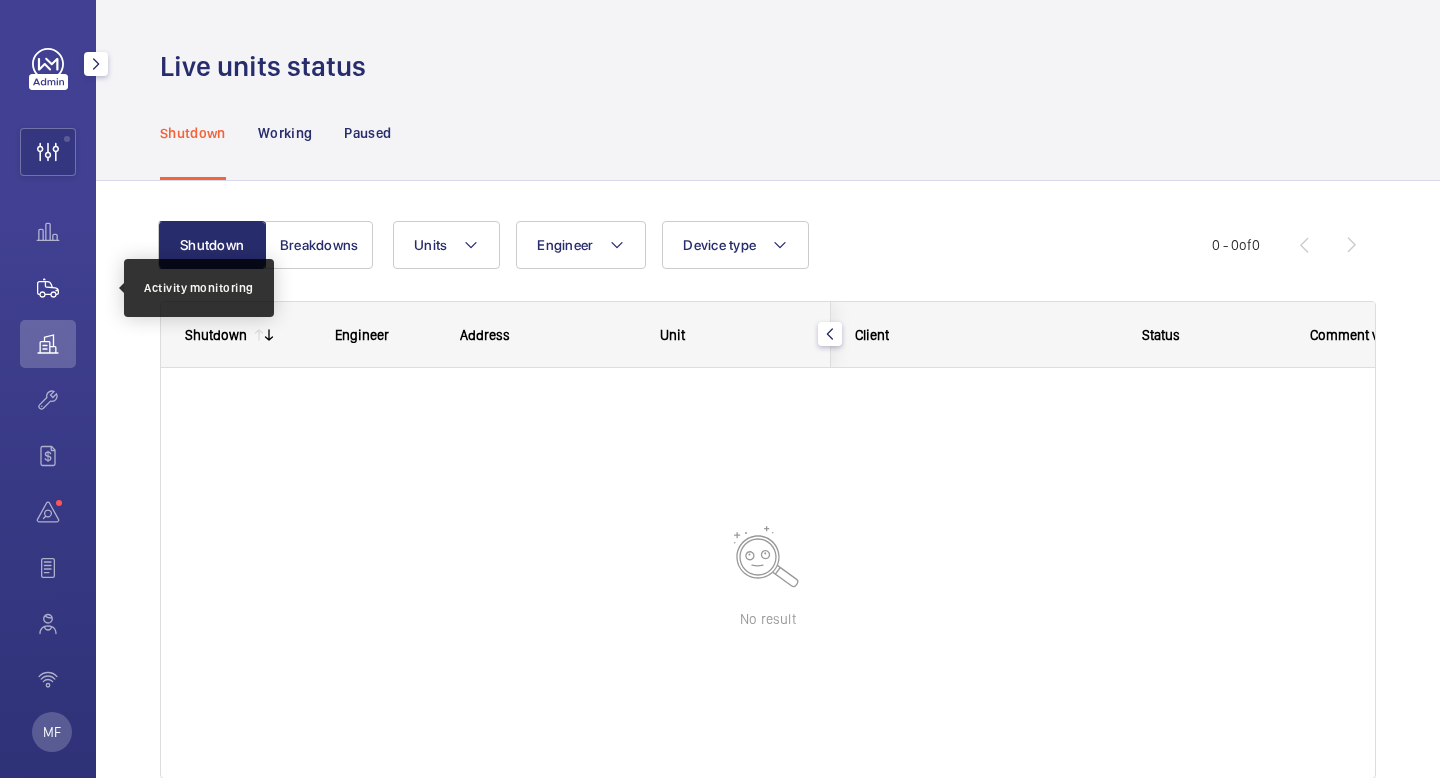 click 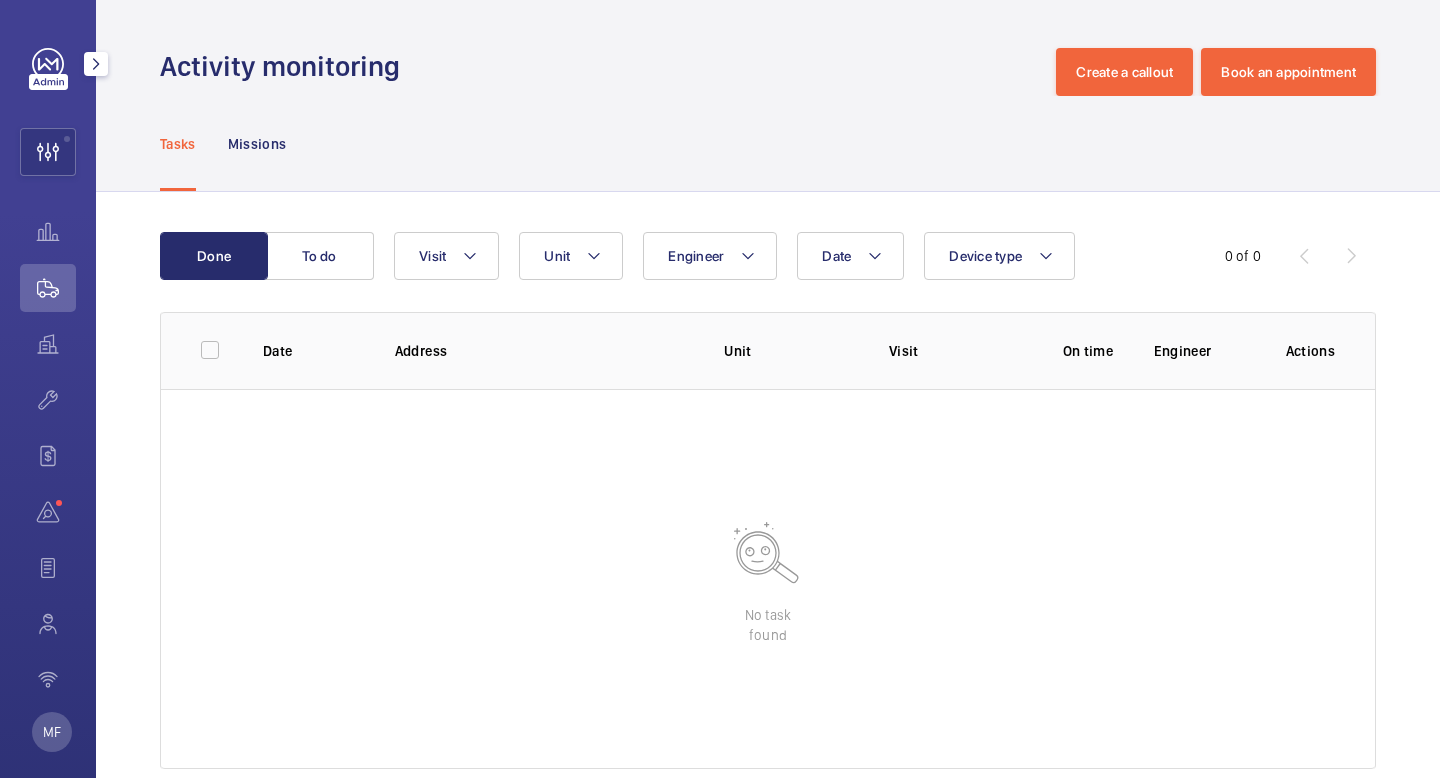 click 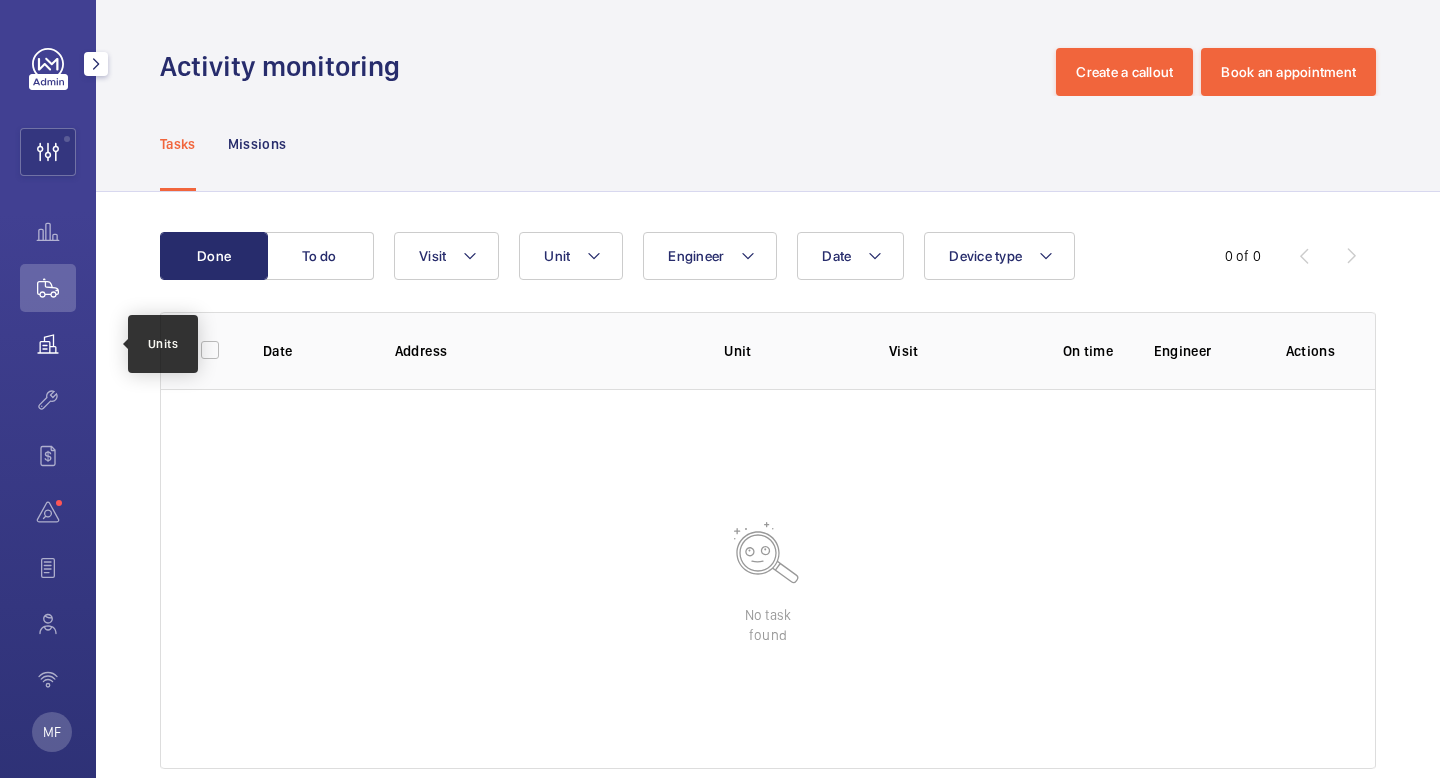 click 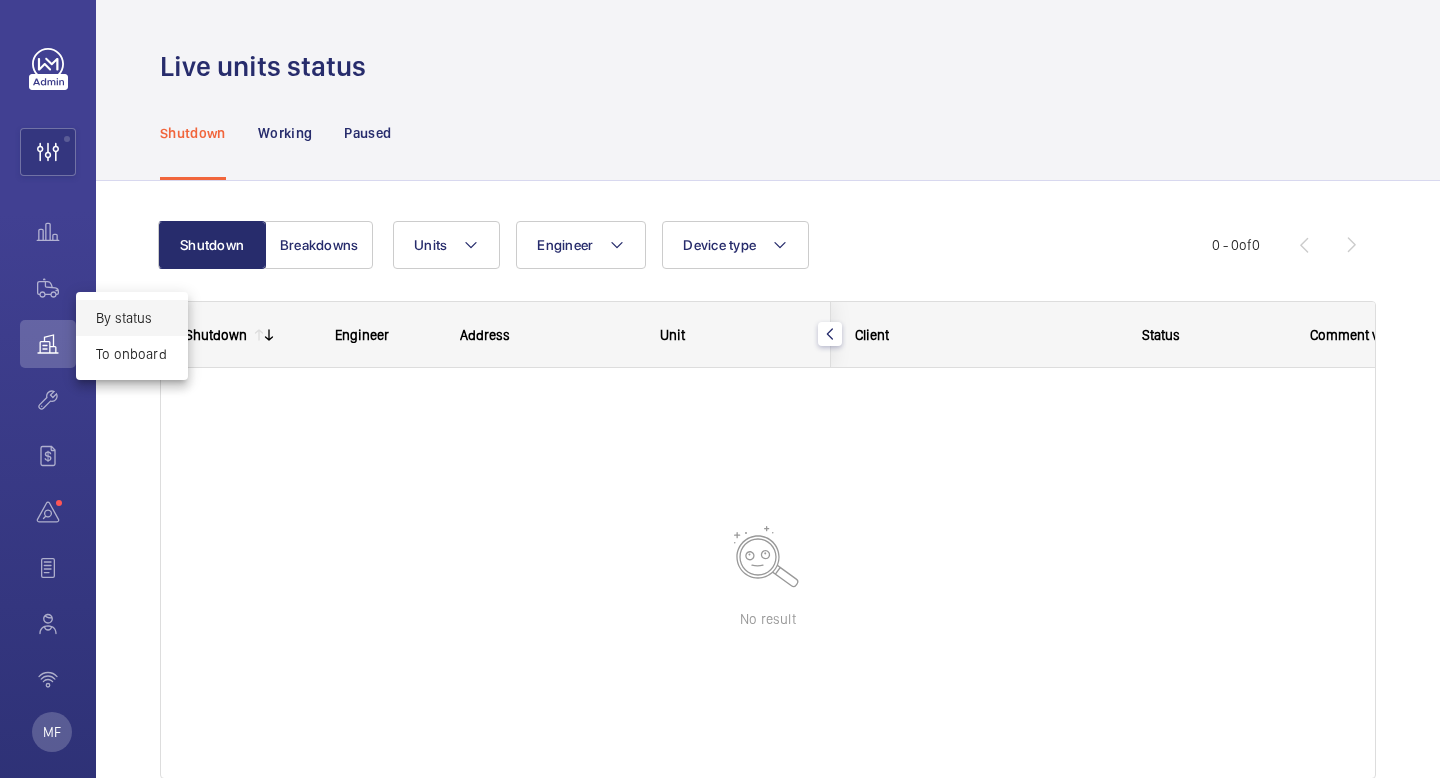 click at bounding box center (720, 389) 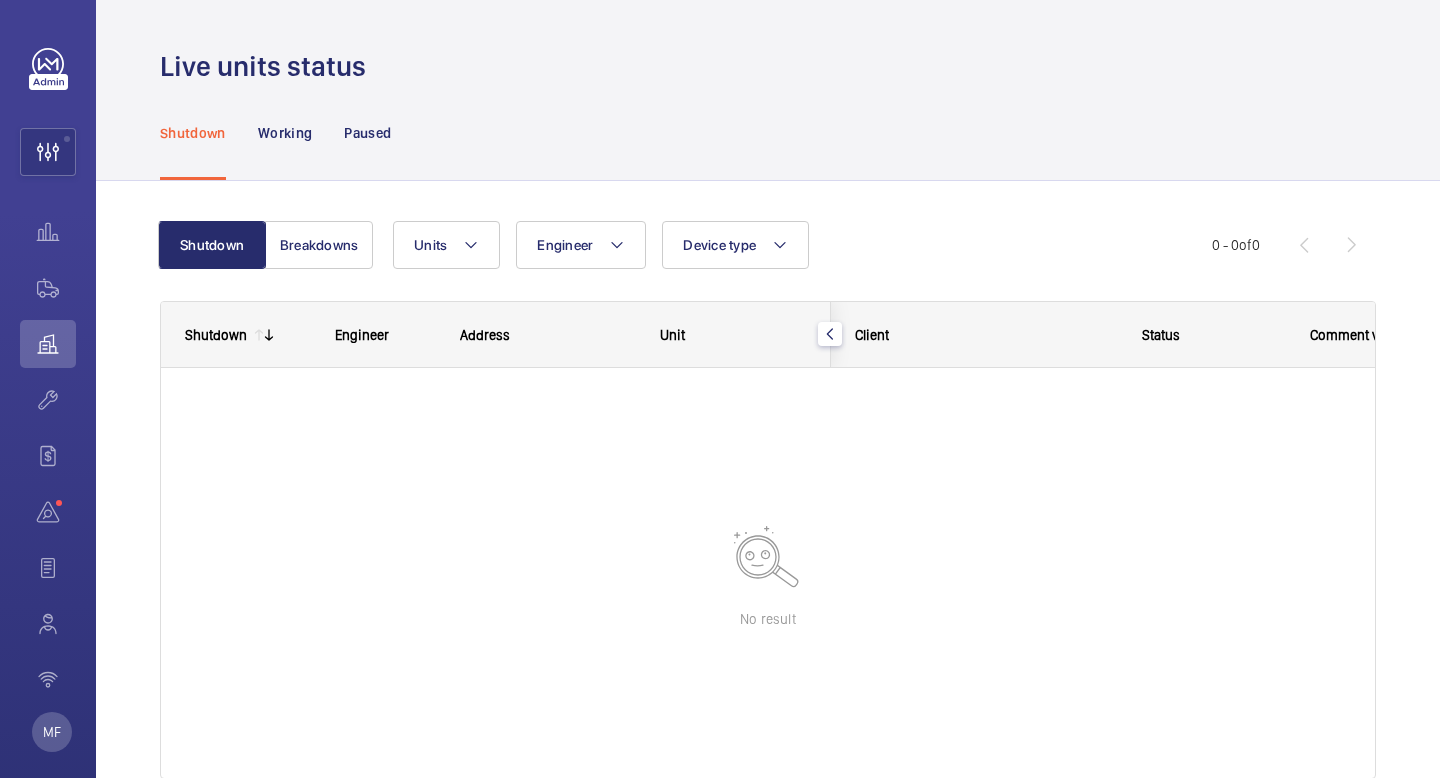click on "Paused" 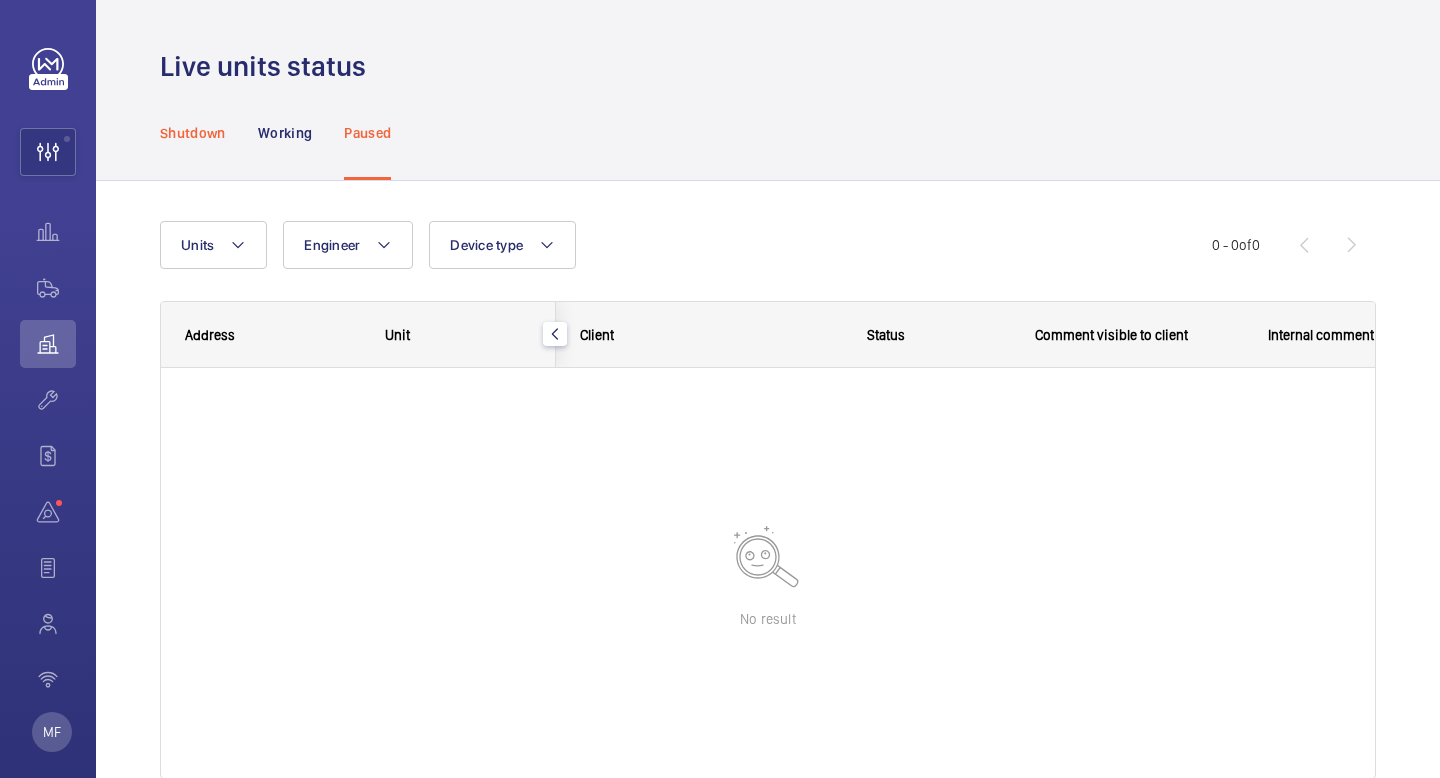 click on "Shutdown" 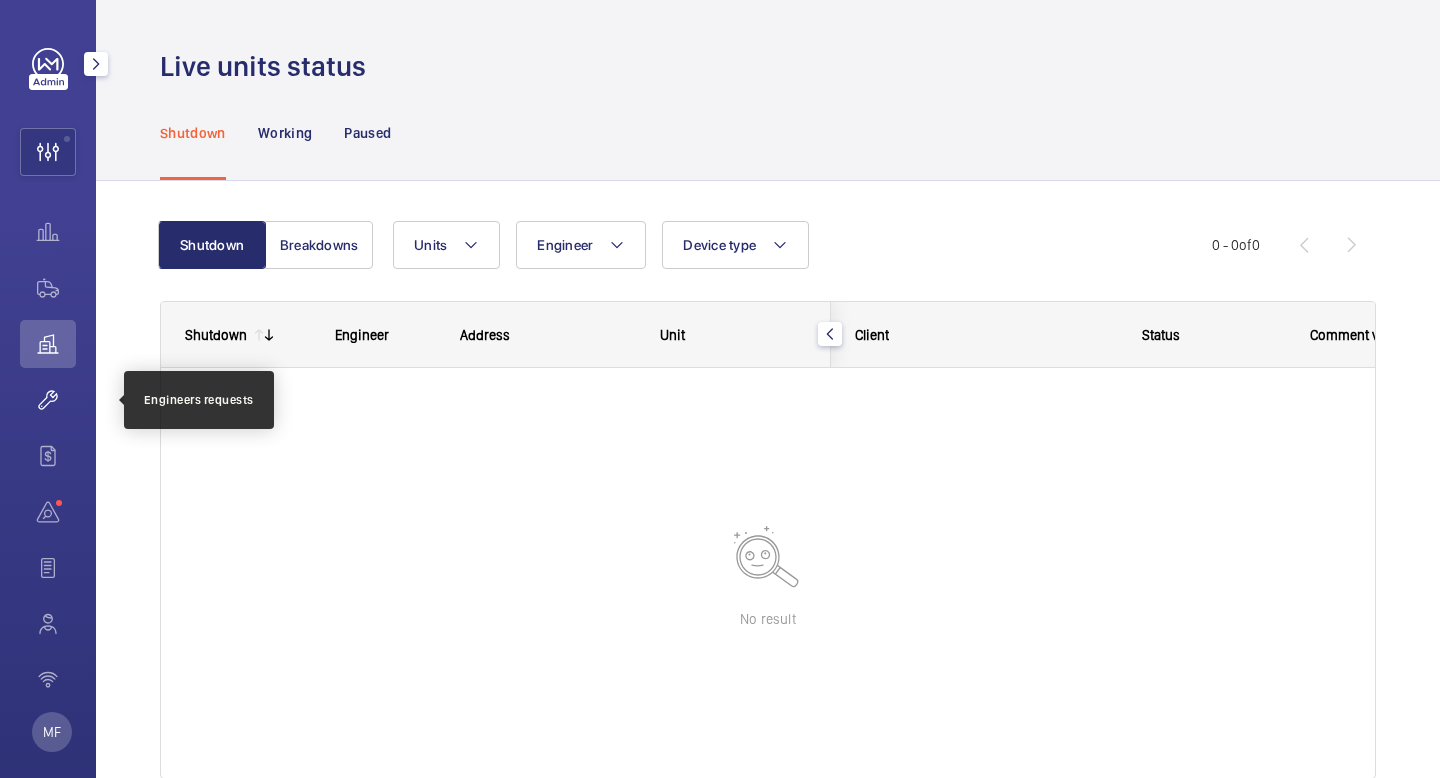 click 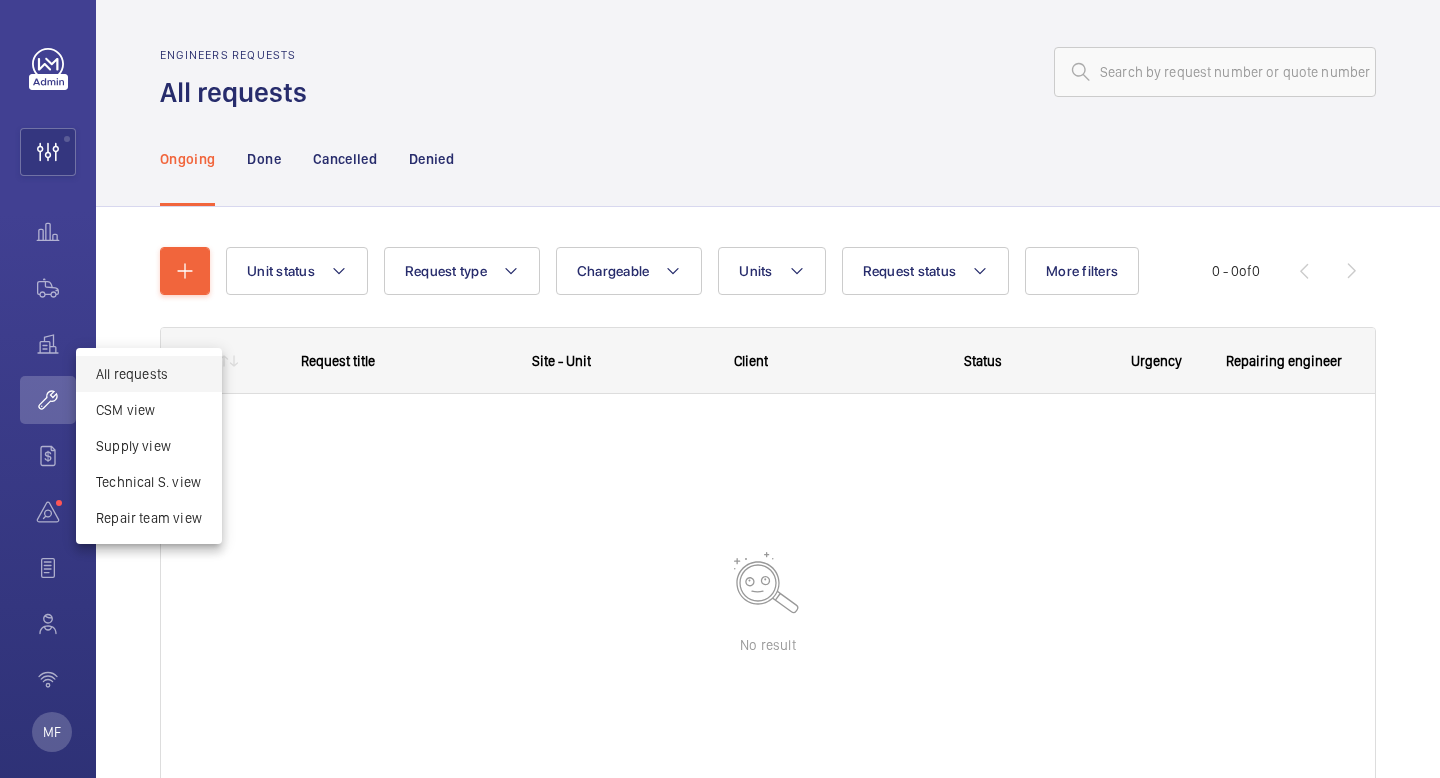 click at bounding box center (720, 389) 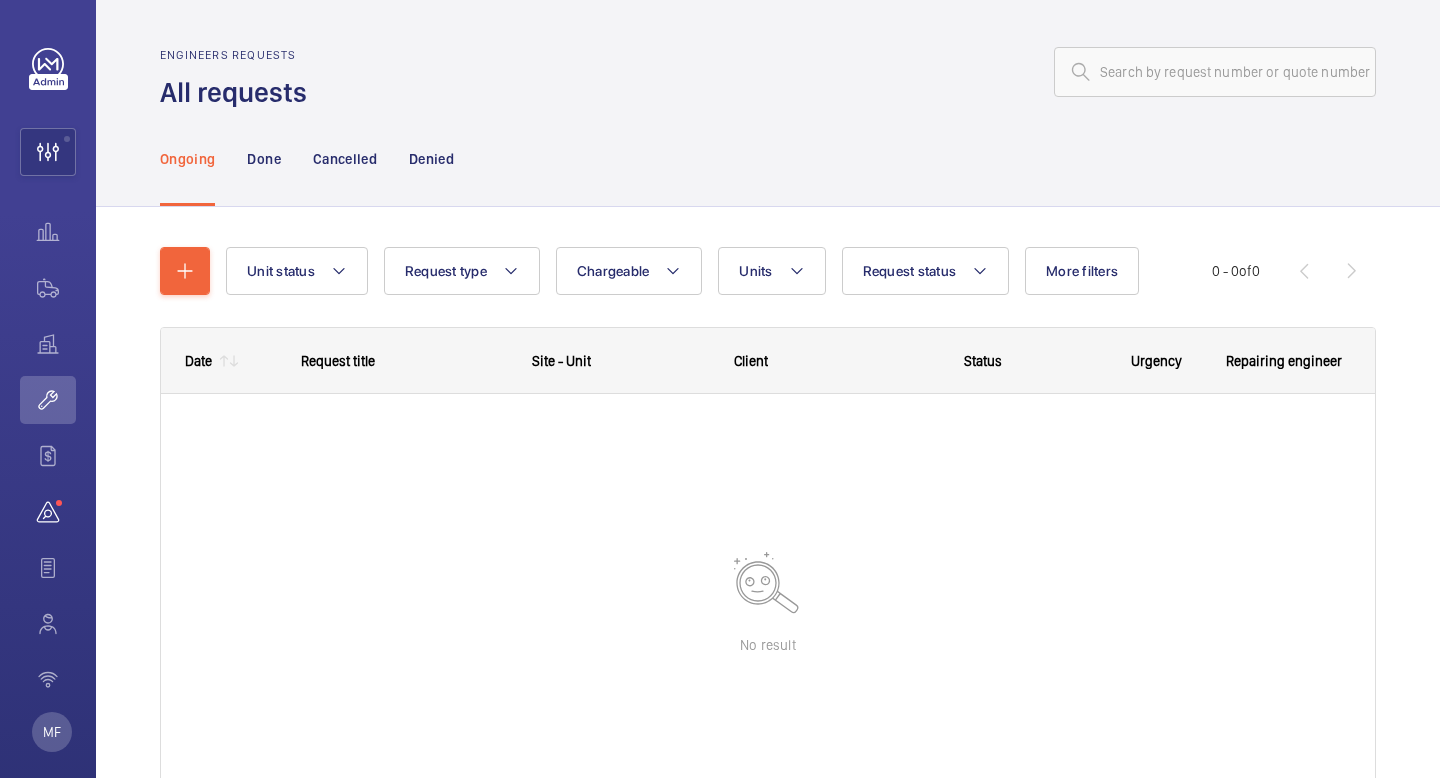 click 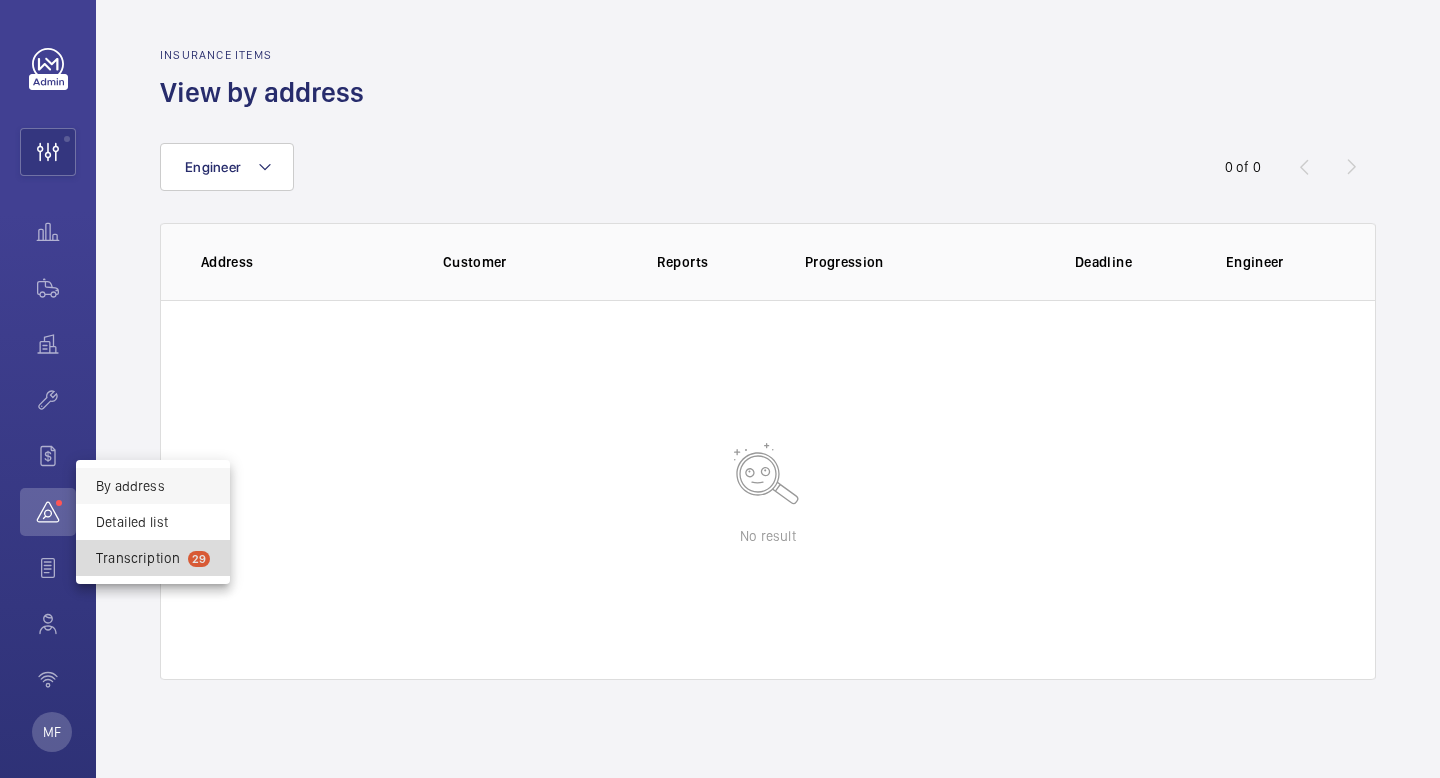 click on "Transcription  29" at bounding box center (153, 558) 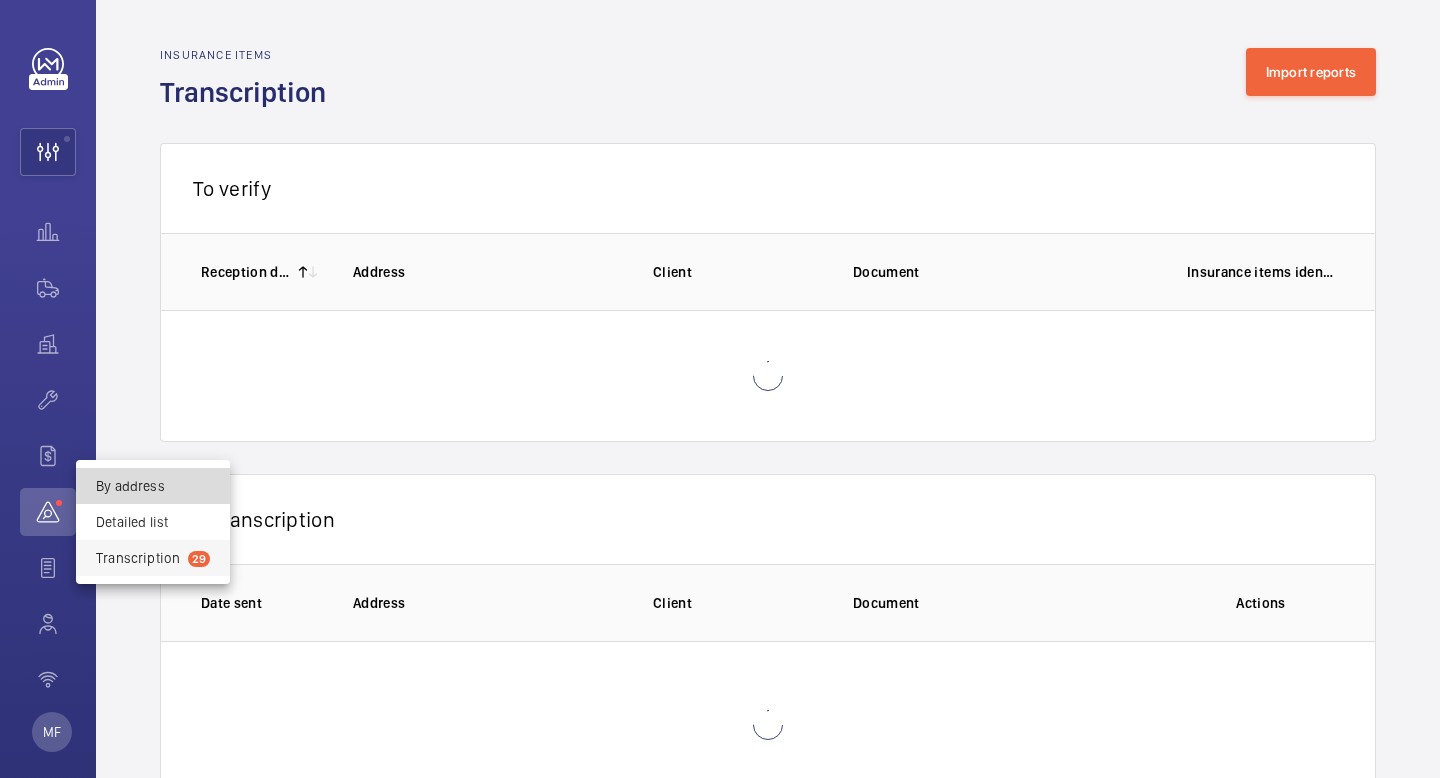 click on "By address" at bounding box center [153, 486] 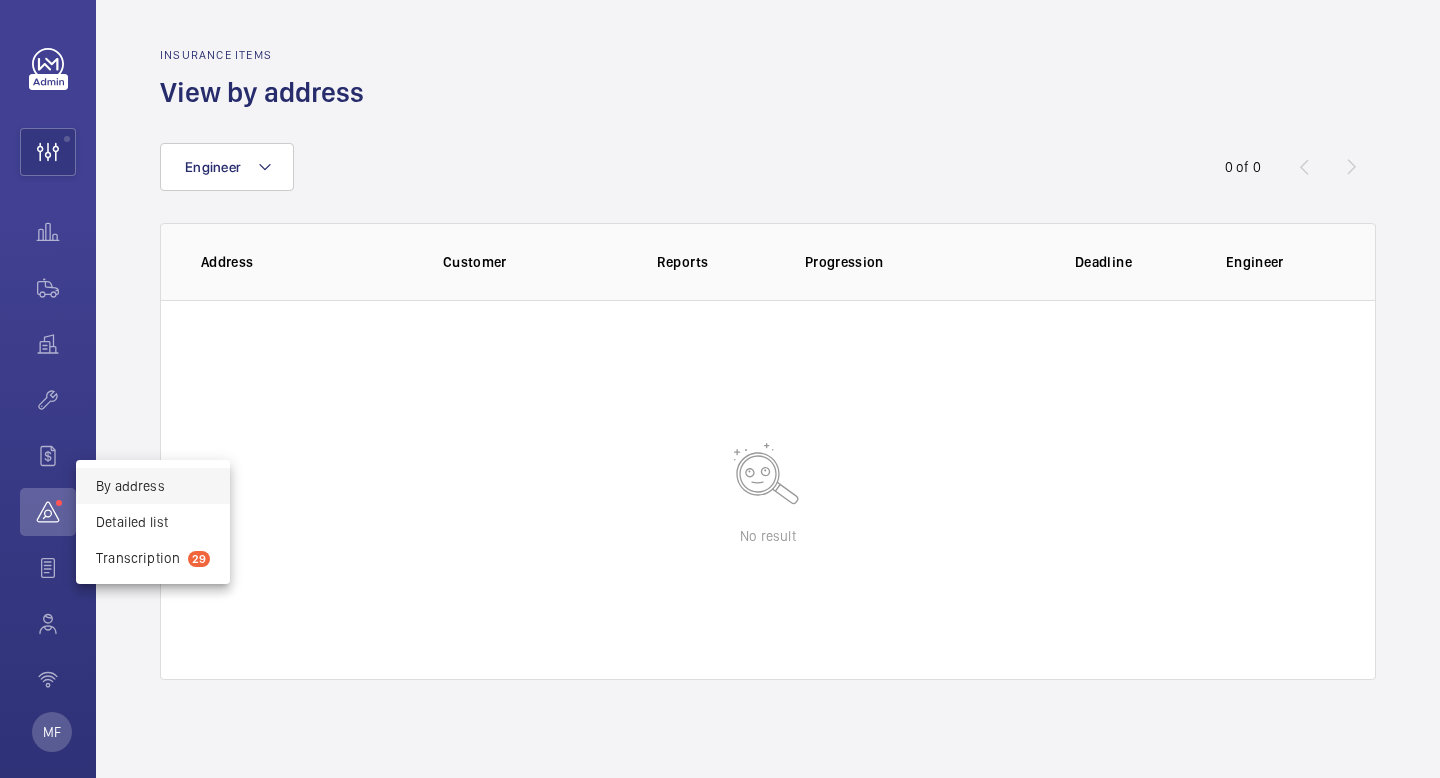 click at bounding box center (720, 389) 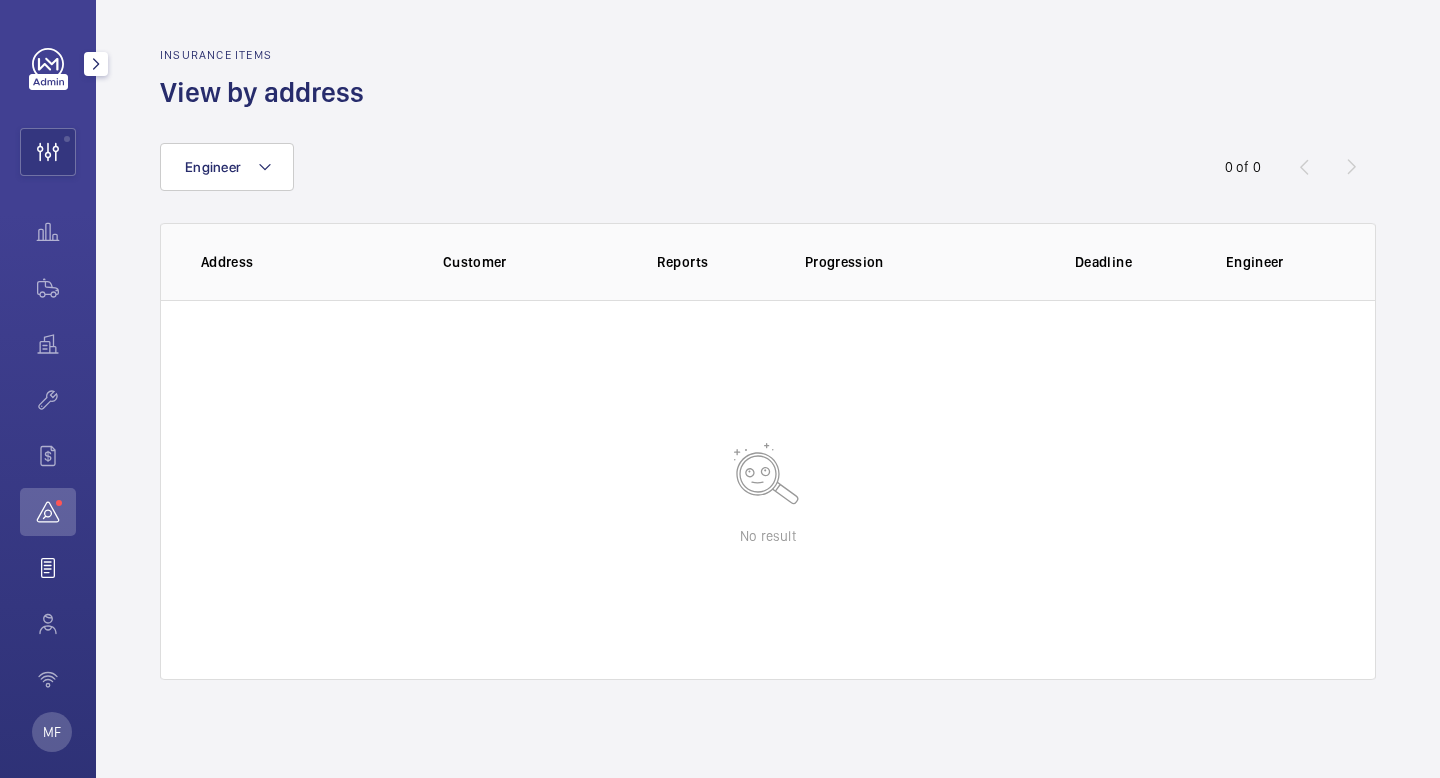 click 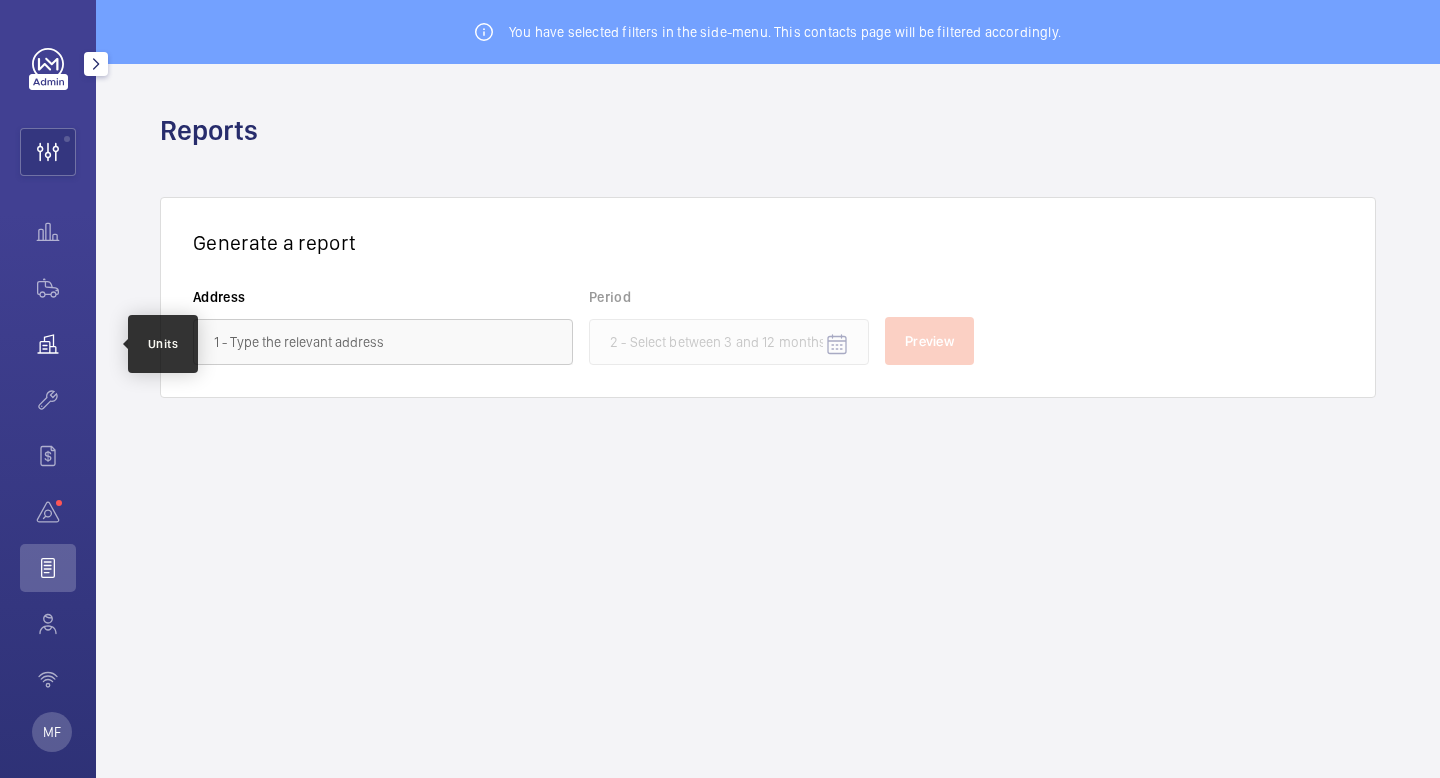 click 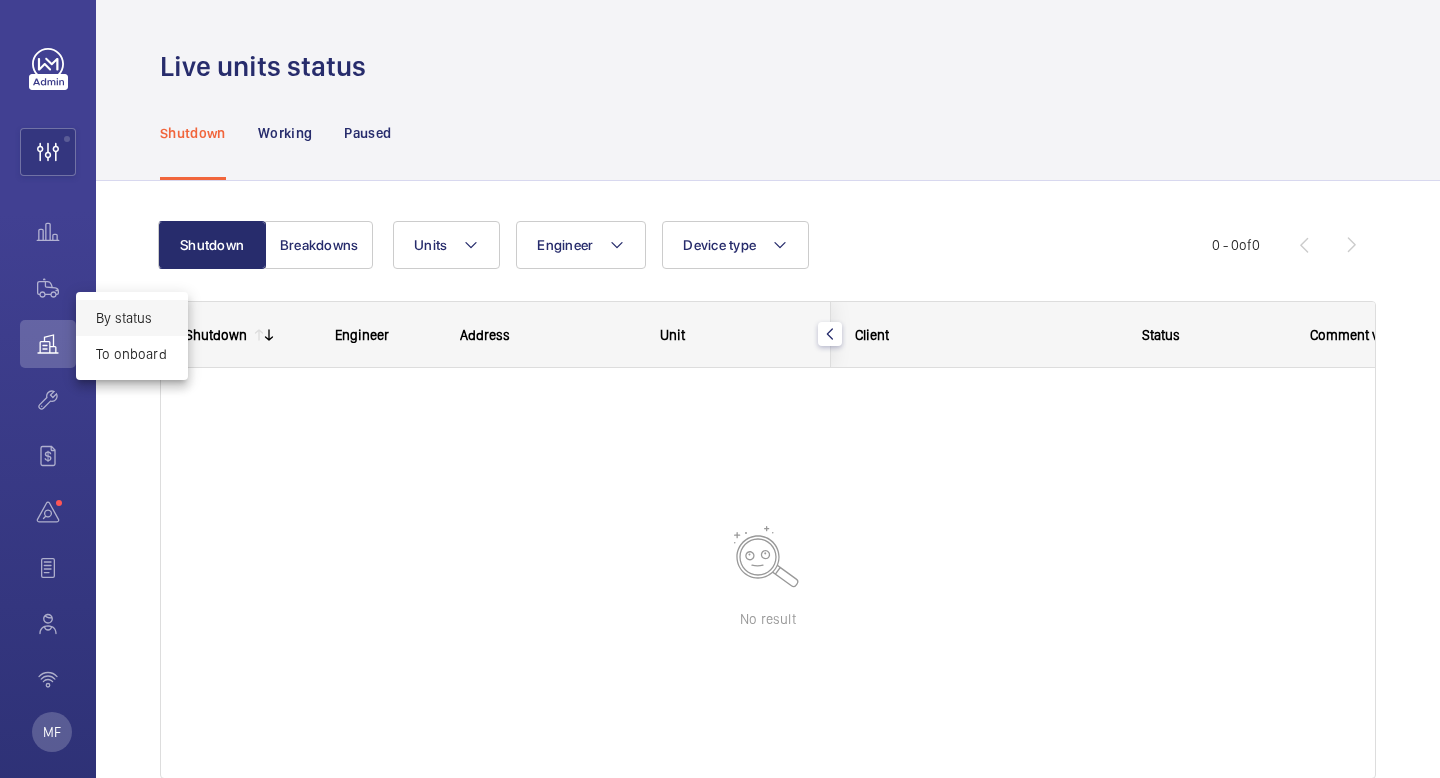 click at bounding box center (720, 389) 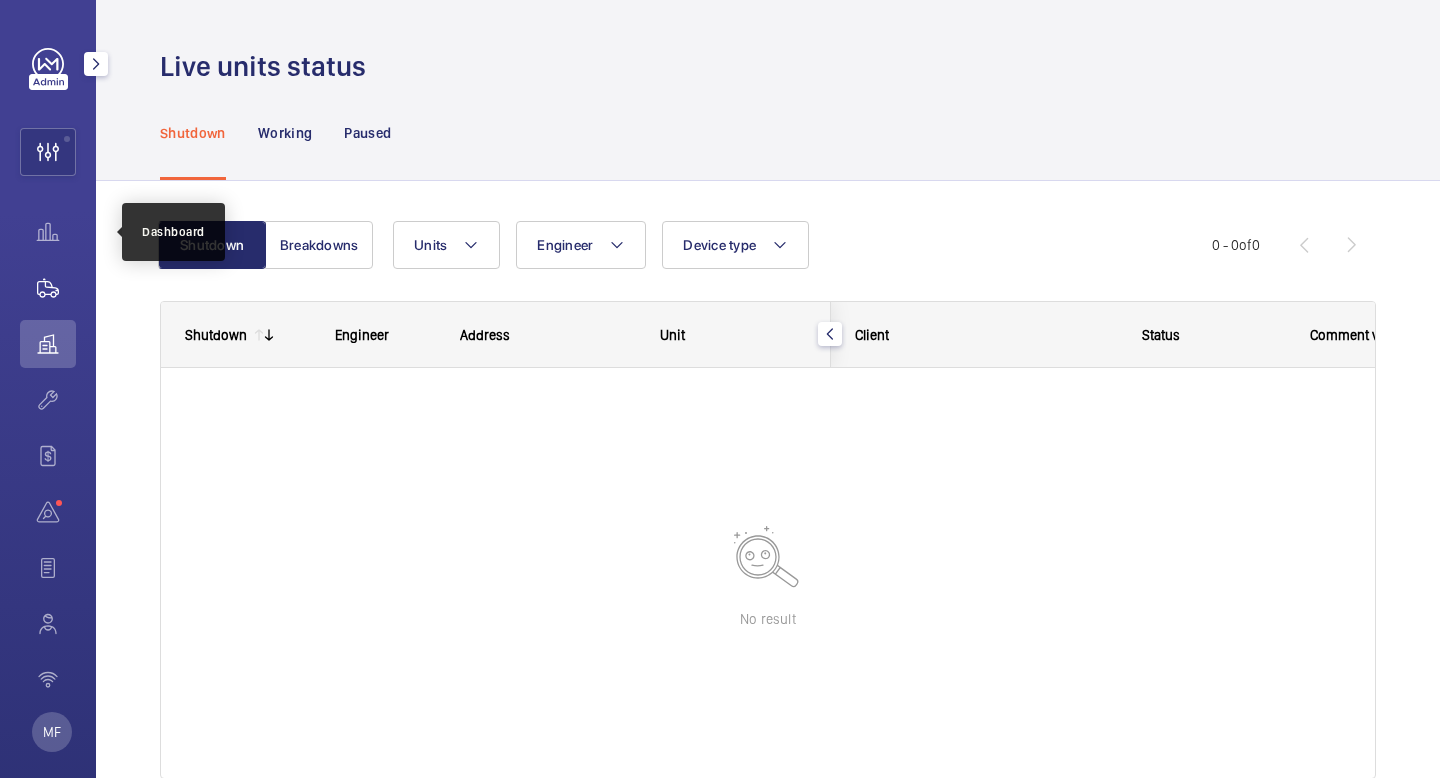 click 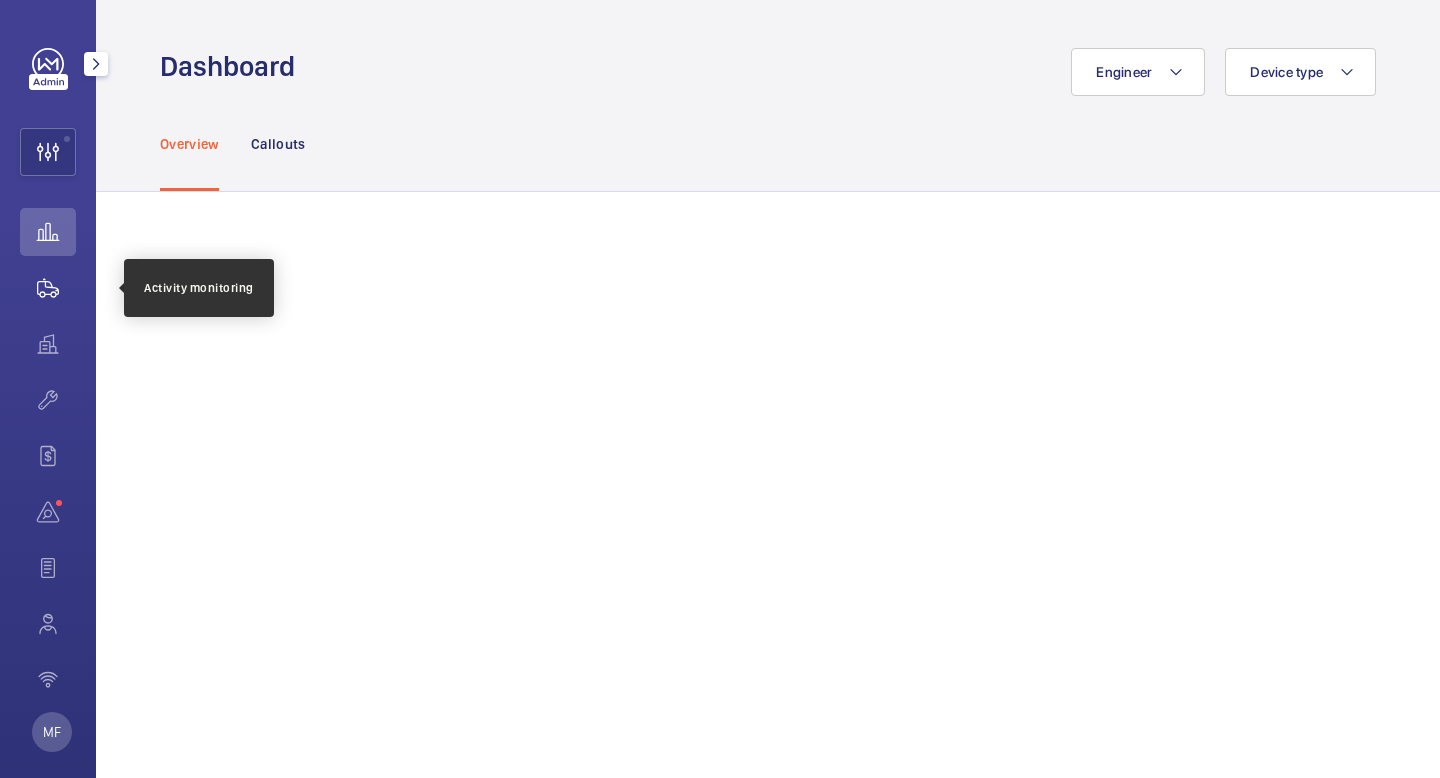 click 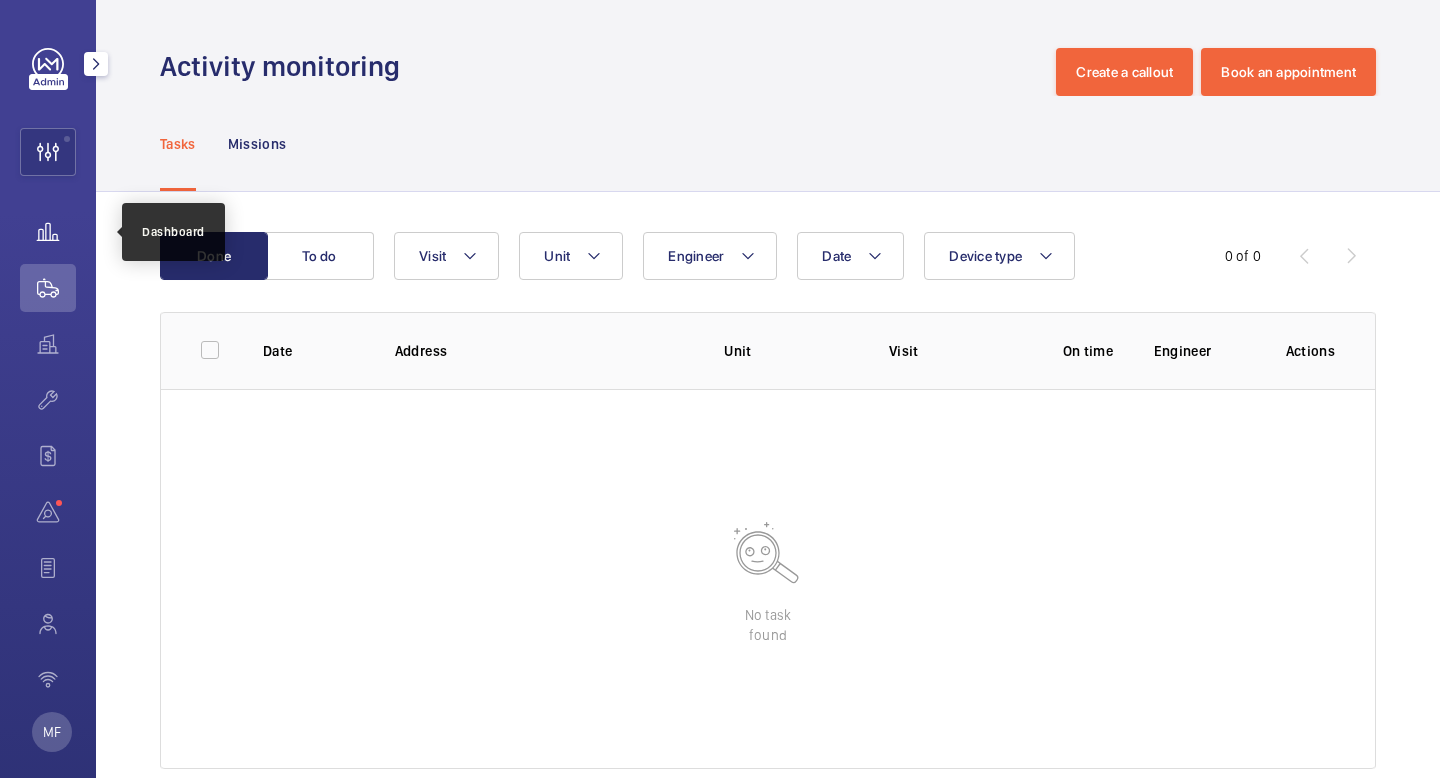 click 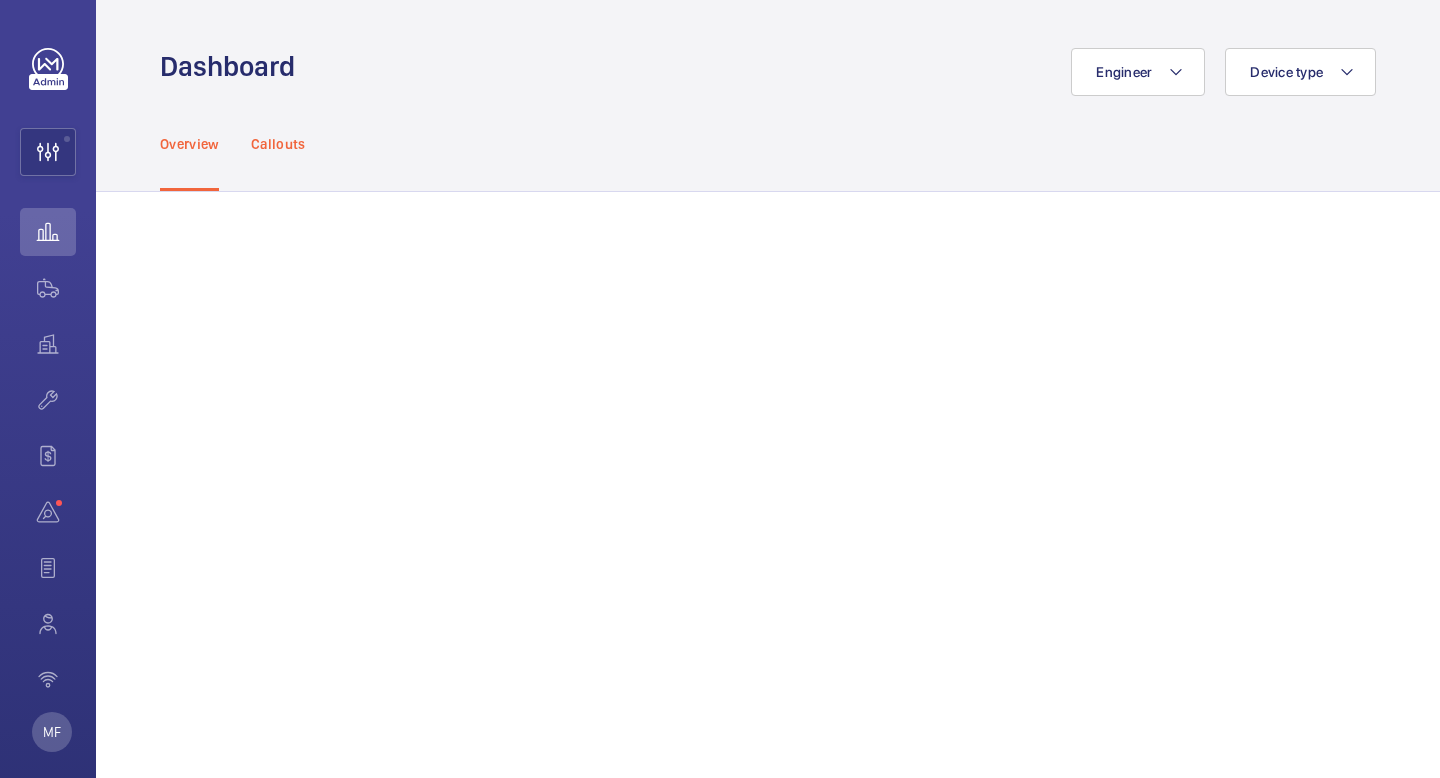 click on "Callouts" 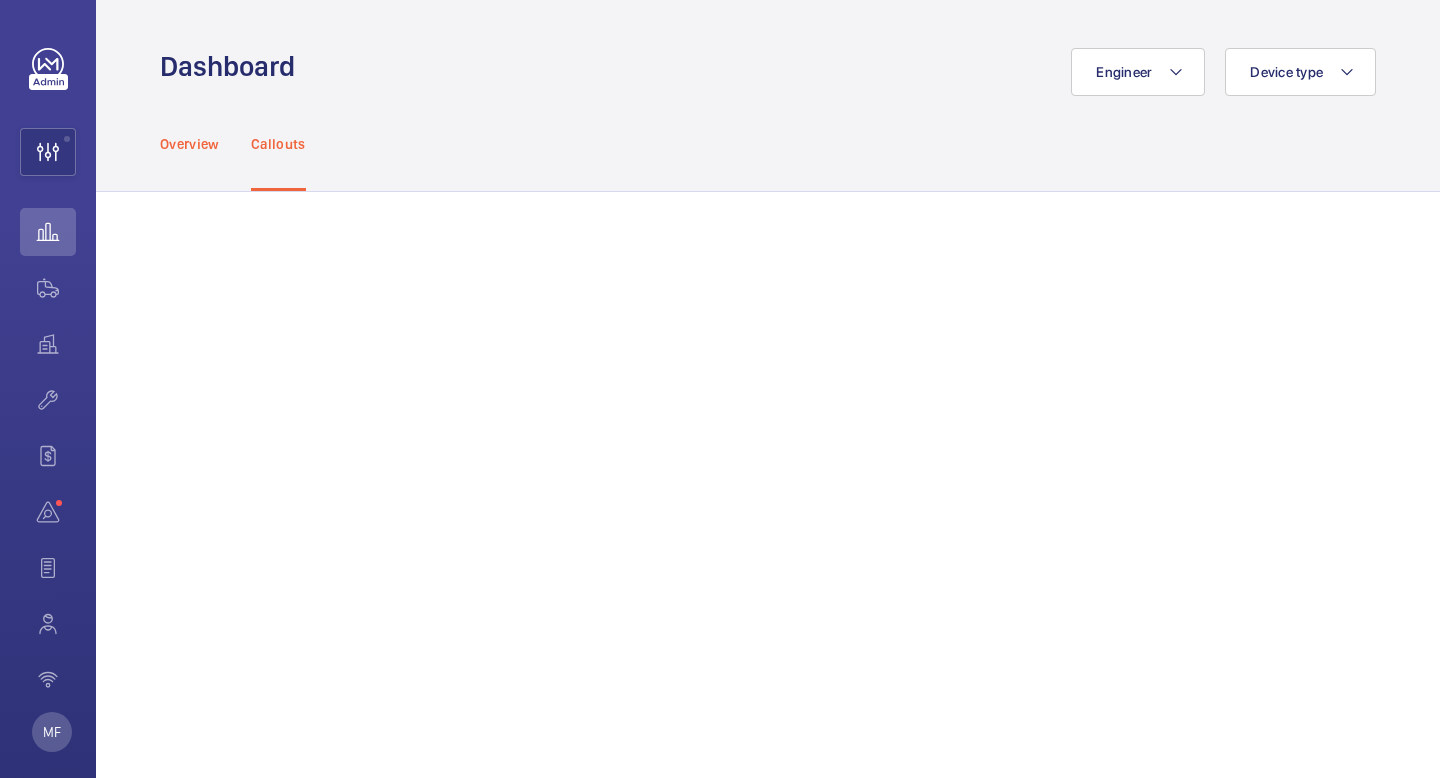 click on "Overview" 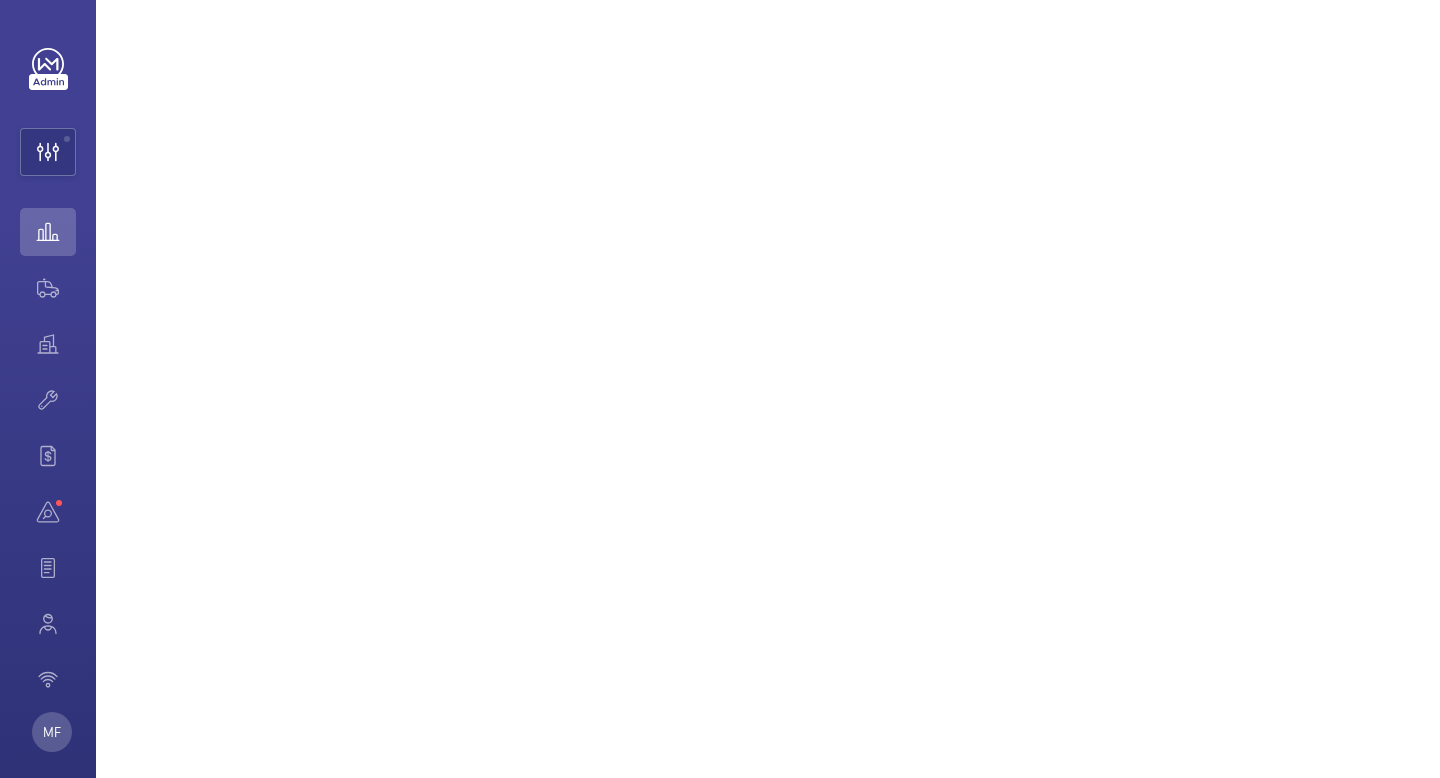 scroll, scrollTop: 0, scrollLeft: 0, axis: both 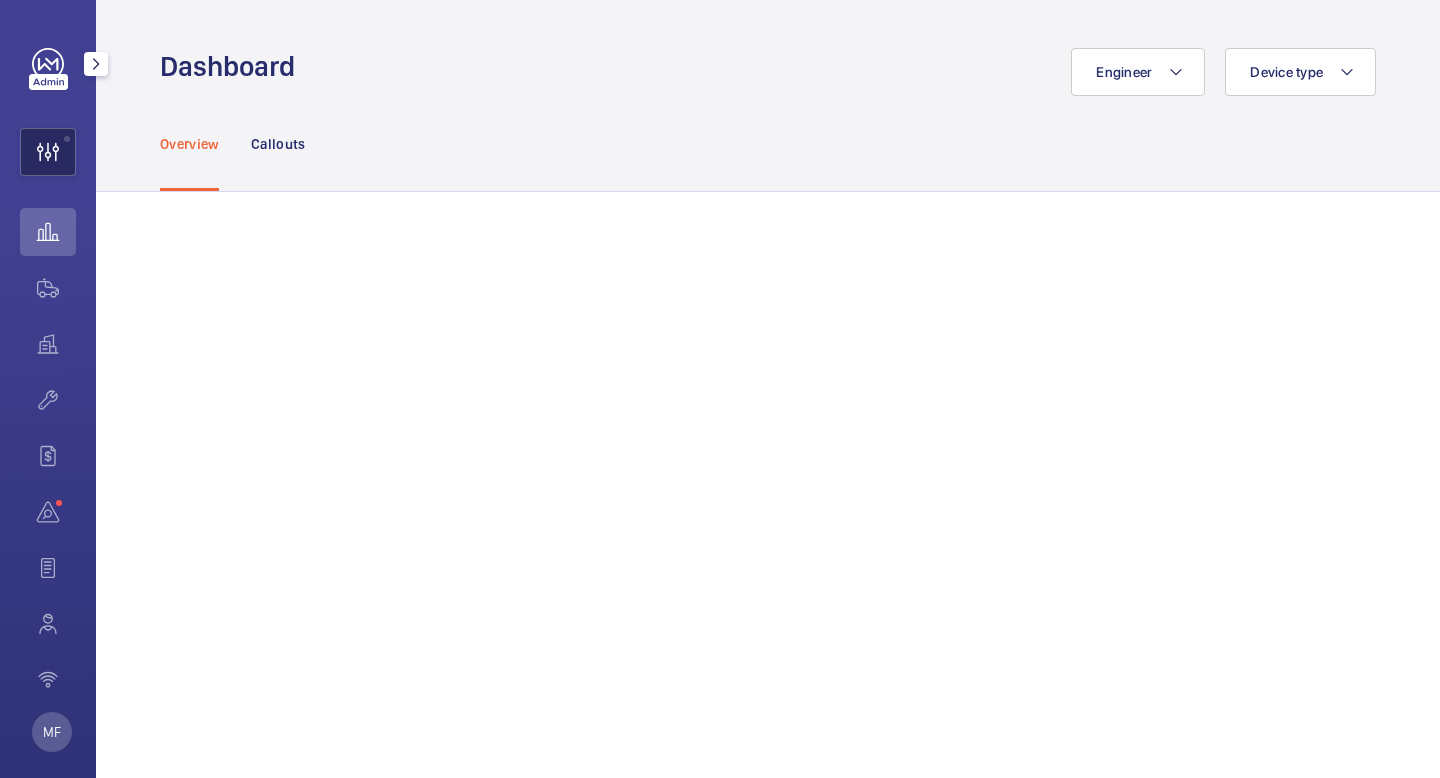 click 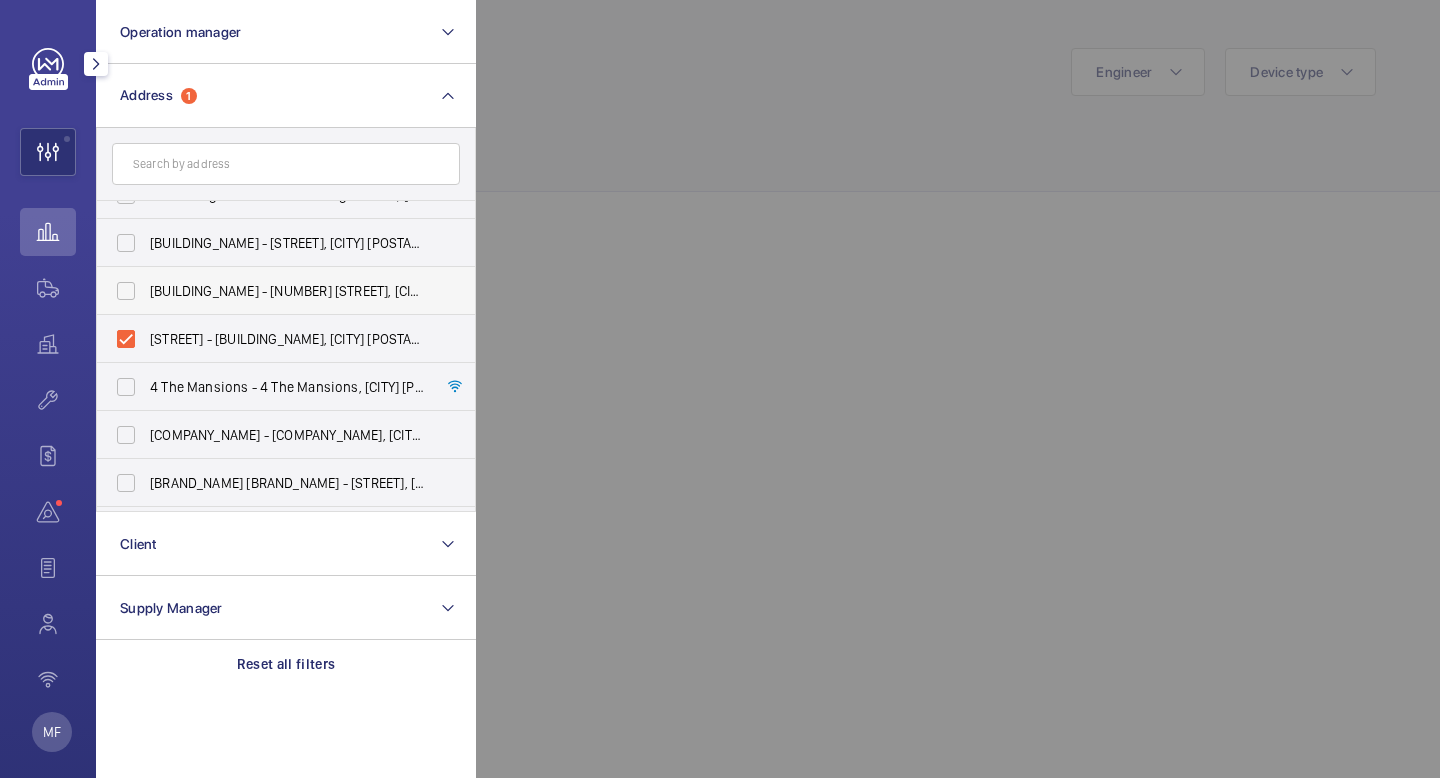 scroll, scrollTop: 0, scrollLeft: 0, axis: both 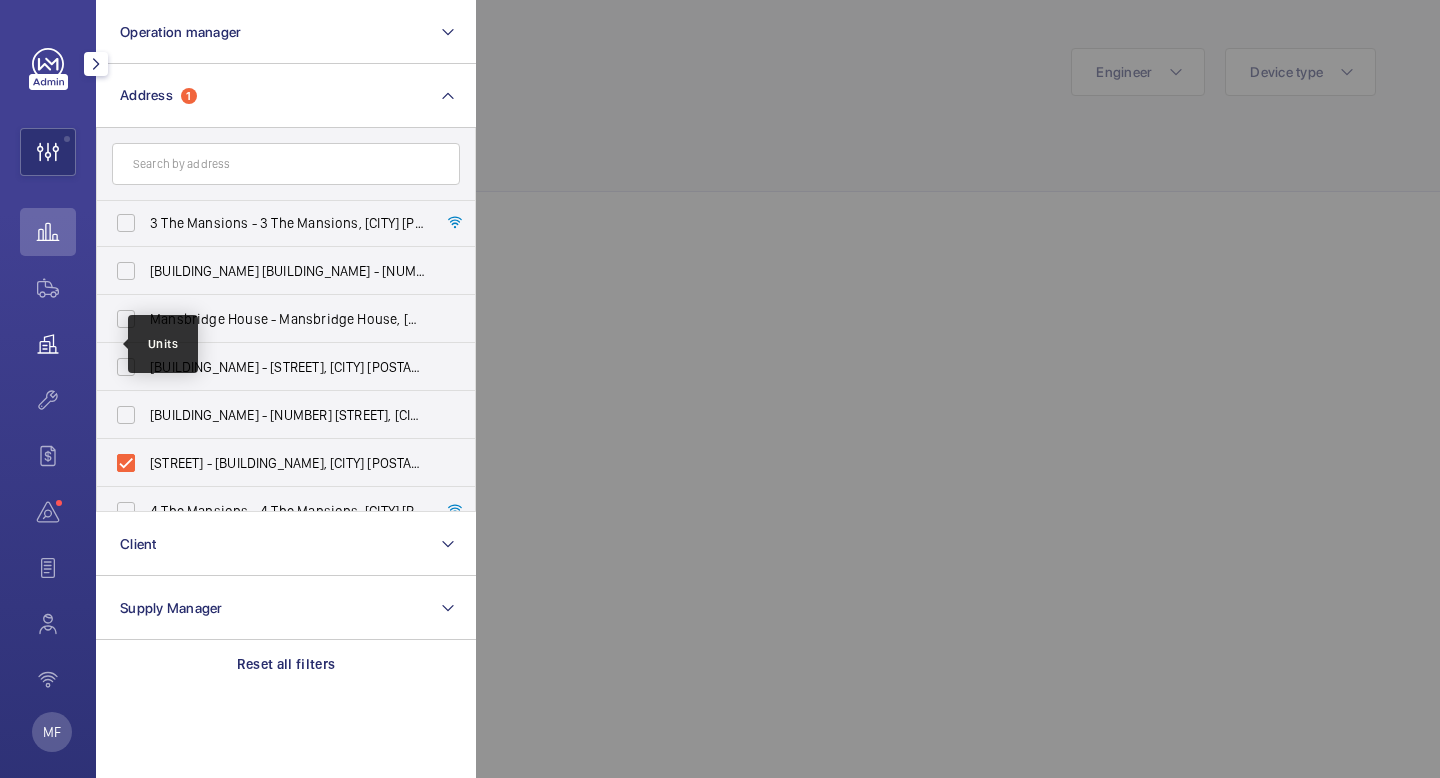 click 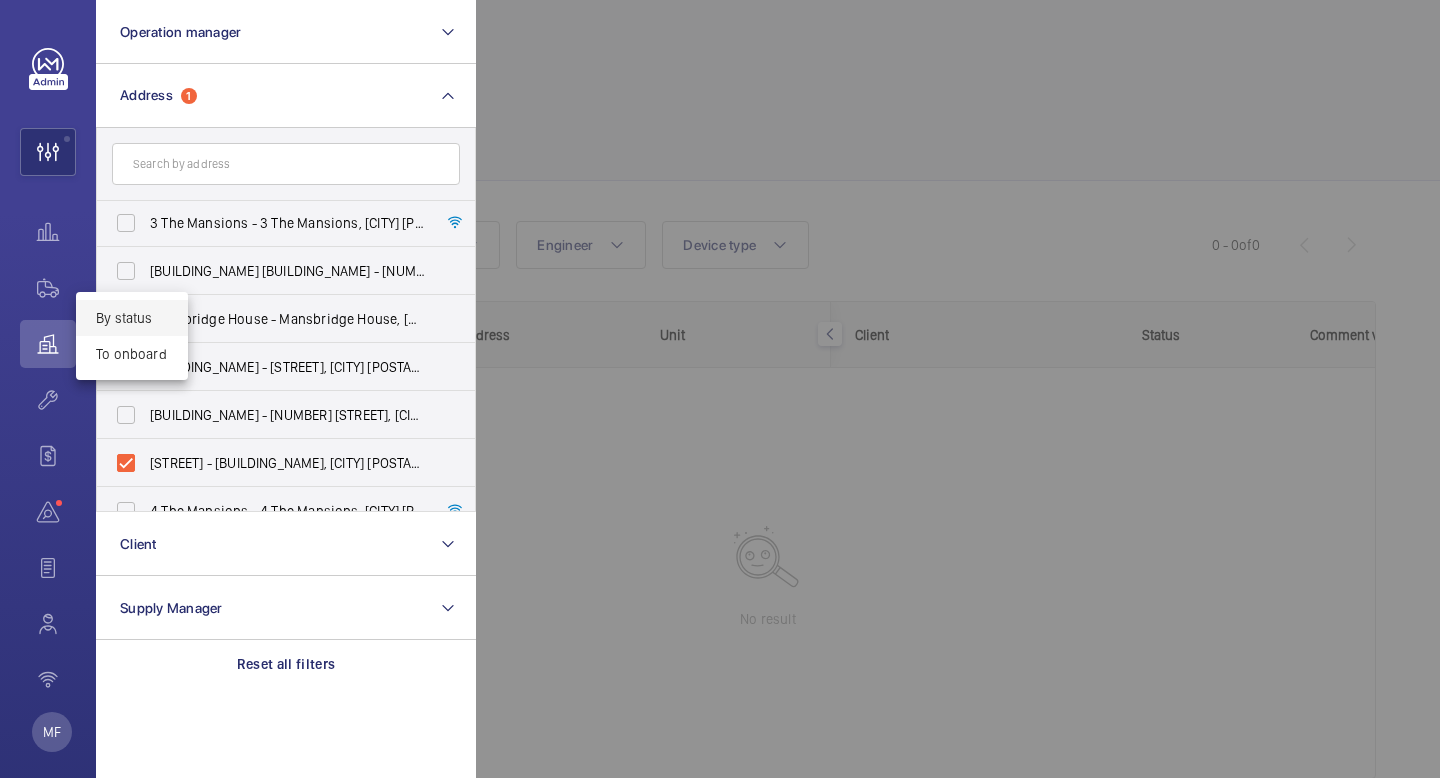 click at bounding box center (720, 389) 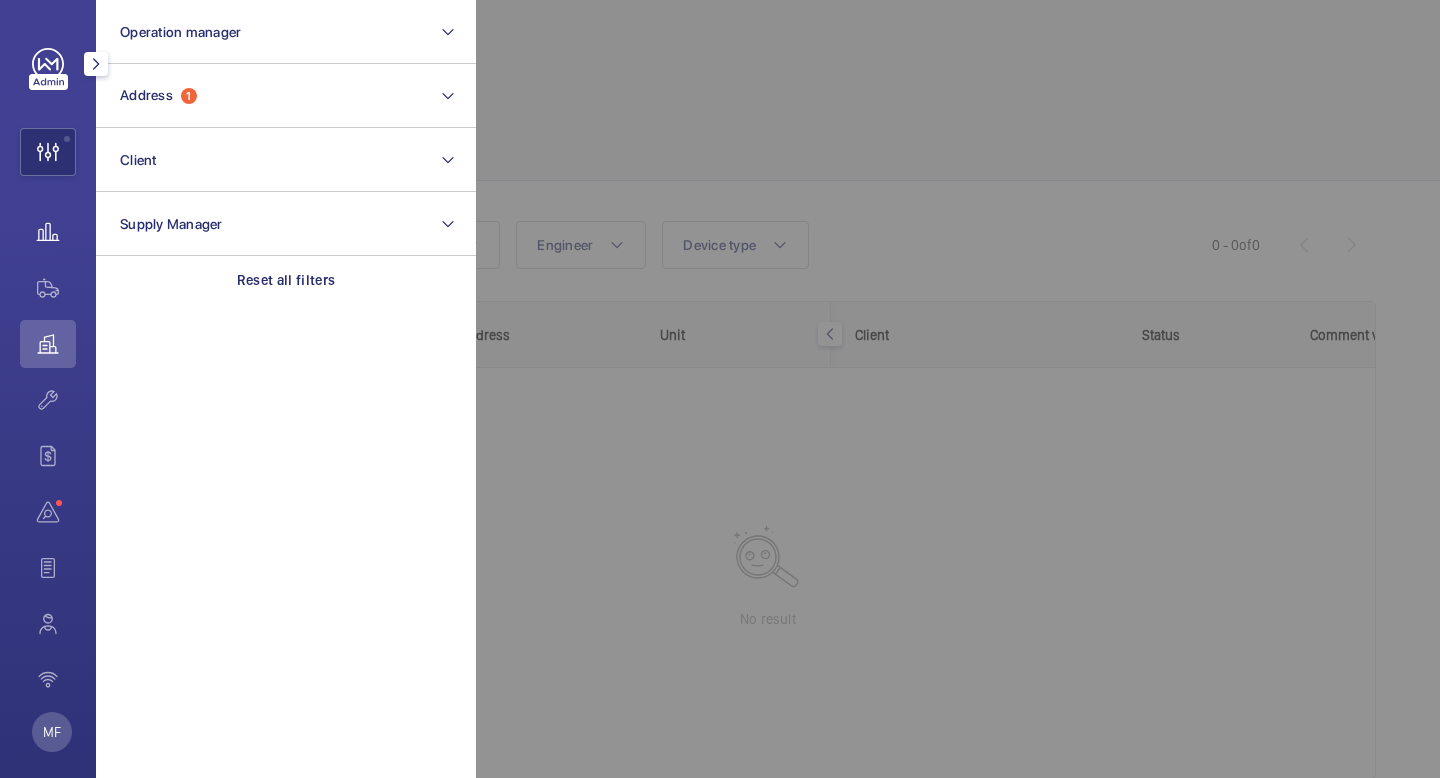 click 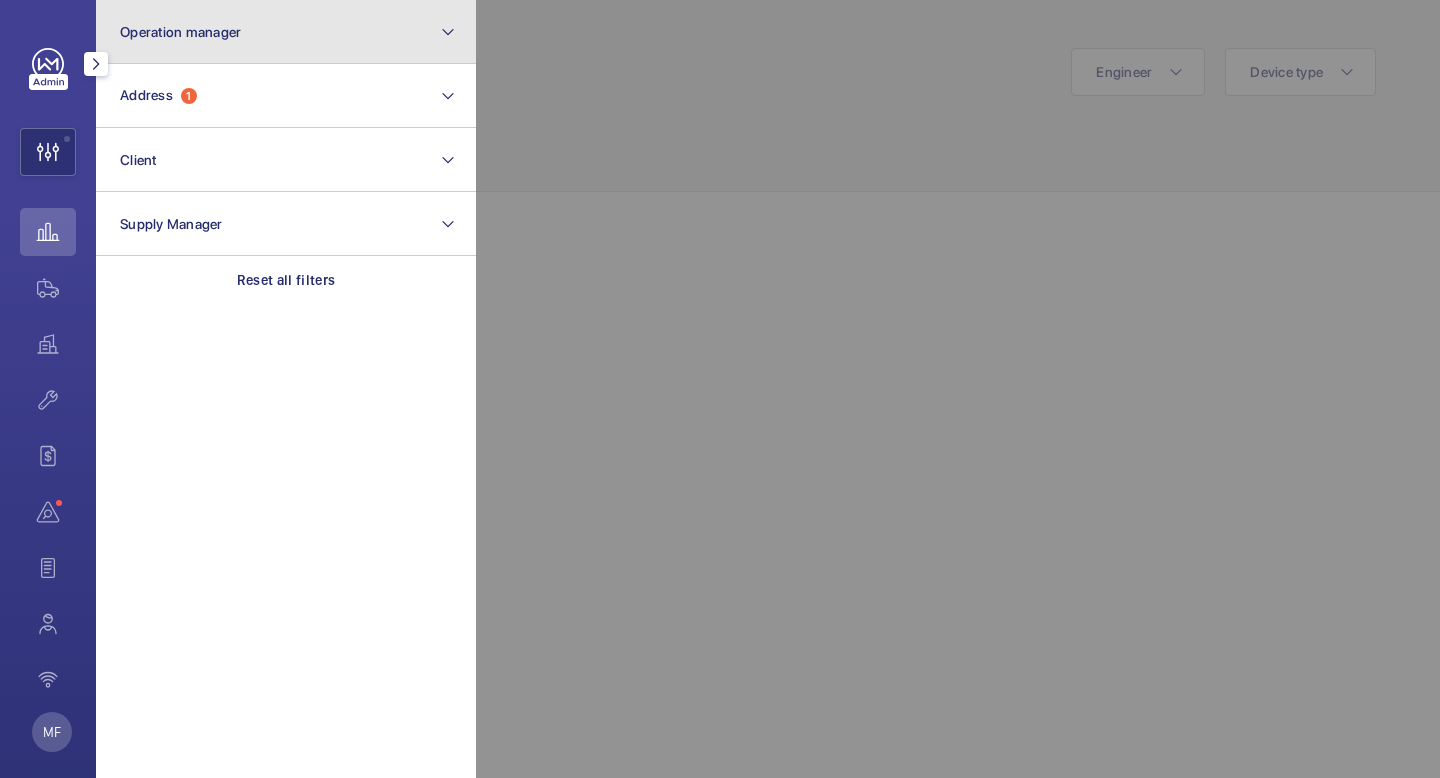 click on "Operation manager" 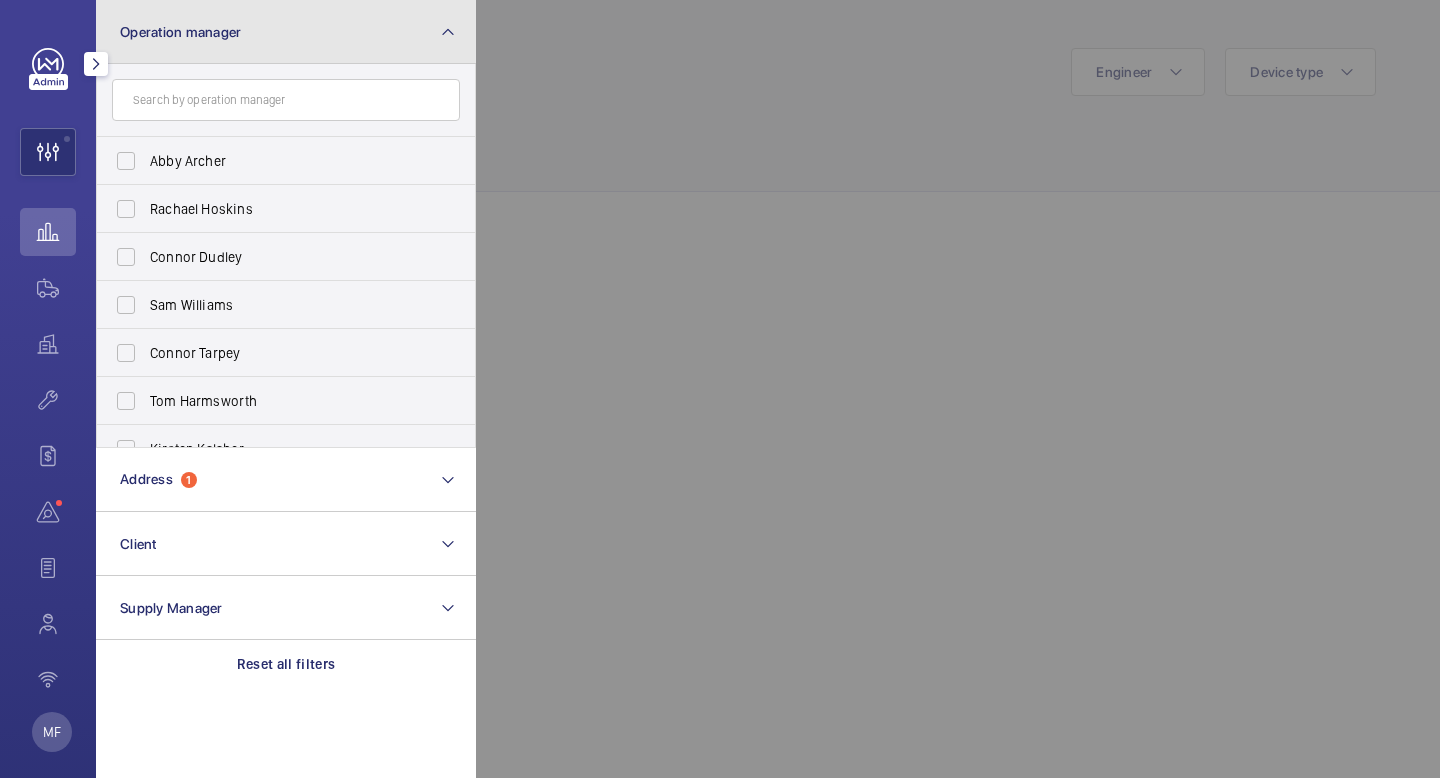 click on "Operation manager" 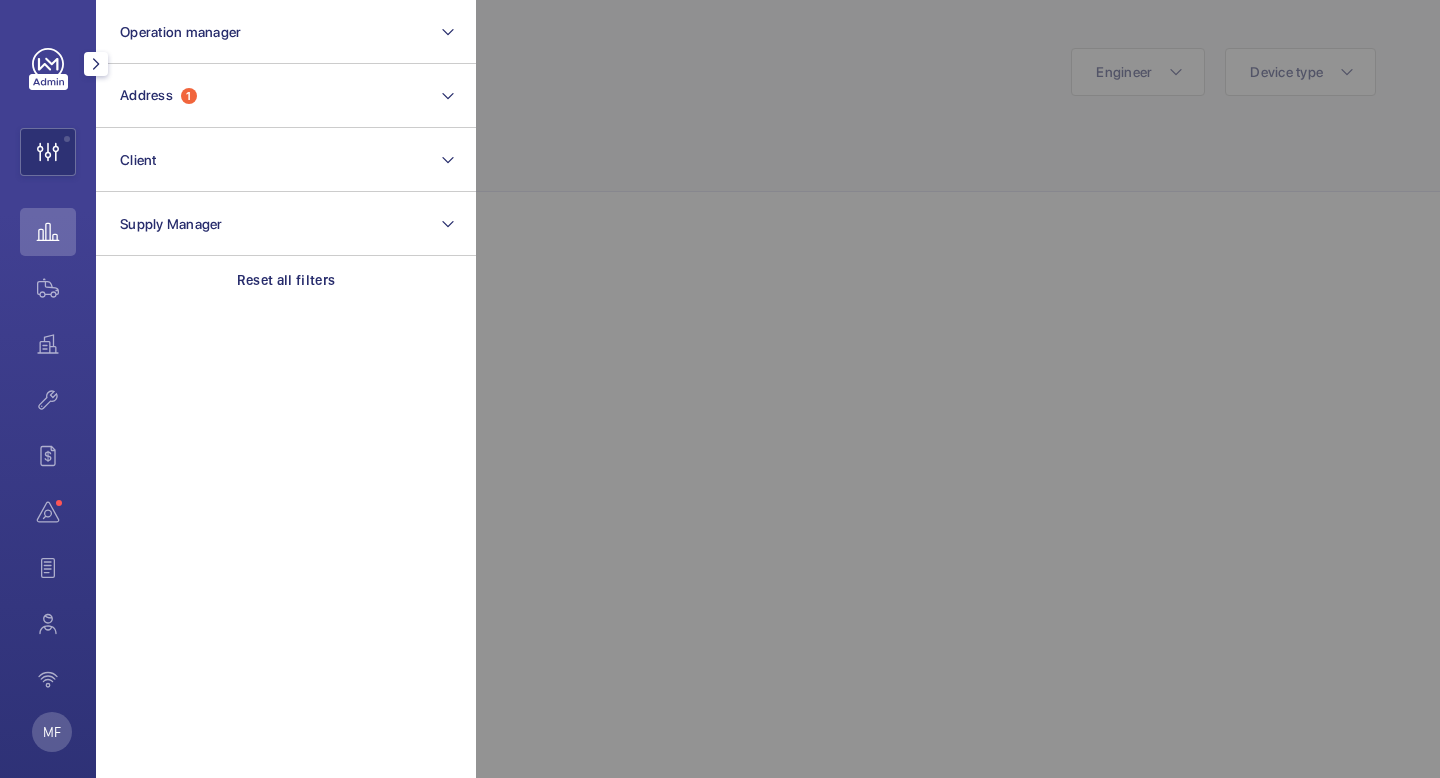 click on "Operation manager Address 1 Client Supply Manager Reset all filters MF" 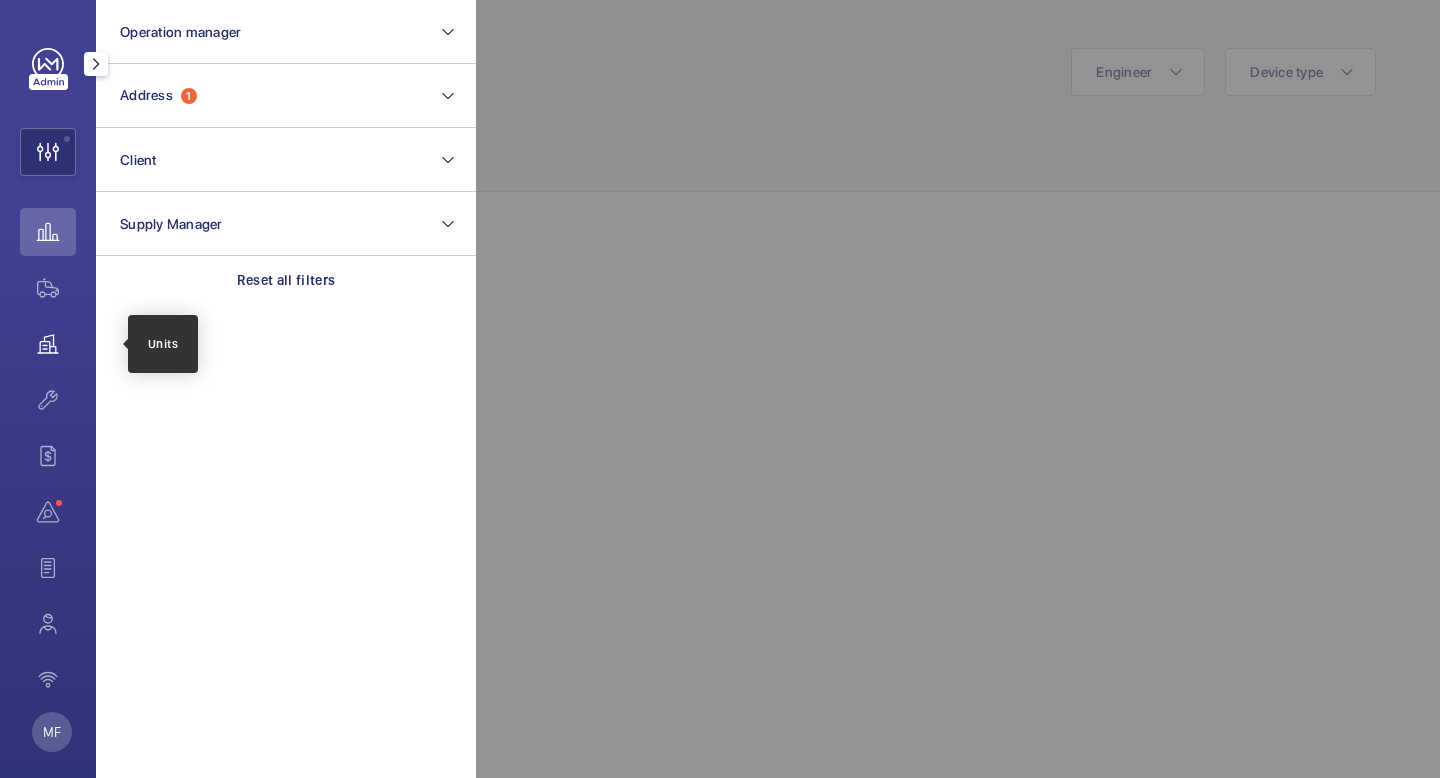 click 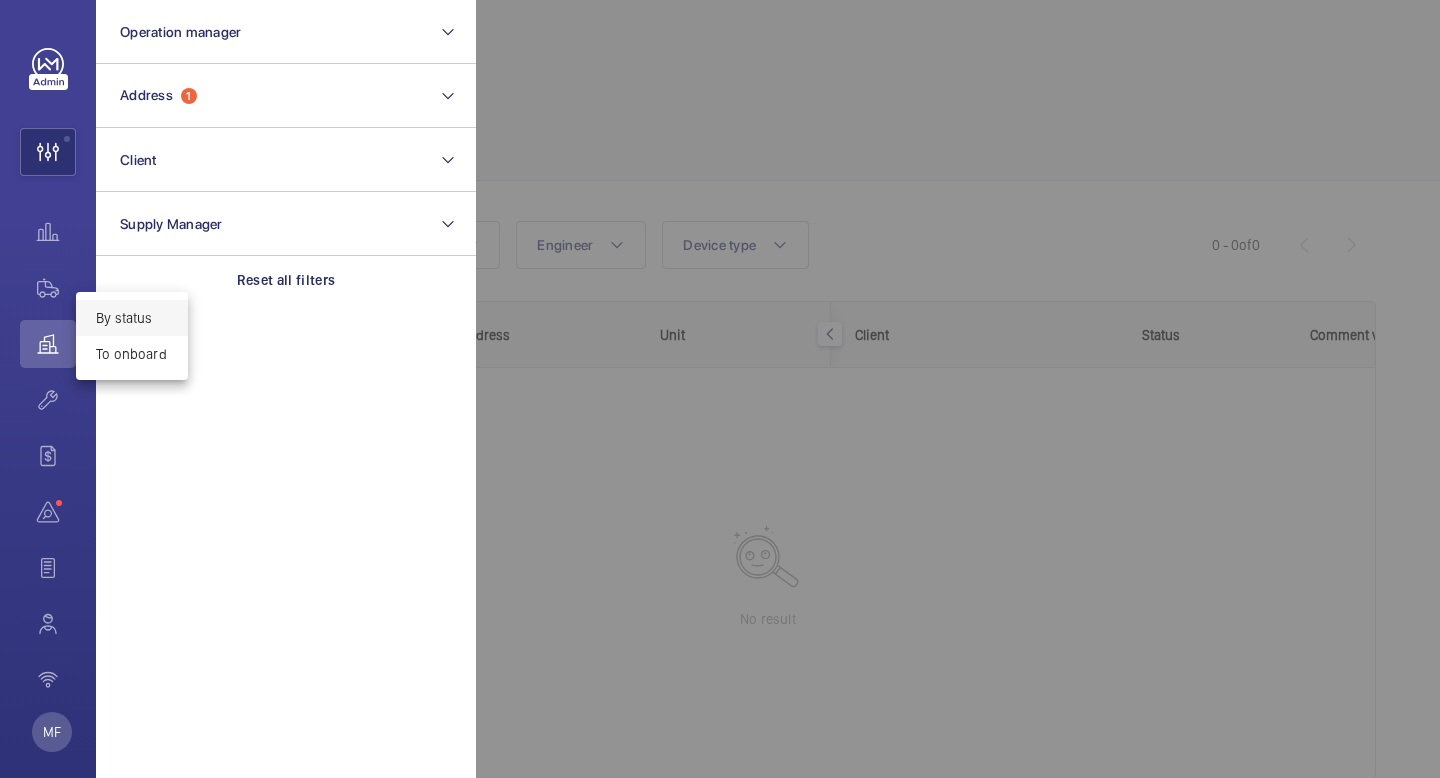 click at bounding box center (720, 389) 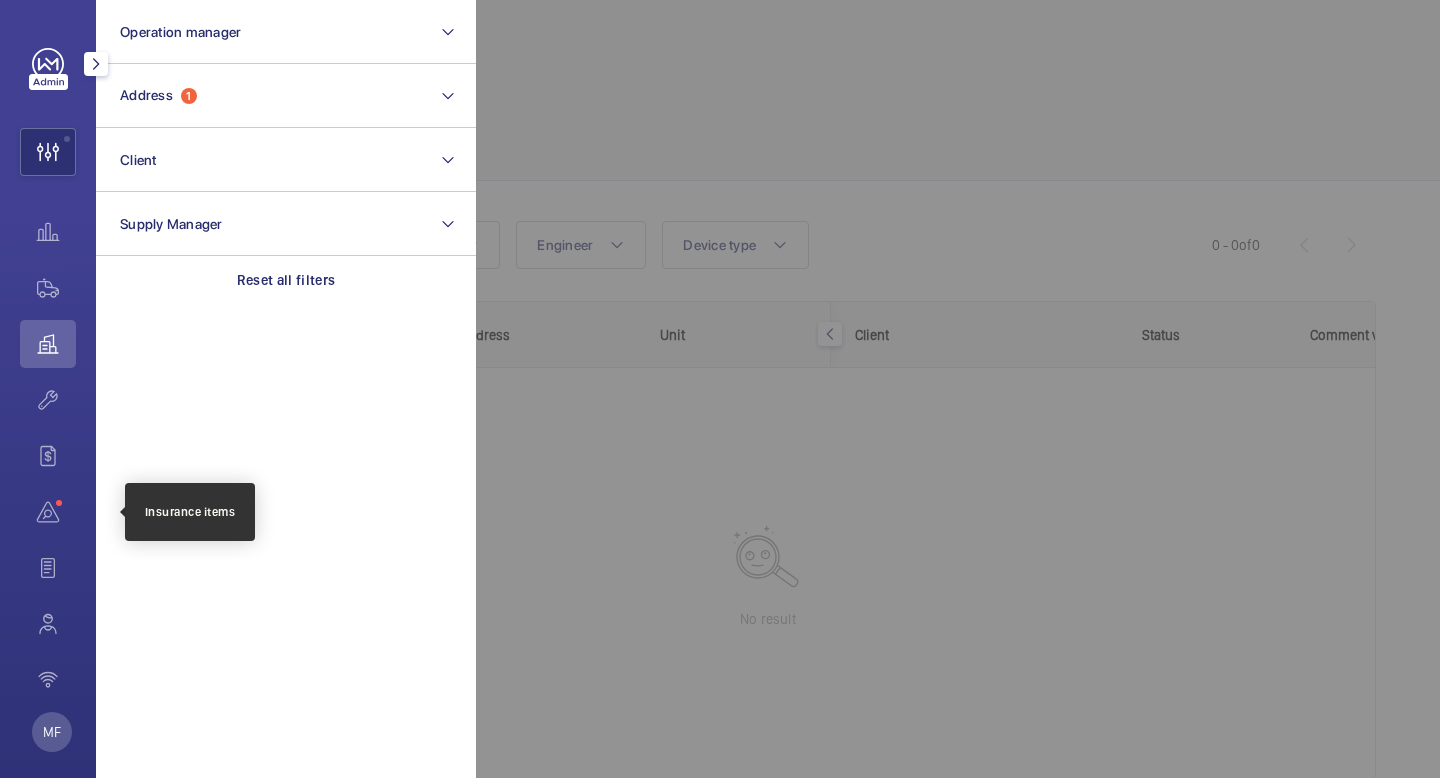 click 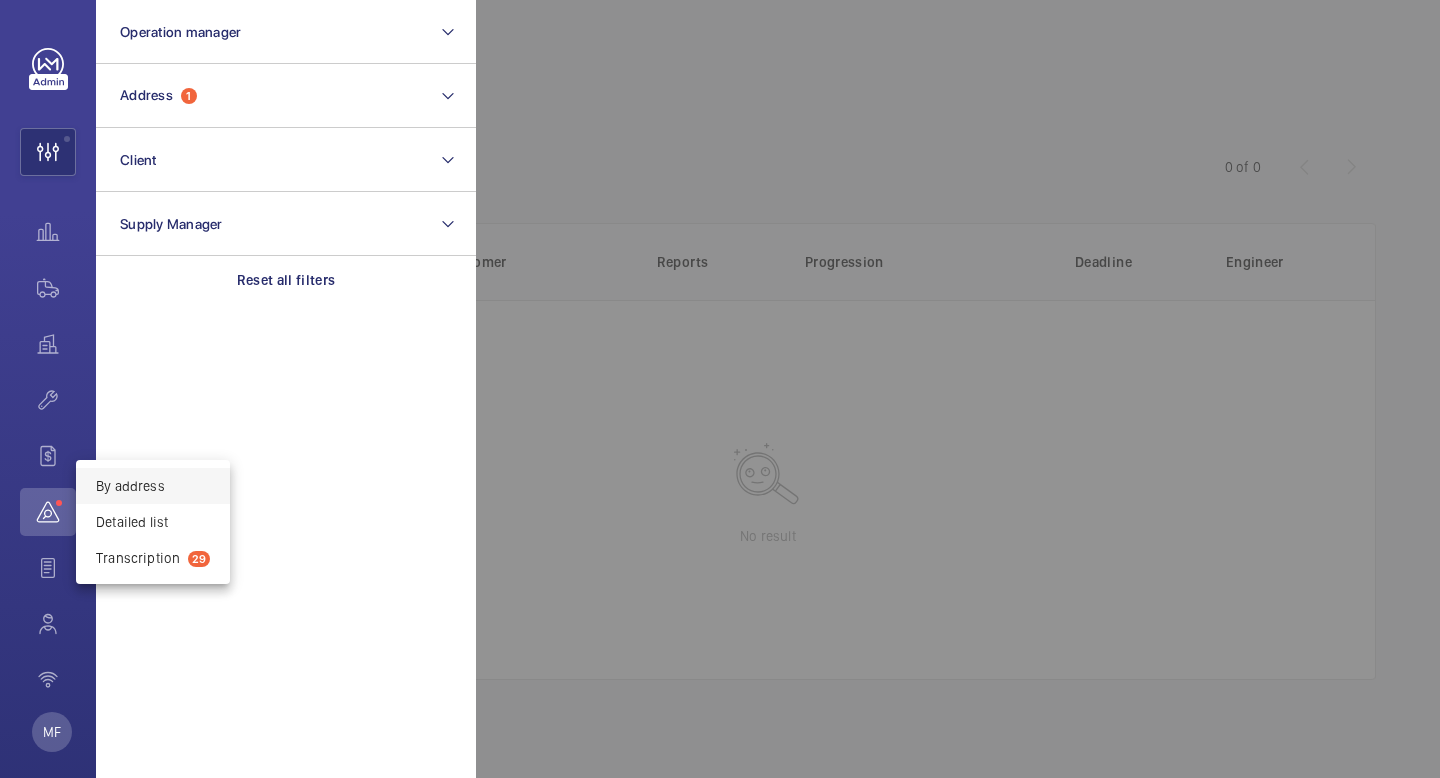 click at bounding box center (720, 389) 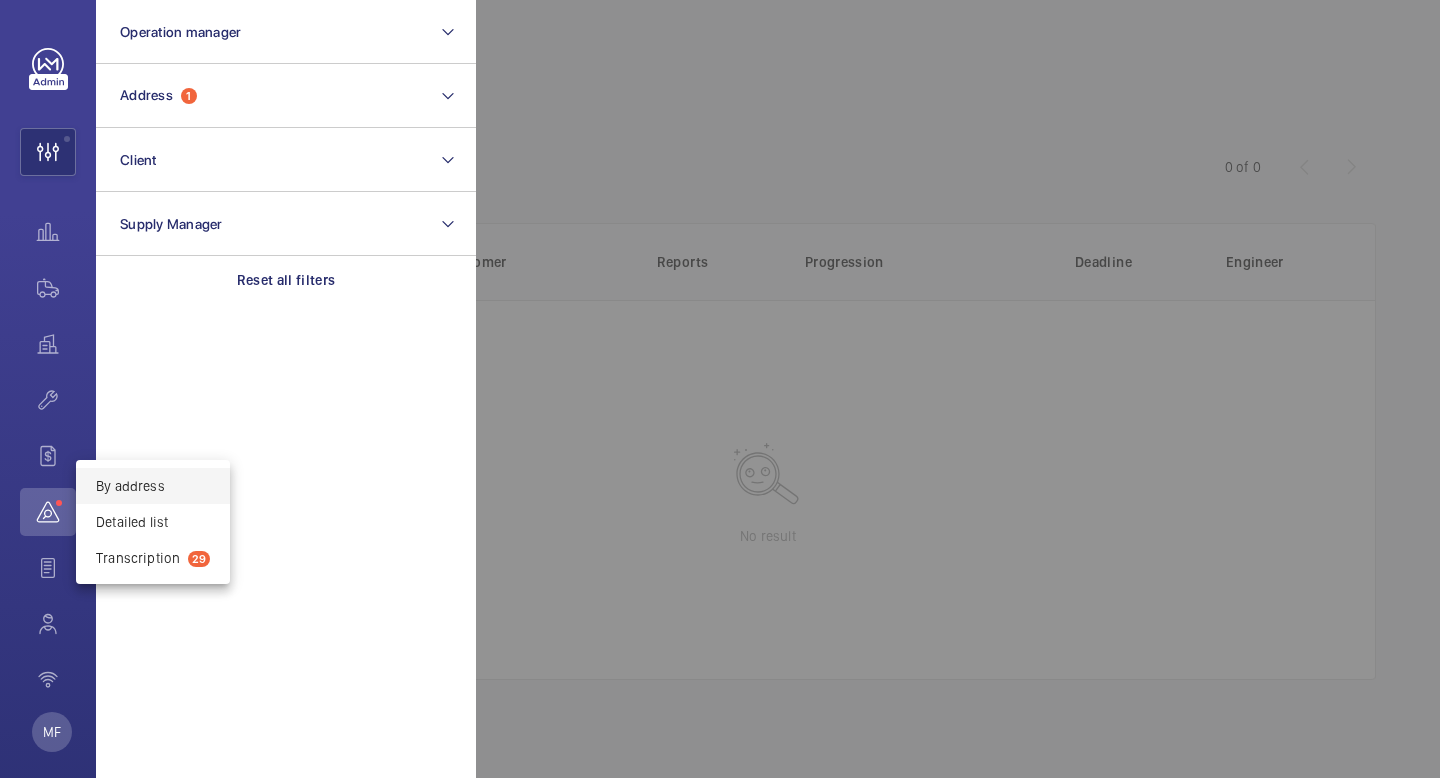click at bounding box center (720, 389) 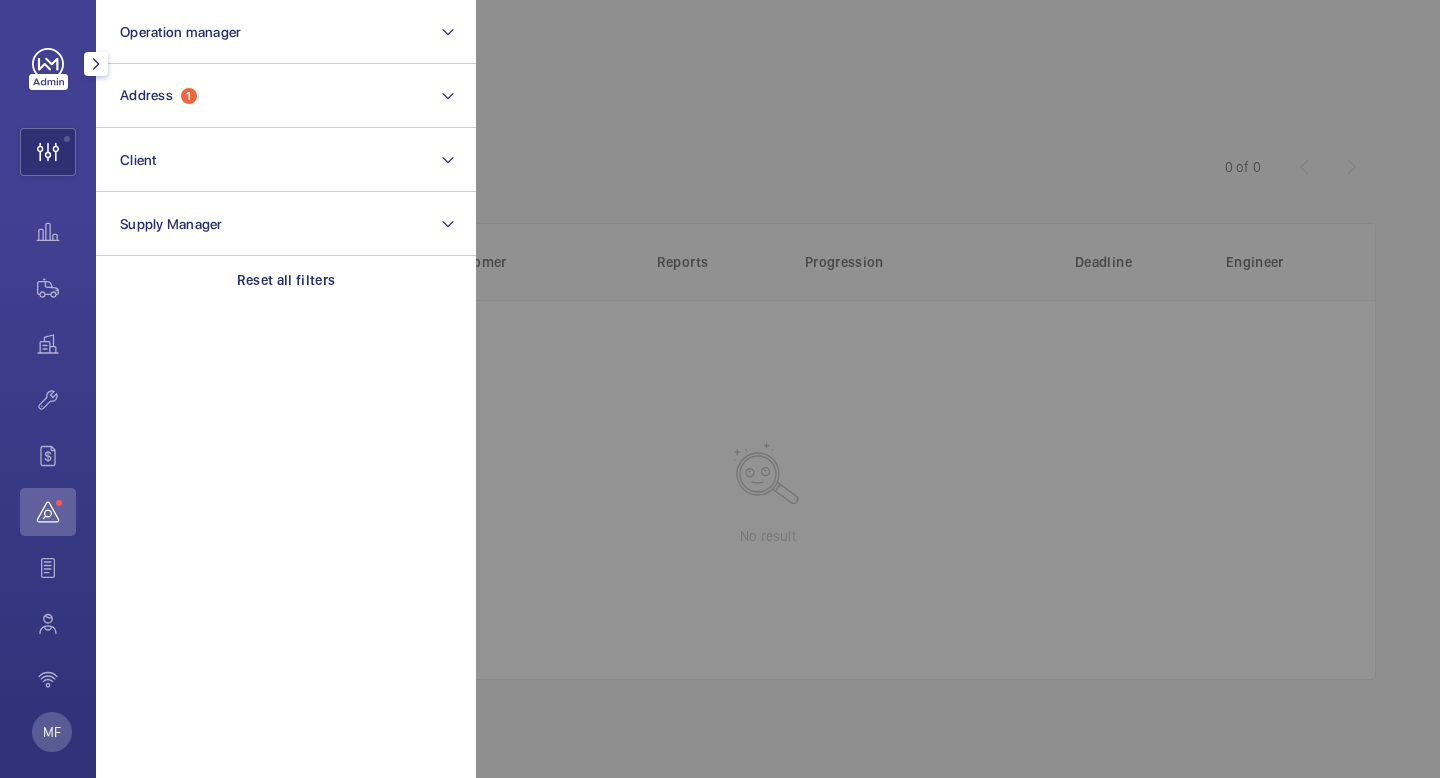 click 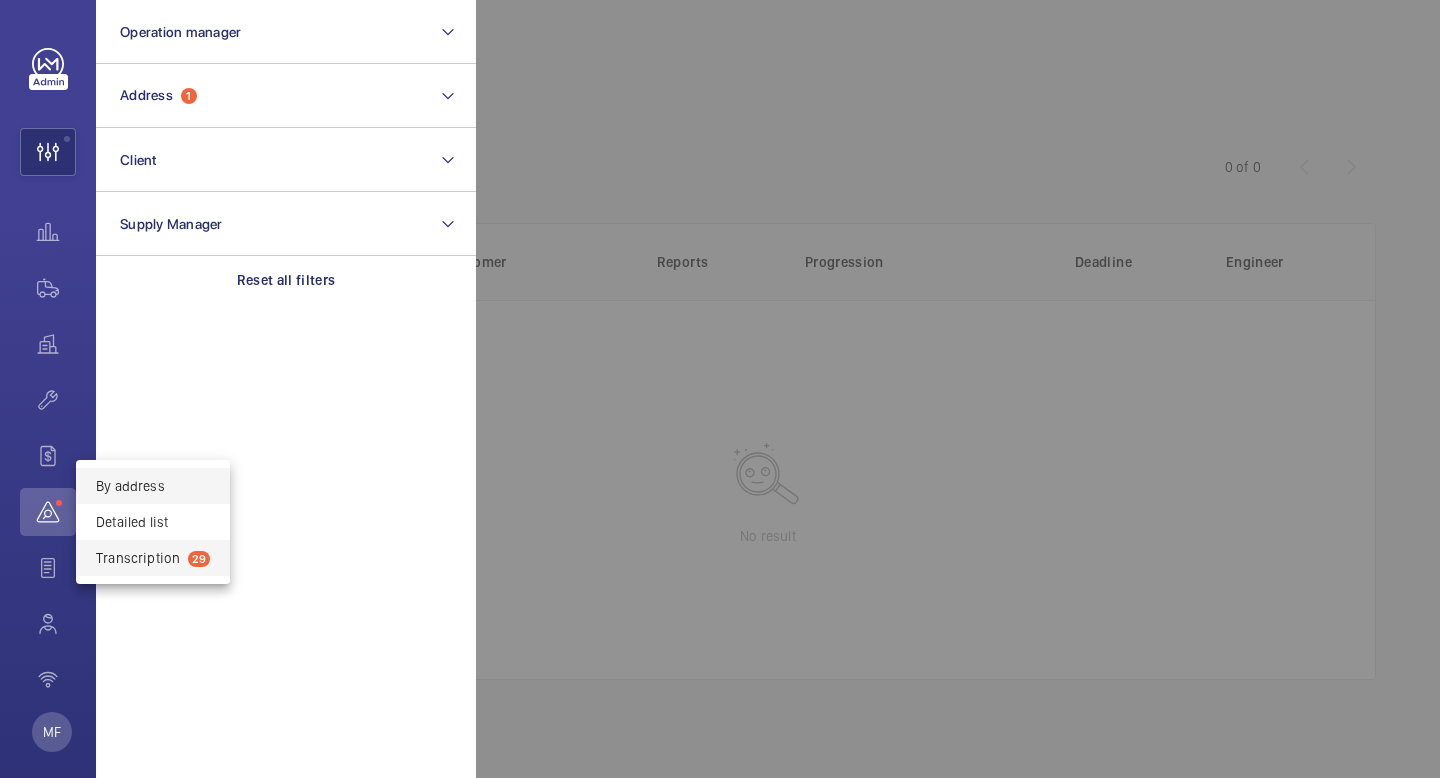 click on "Transcription  29" at bounding box center (153, 558) 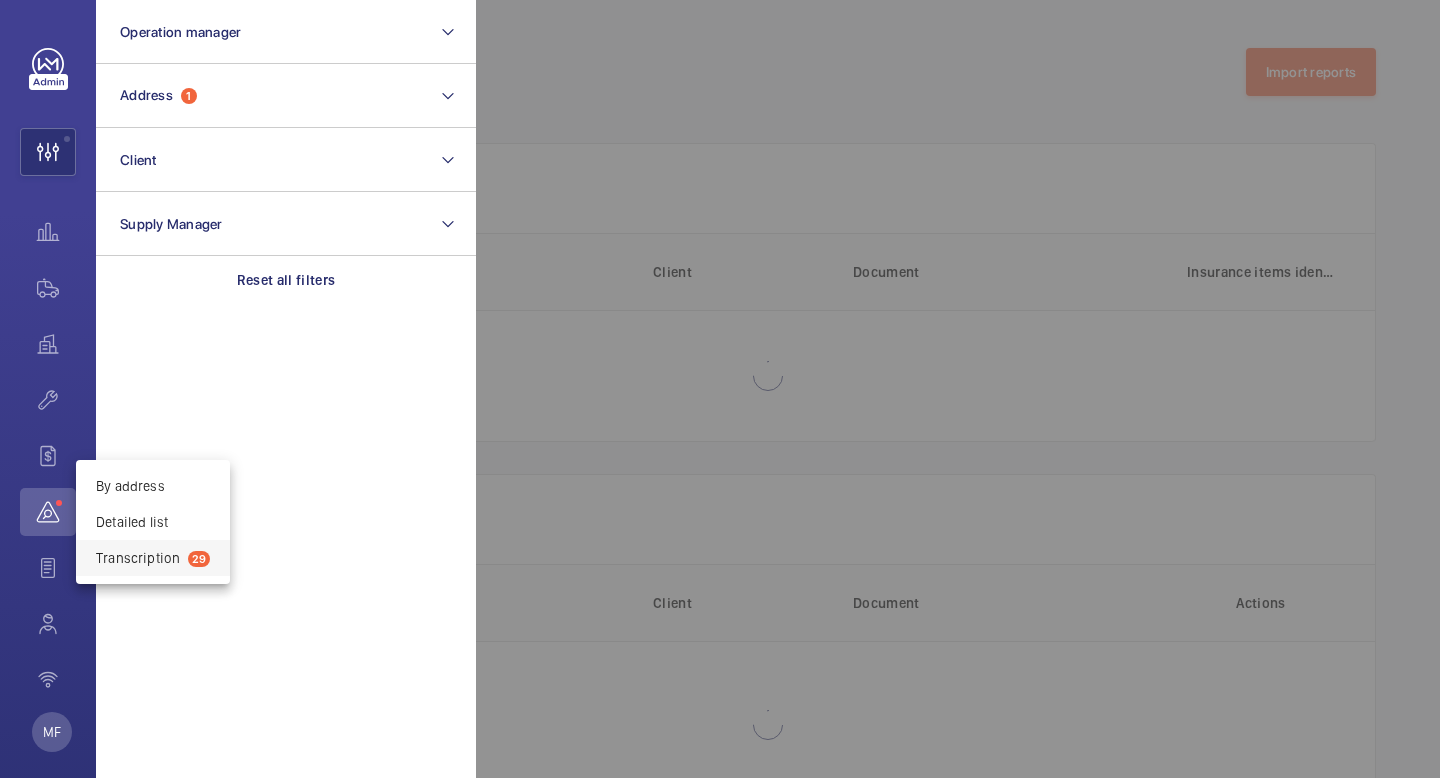 click at bounding box center (720, 389) 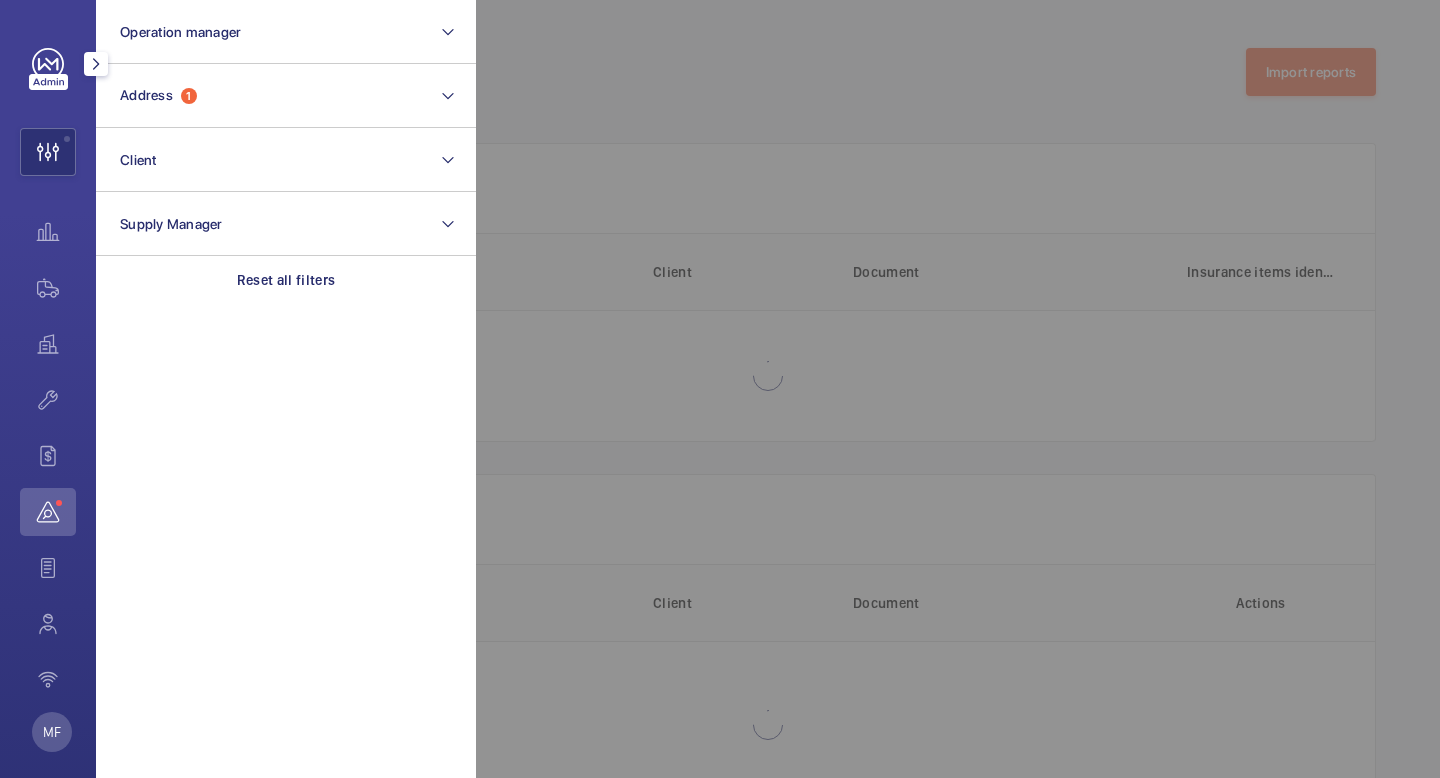 click 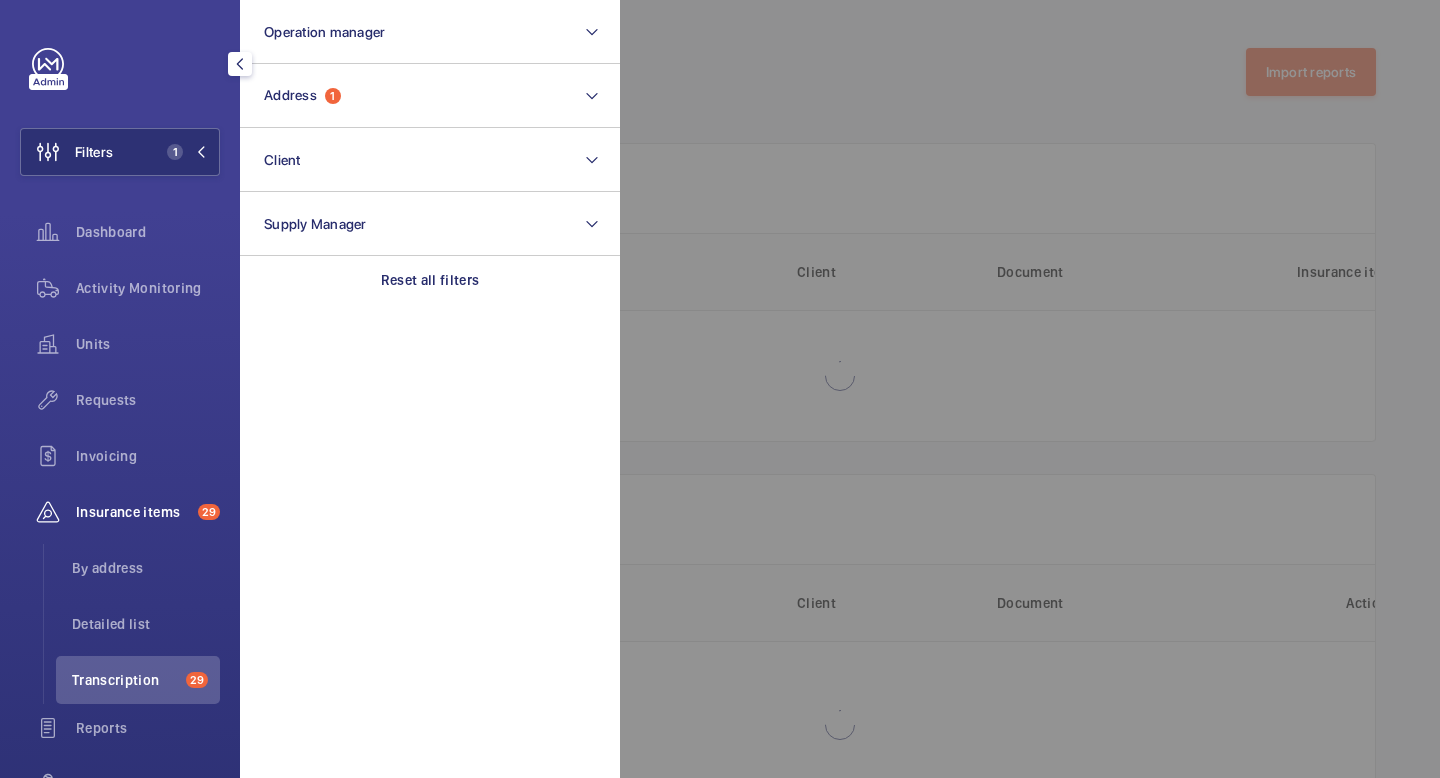 click 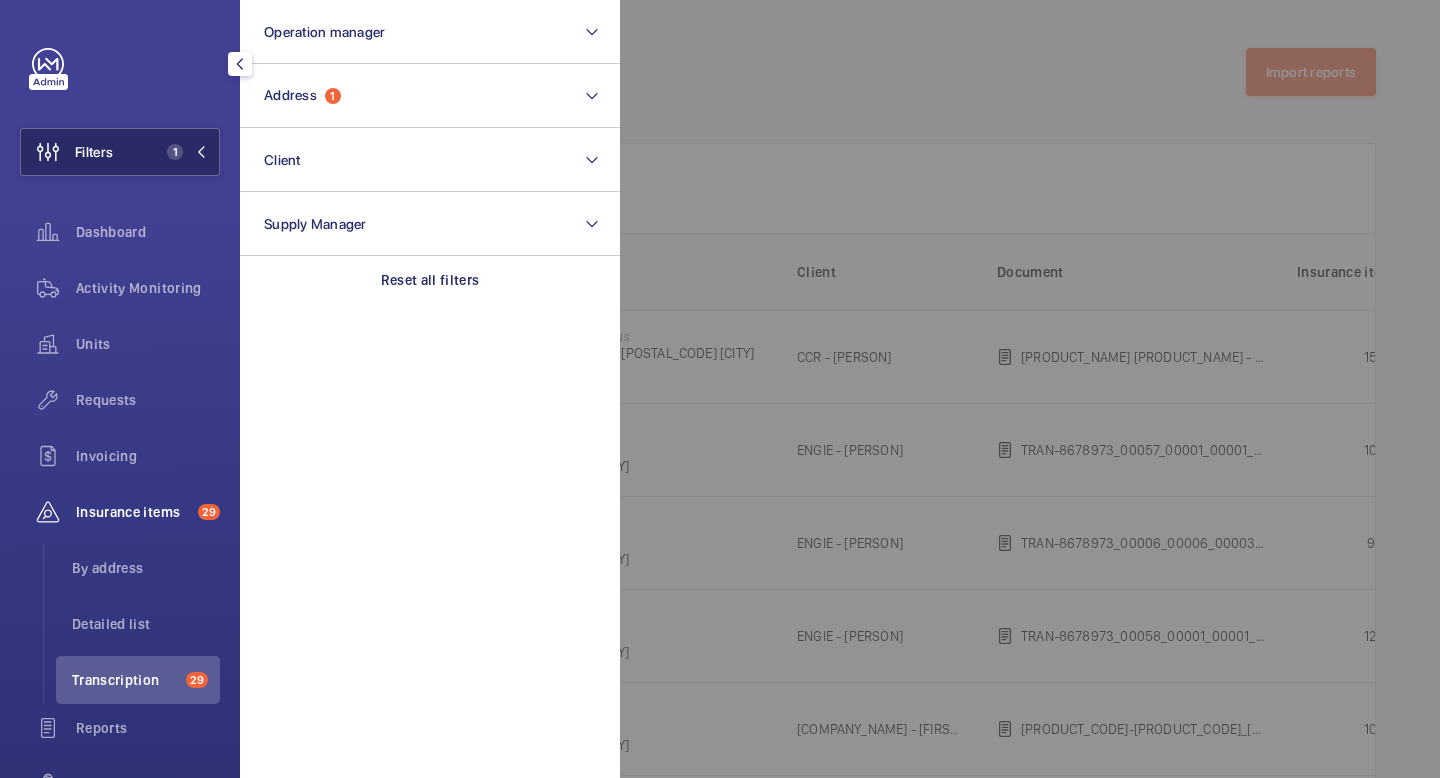 click 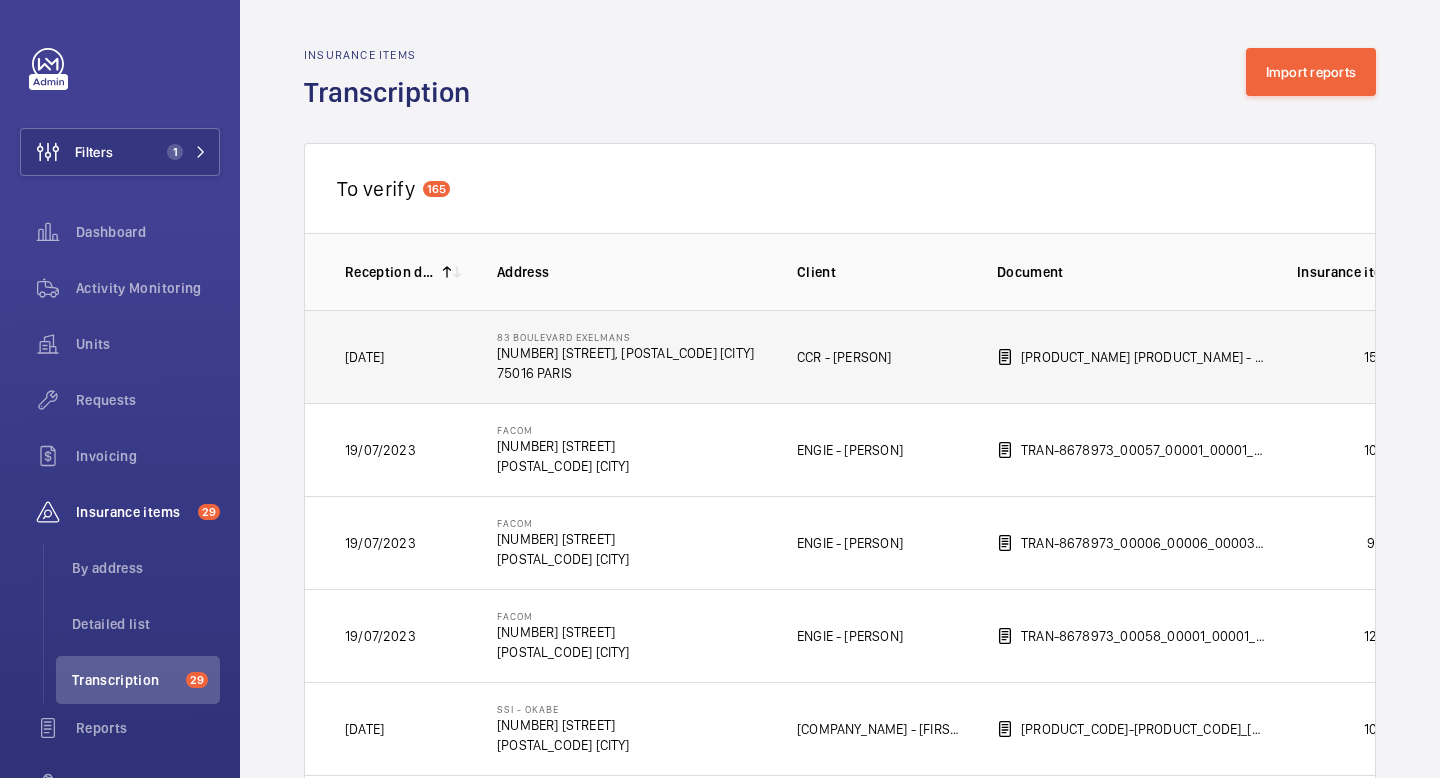 scroll, scrollTop: 11, scrollLeft: 0, axis: vertical 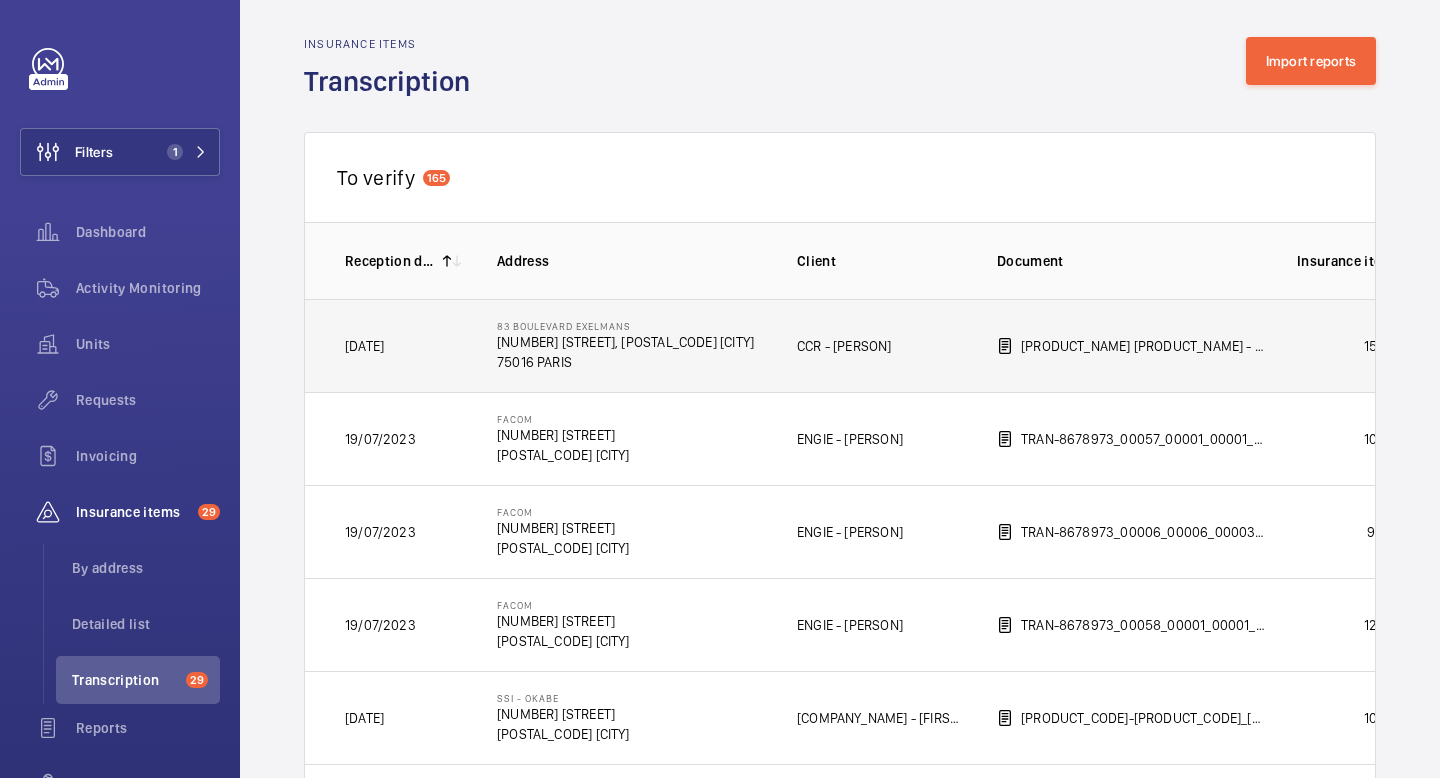 click on "[PRODUCT_NAME] [PRODUCT_NAME] - [NUMBER] [STREET] [POSTAL_CODE] [CITY].pdf" 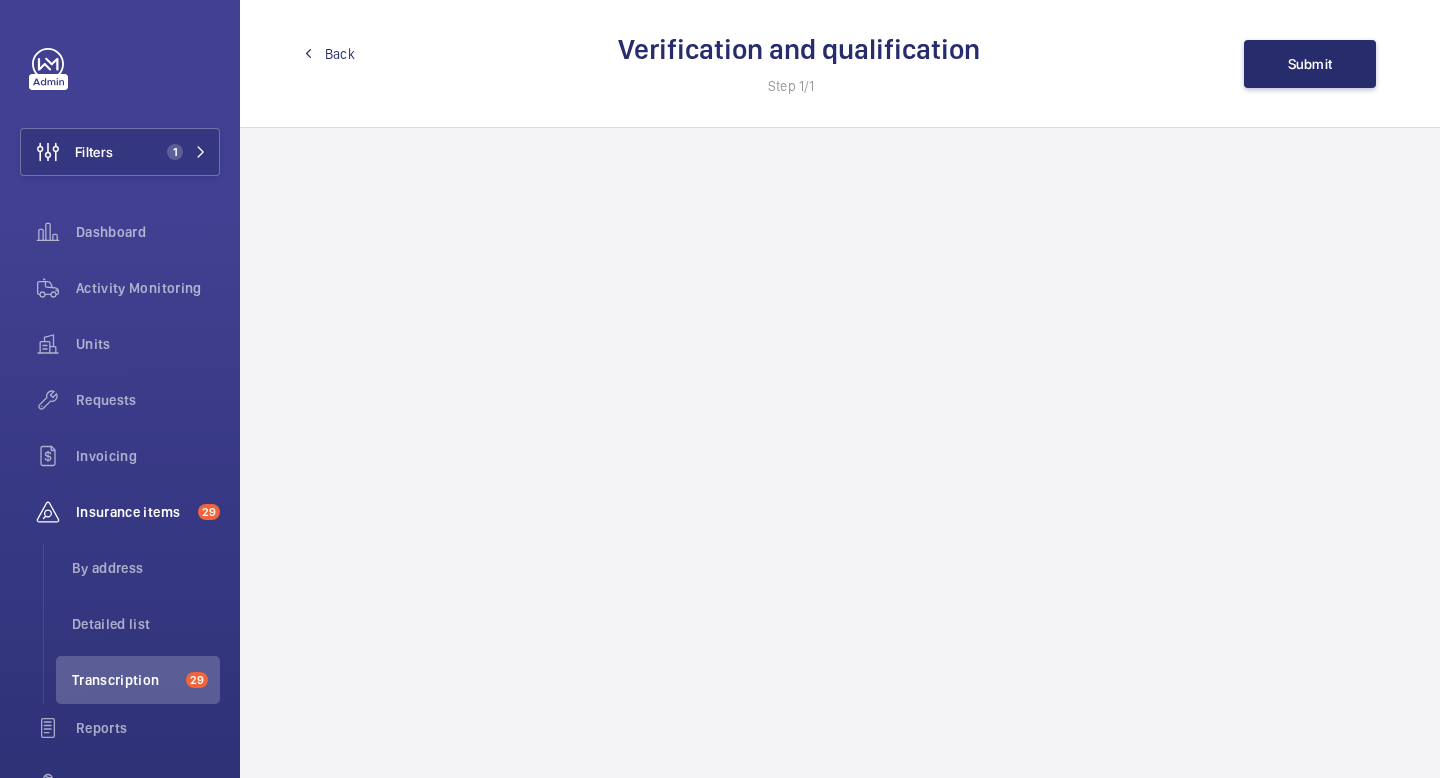 scroll, scrollTop: 0, scrollLeft: 0, axis: both 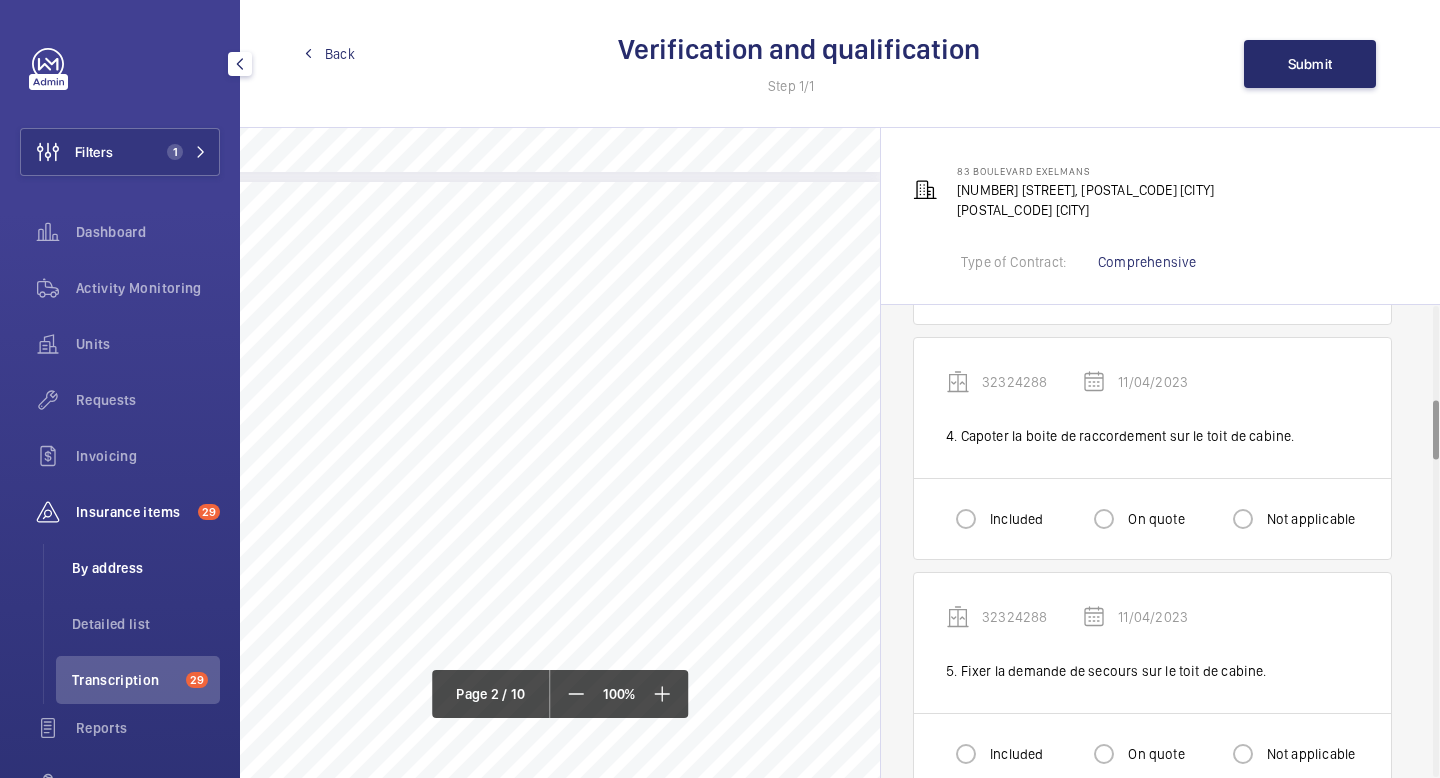 click on "By address" 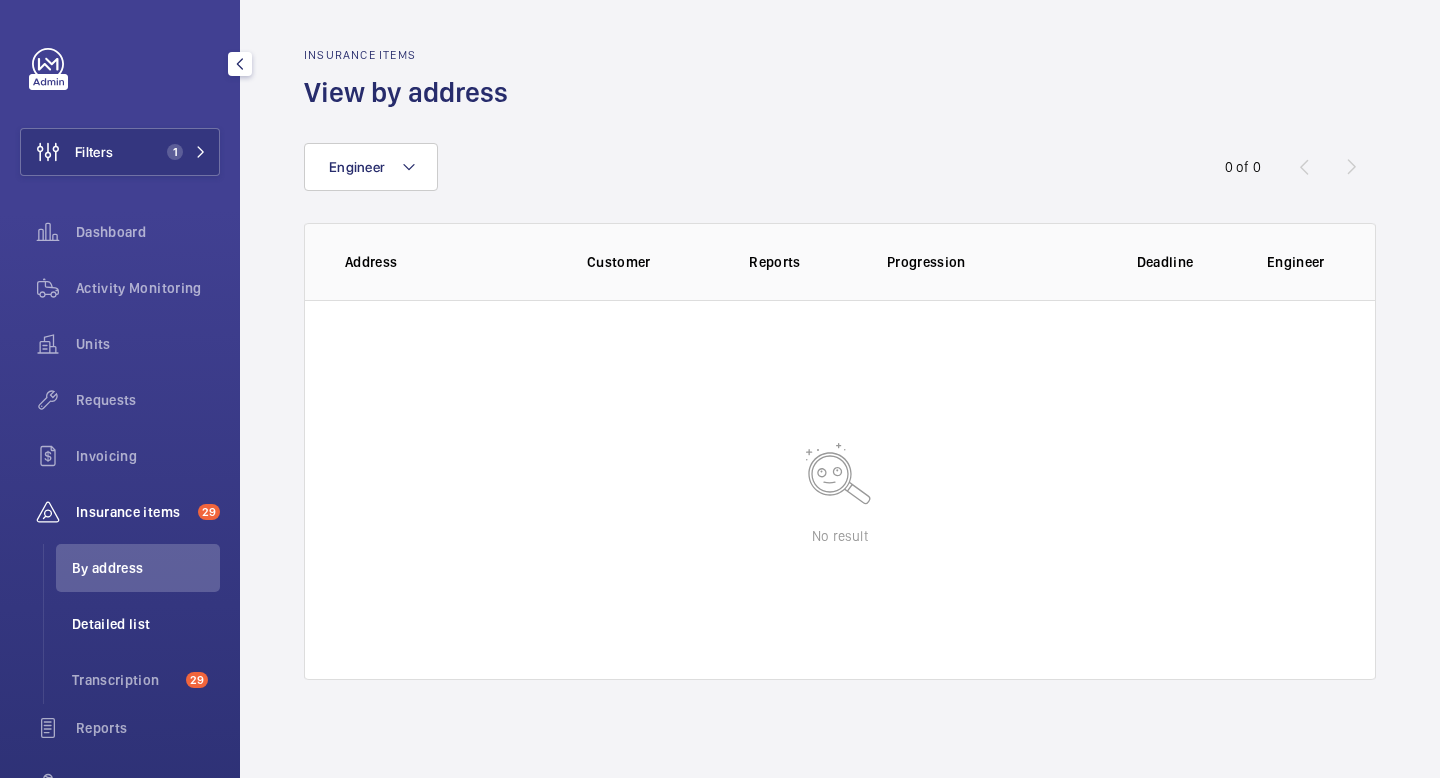 click on "Detailed list" 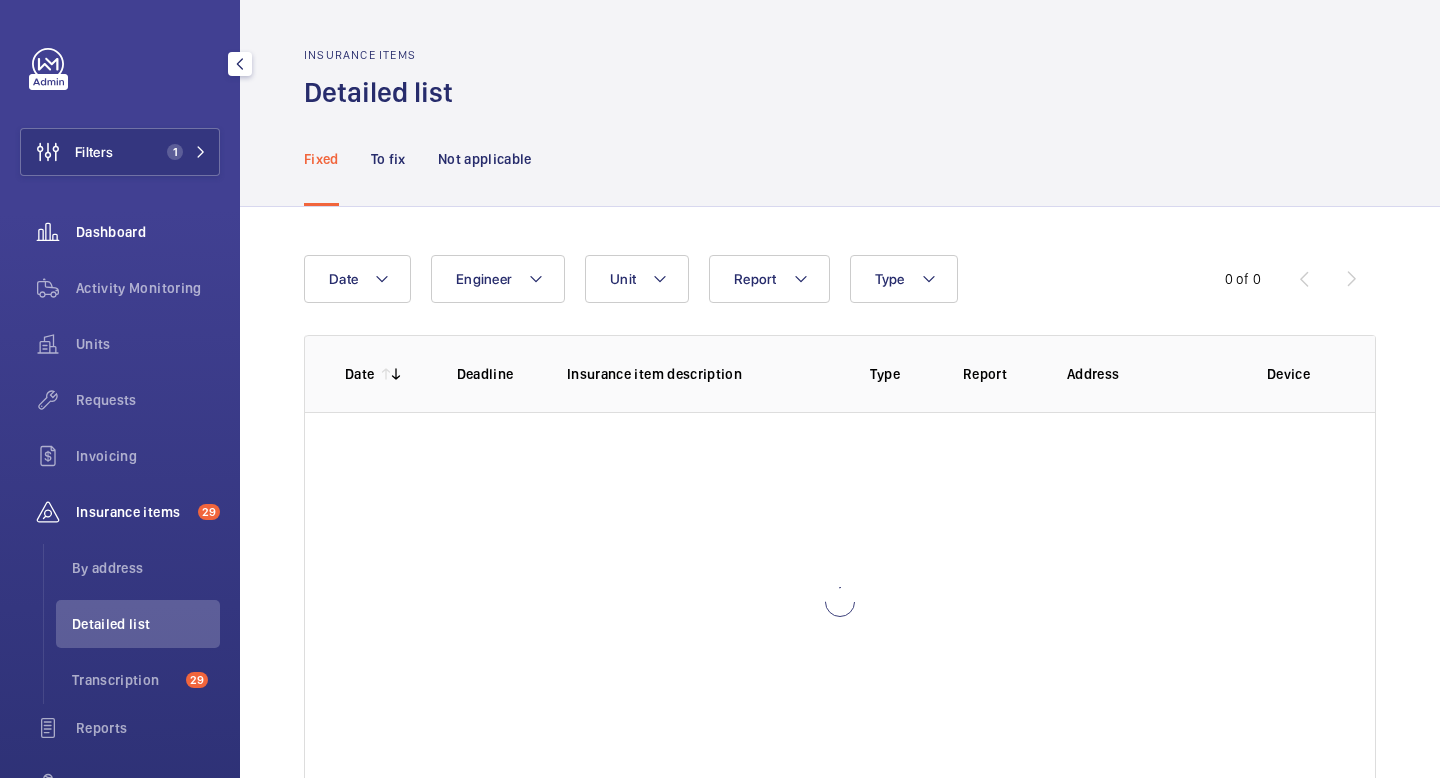 click on "Dashboard" 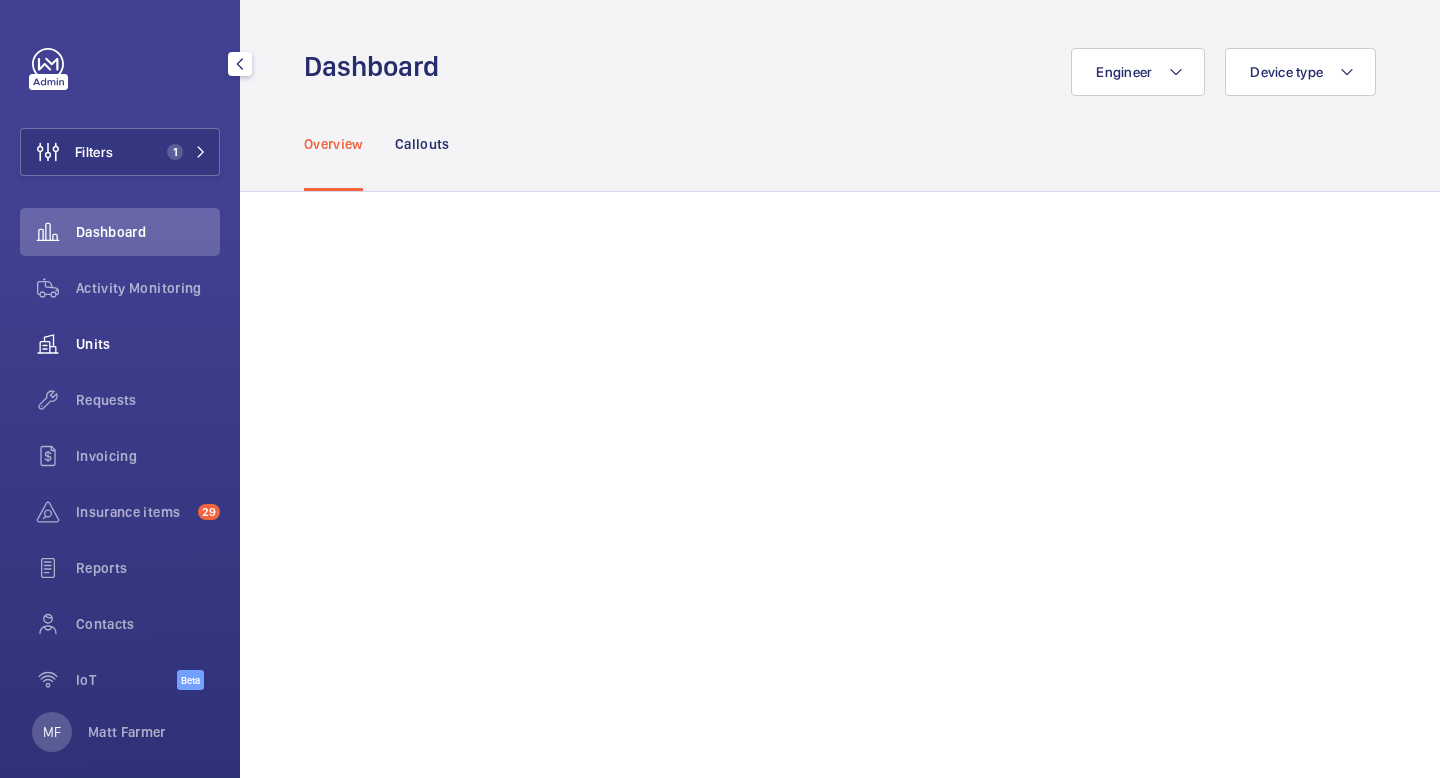 click on "Units" 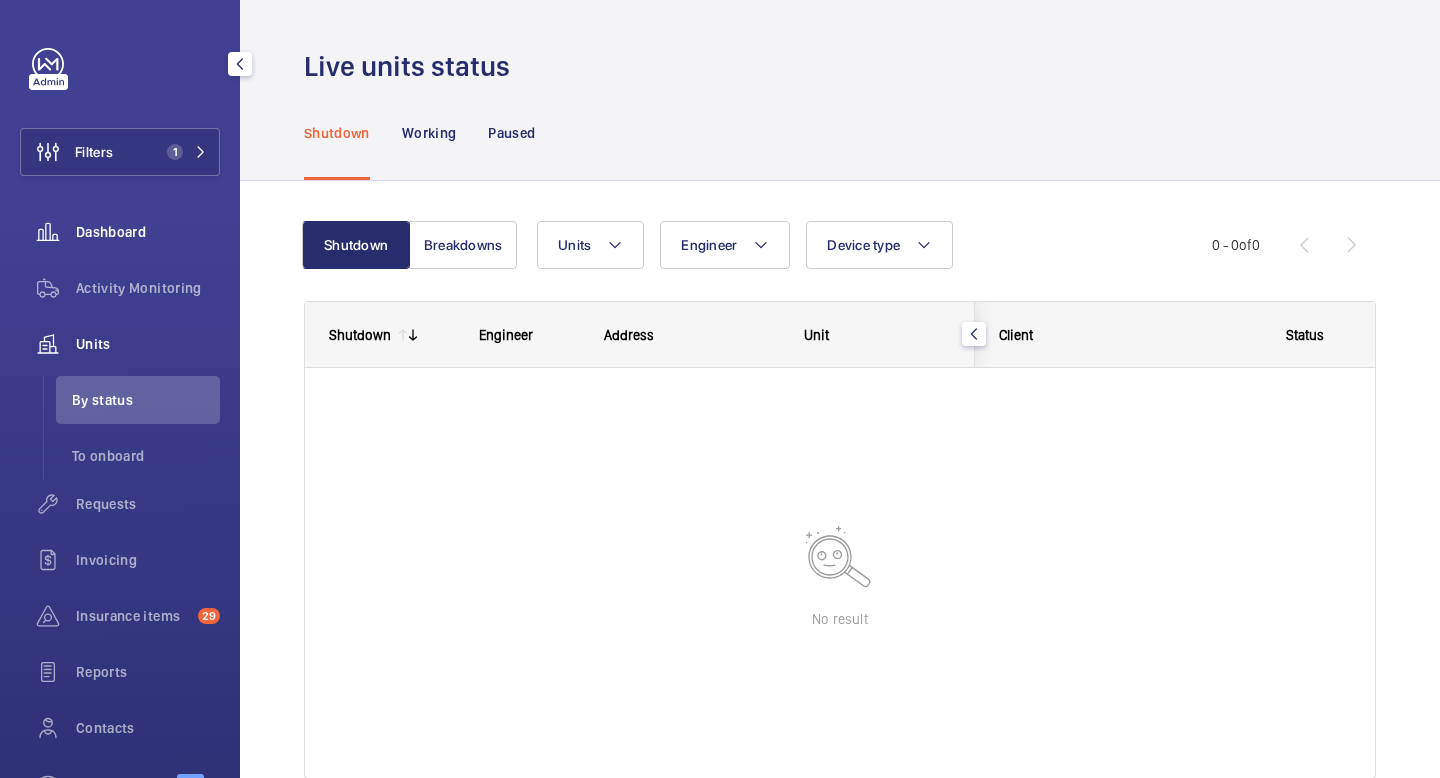 click on "Dashboard" 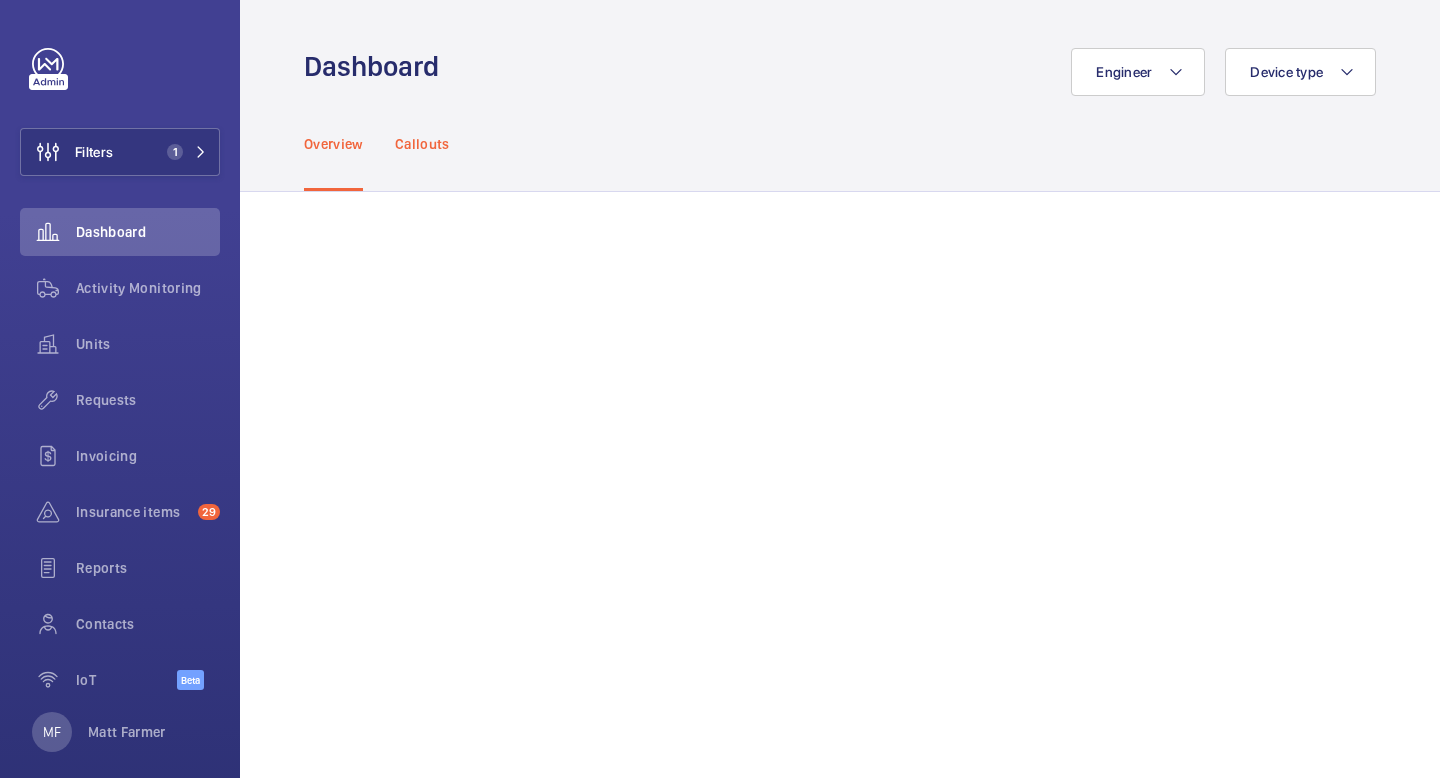 click on "Callouts" 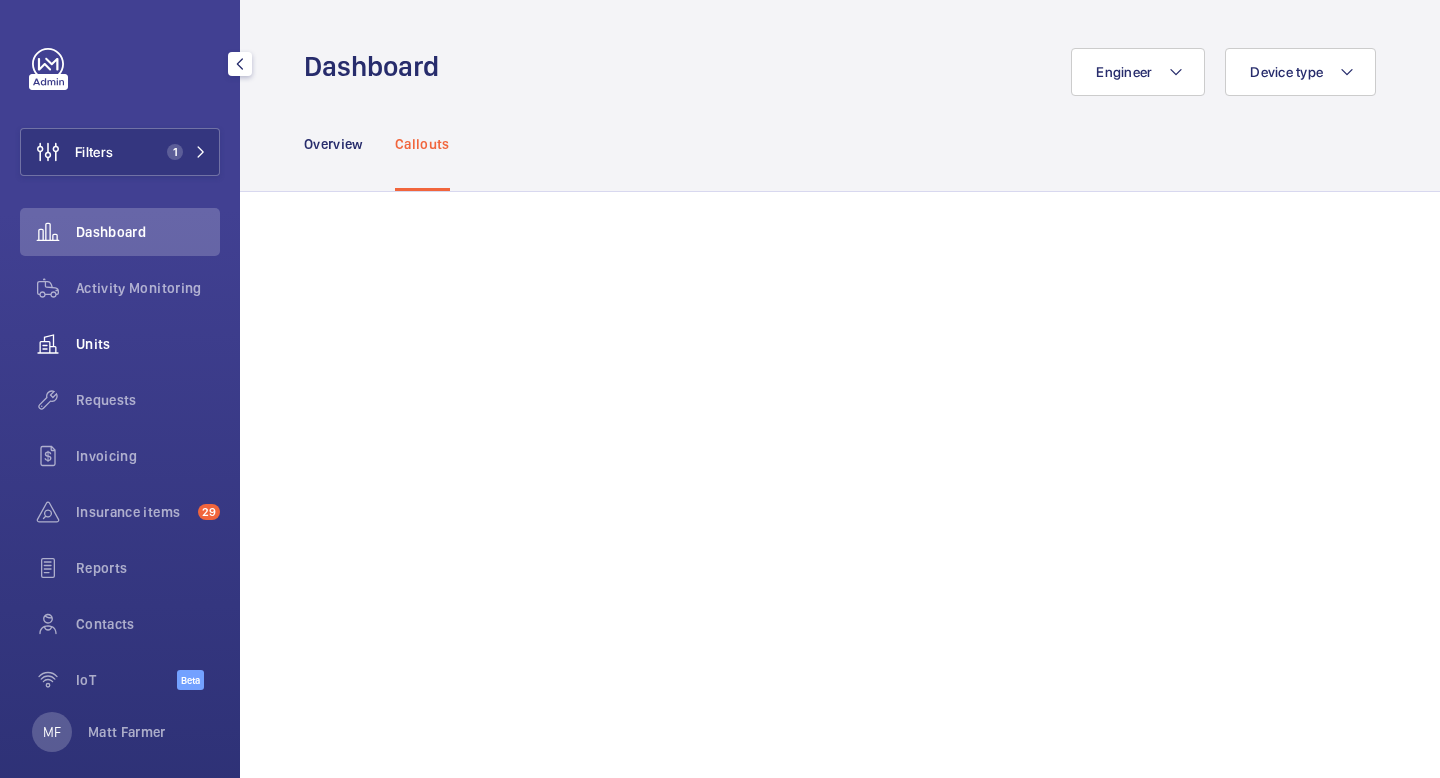 click on "Units" 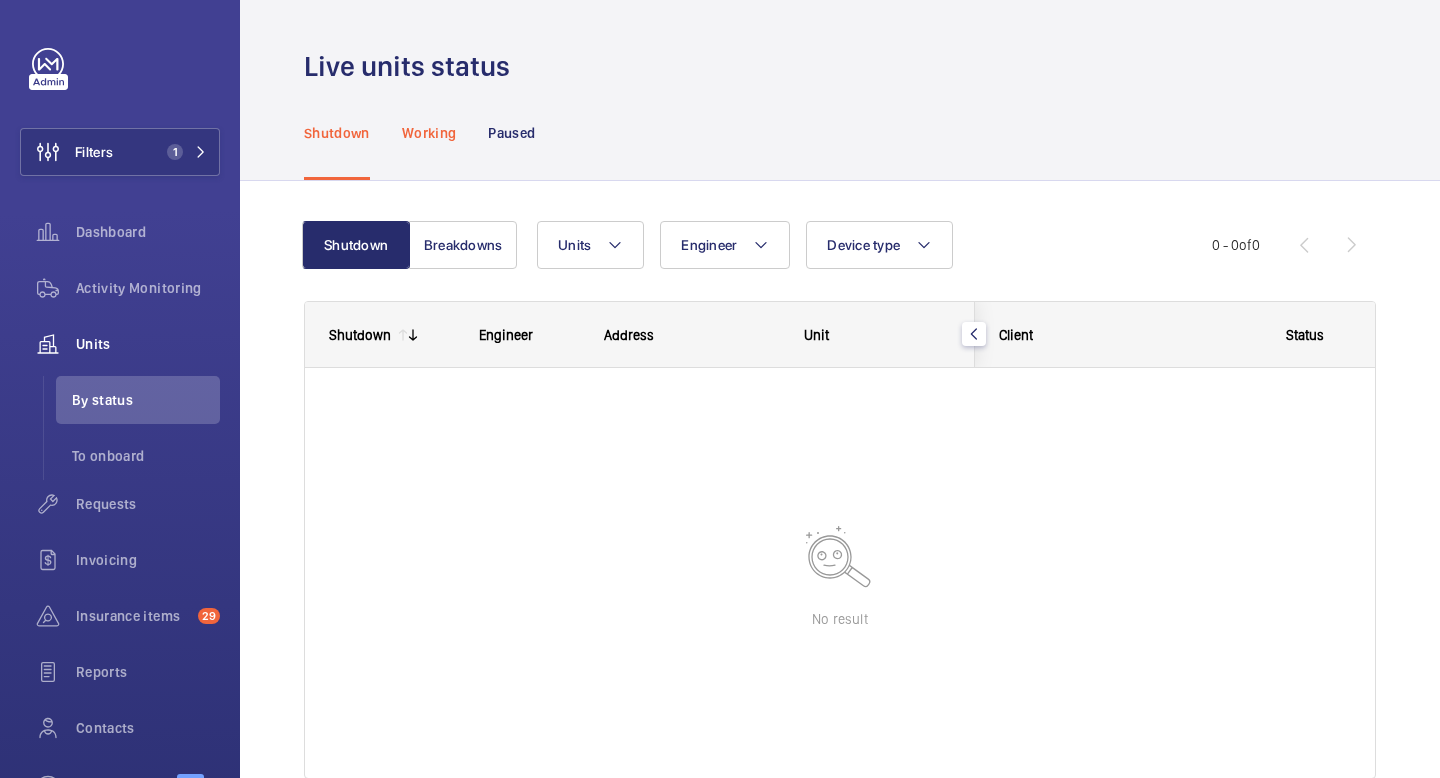 click on "Working" 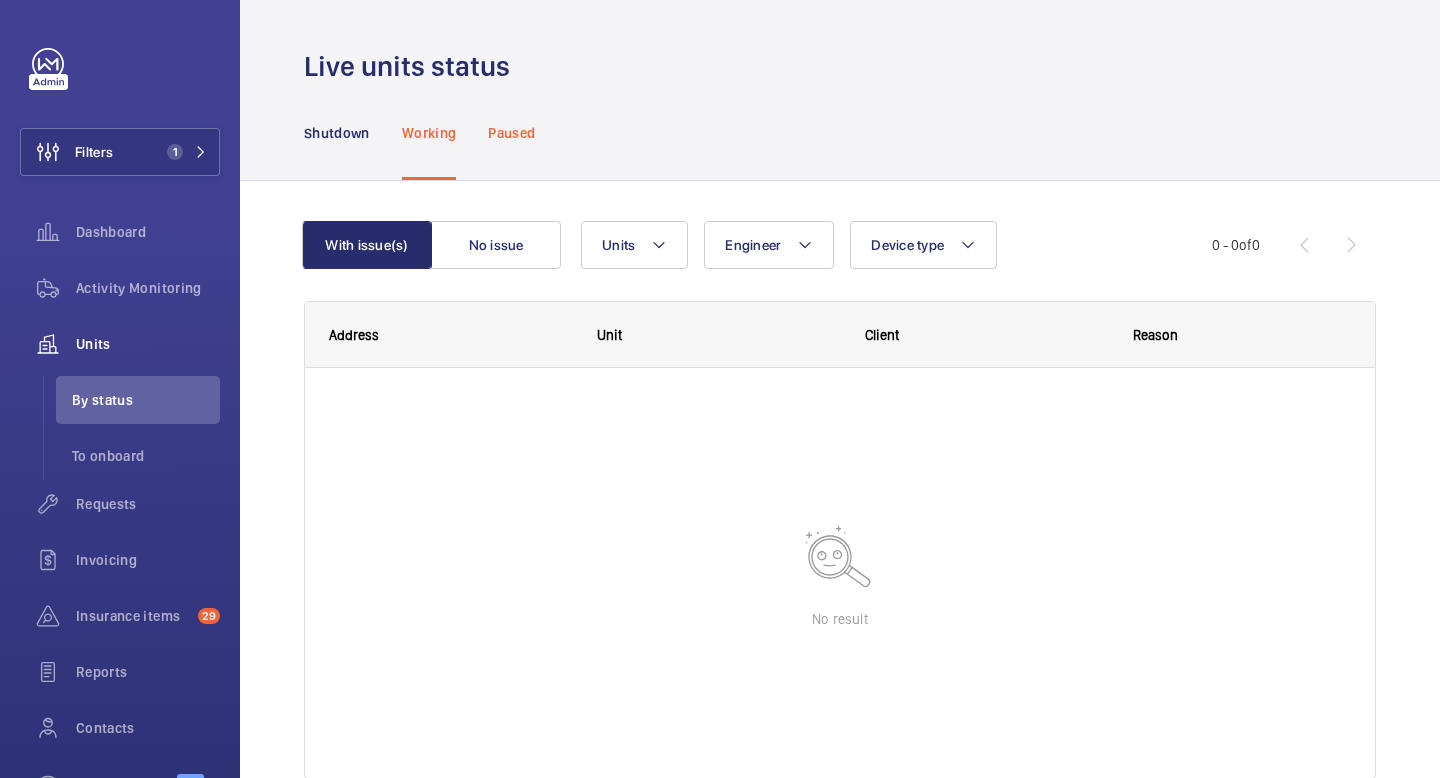 click on "Paused" 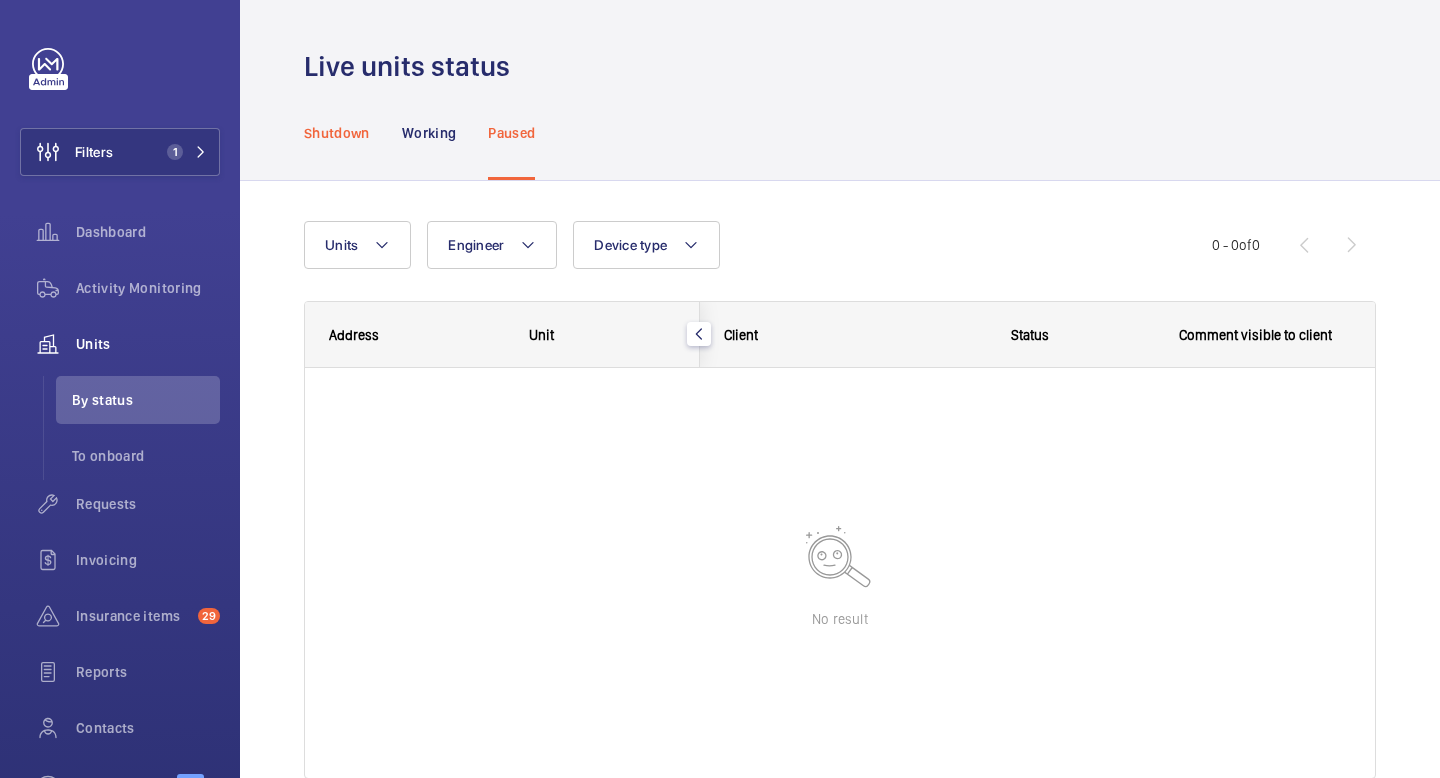 click on "Shutdown" 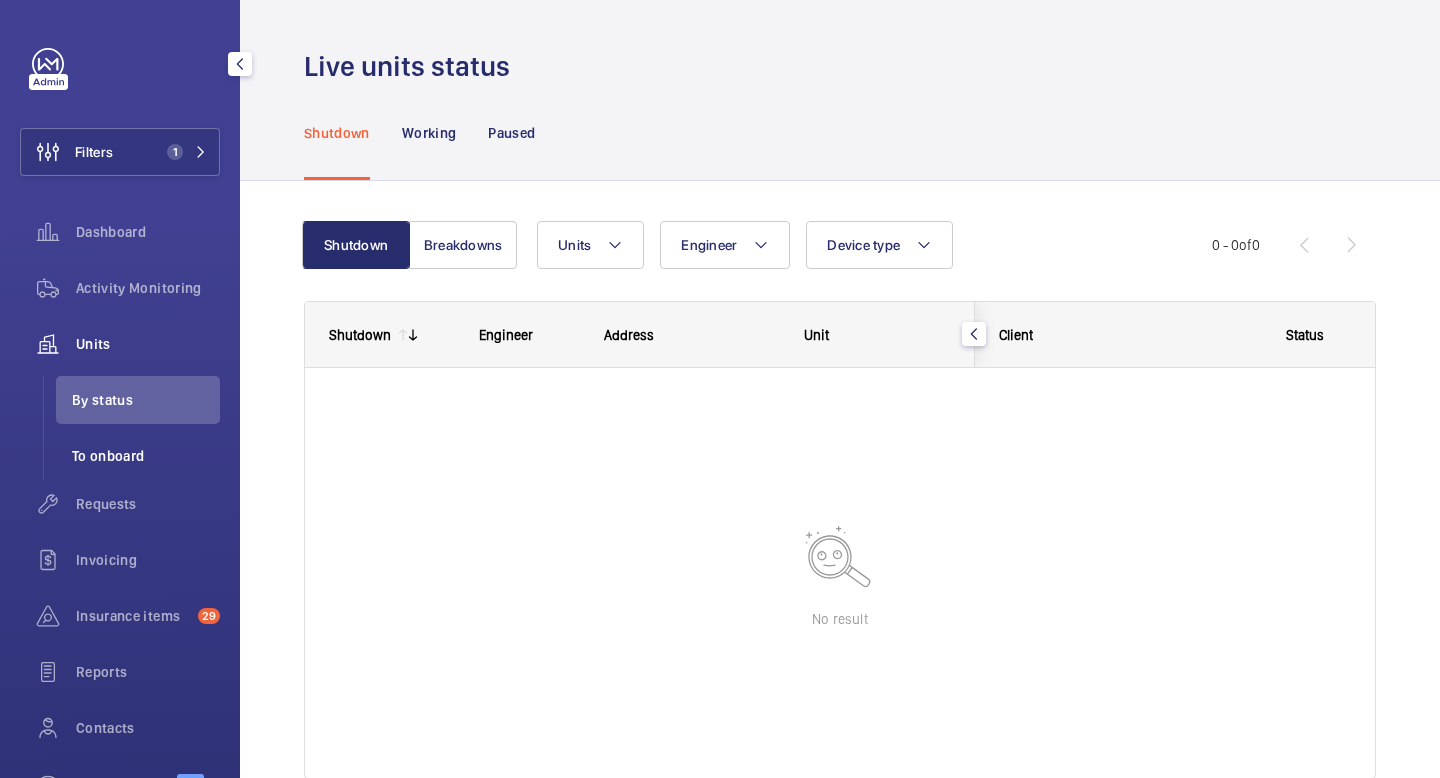 click on "To onboard" 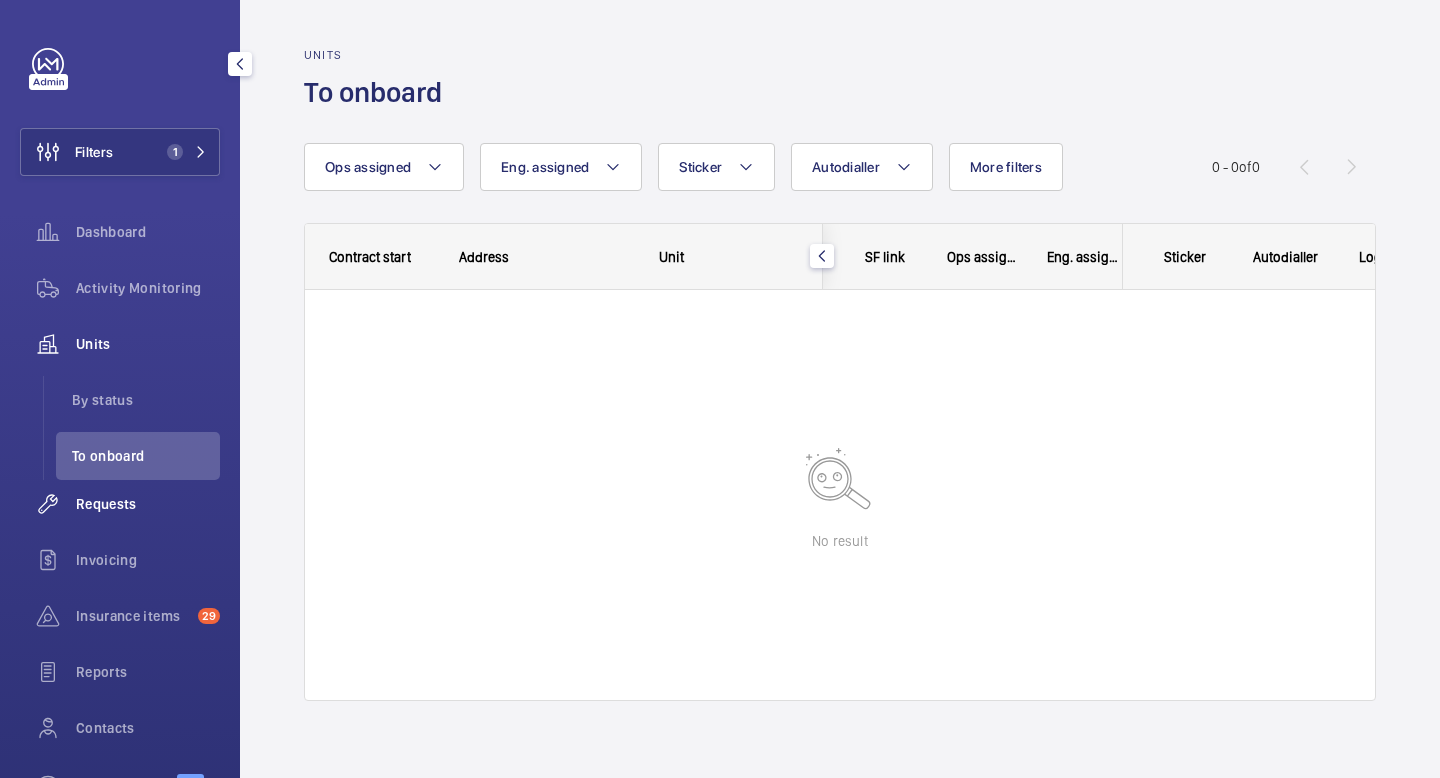 click on "Requests" 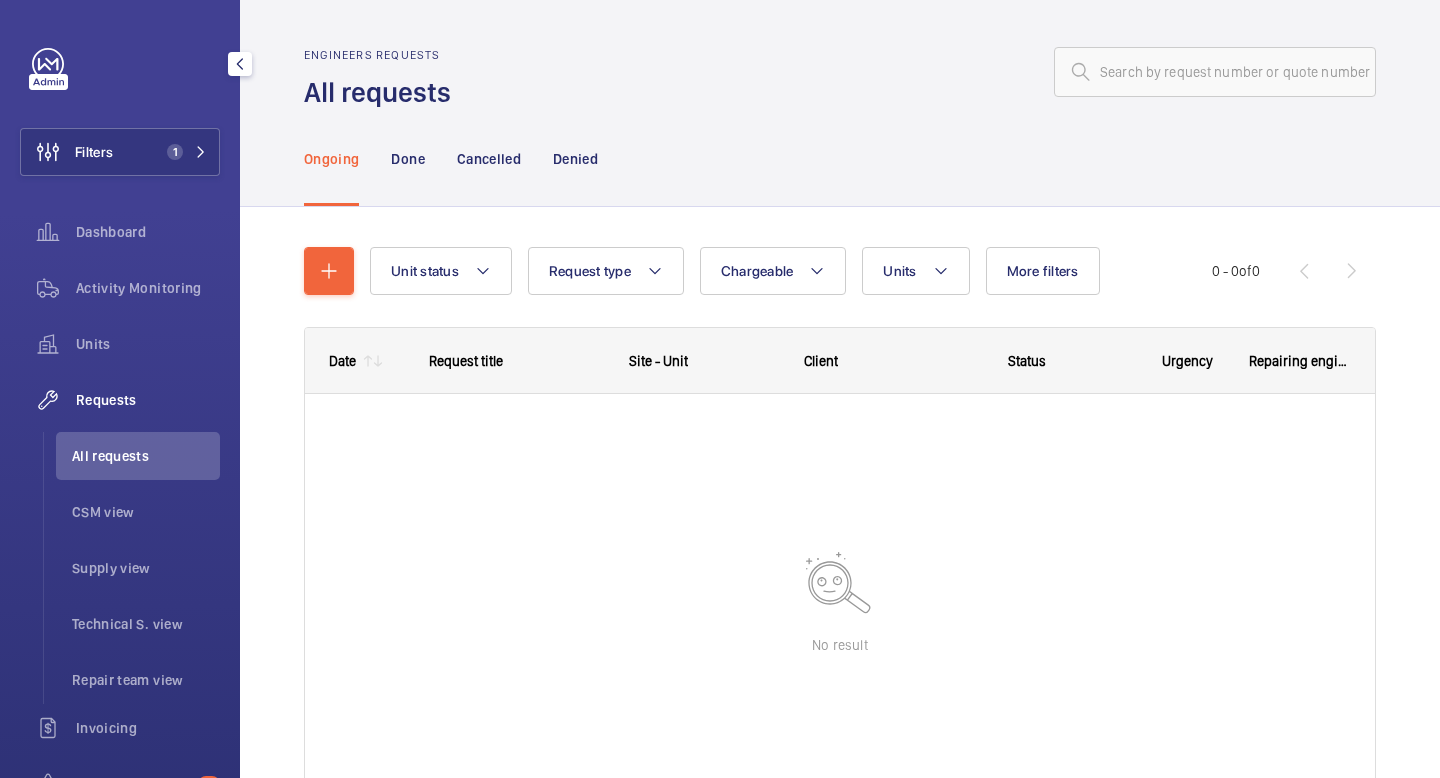 click on "All requests   CSM view   Supply view   Technical S. view   Repair team view" 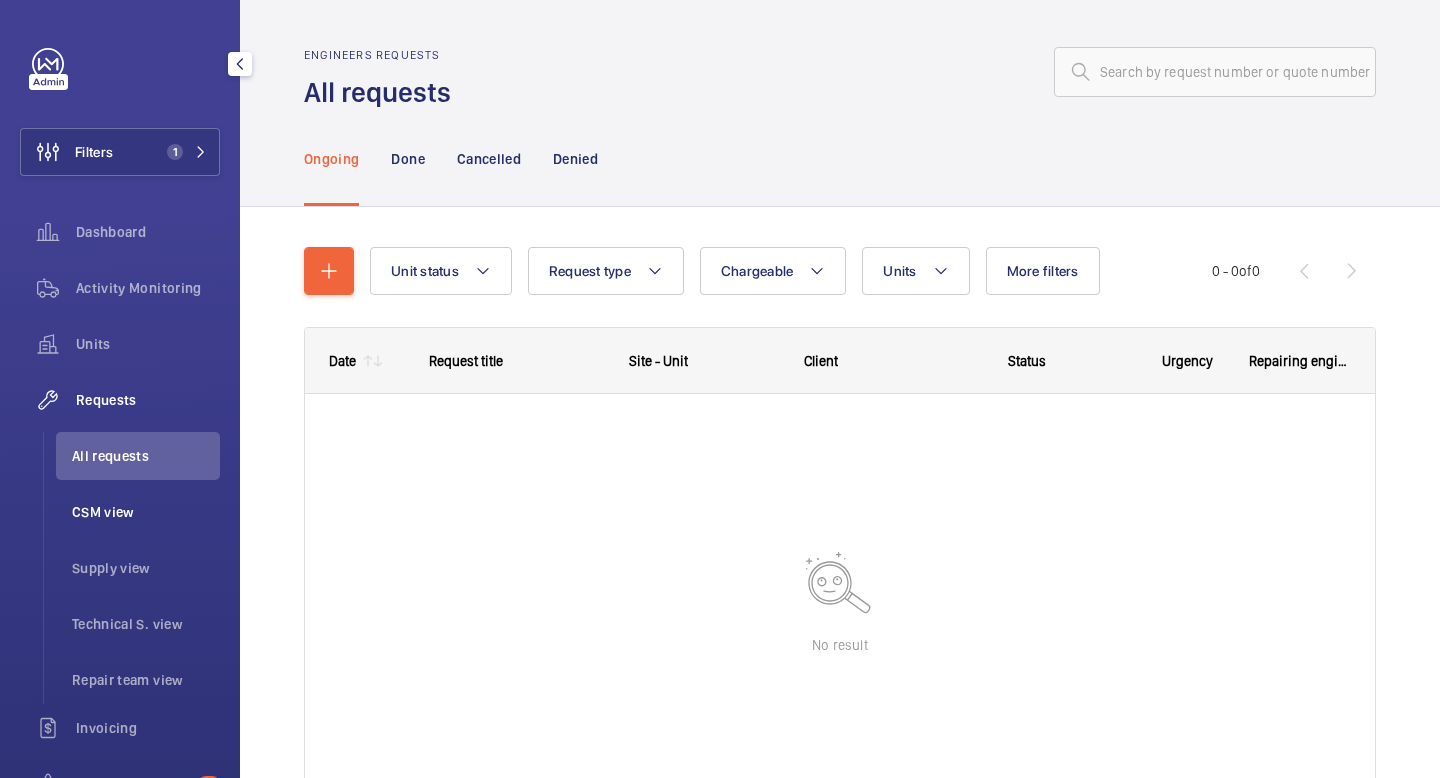 click on "CSM view" 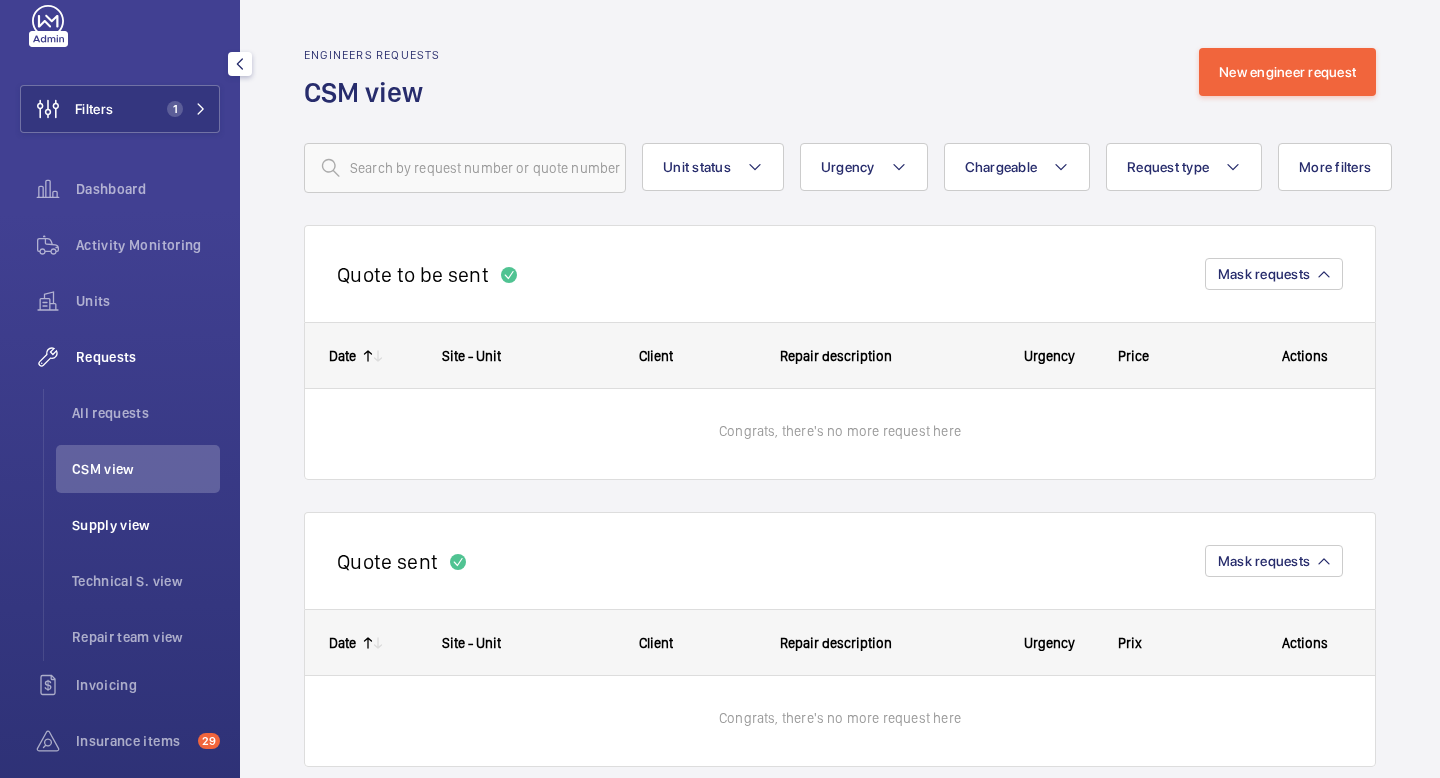 scroll, scrollTop: 0, scrollLeft: 0, axis: both 